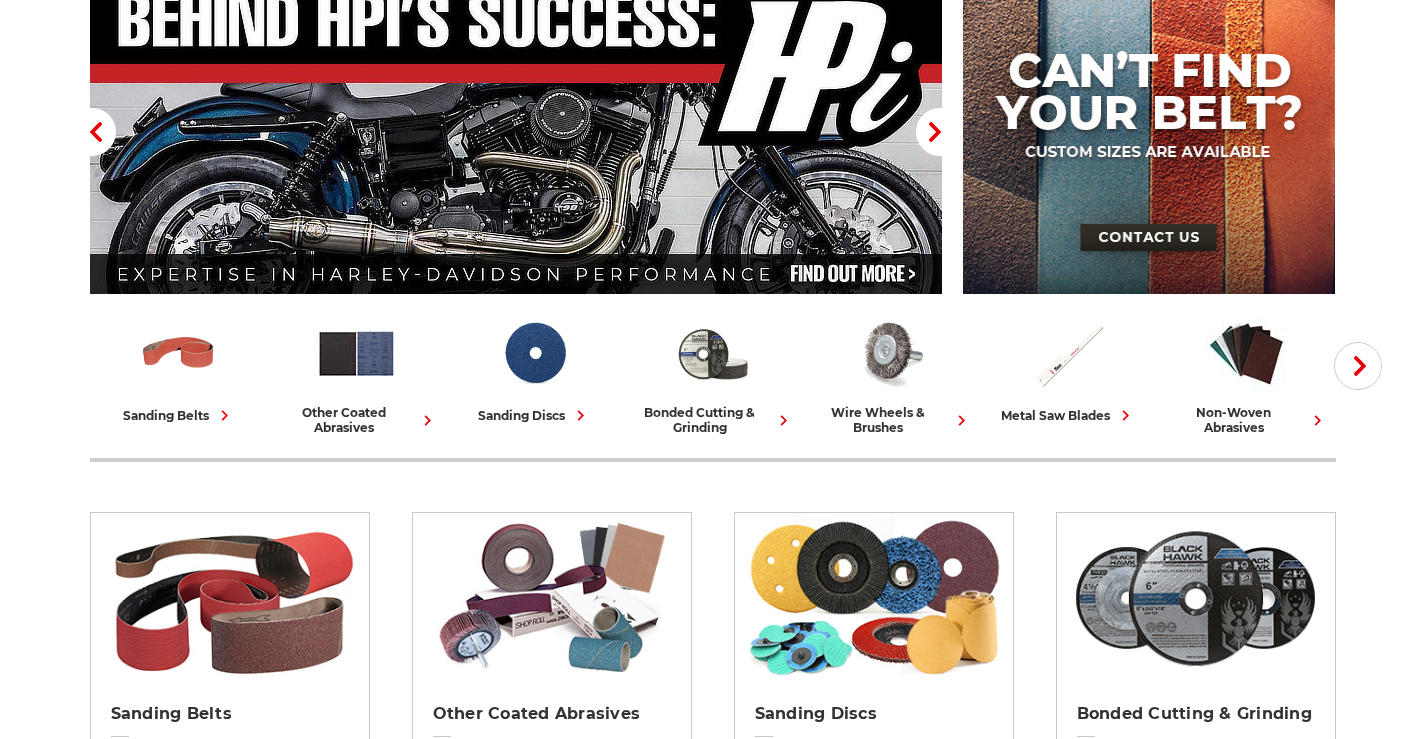 scroll, scrollTop: 300, scrollLeft: 0, axis: vertical 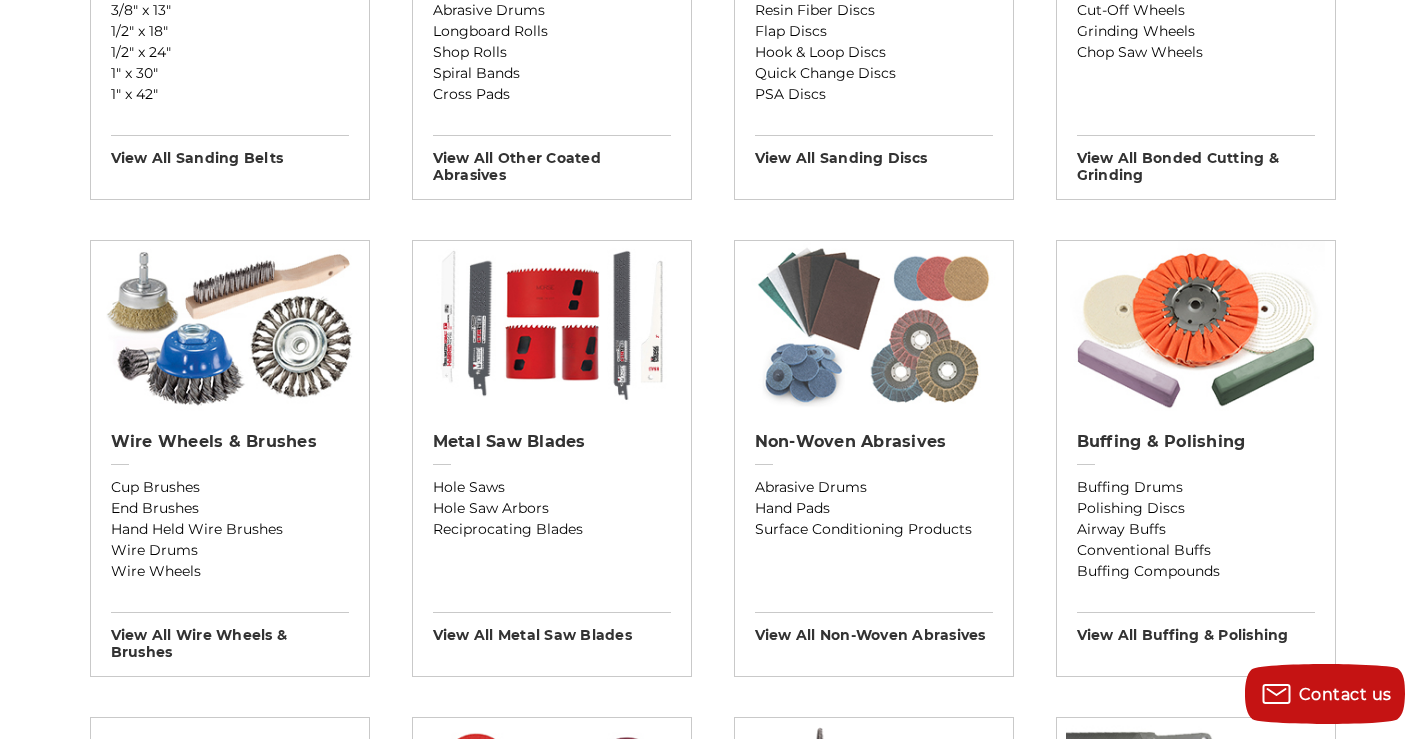 click at bounding box center [873, 326] 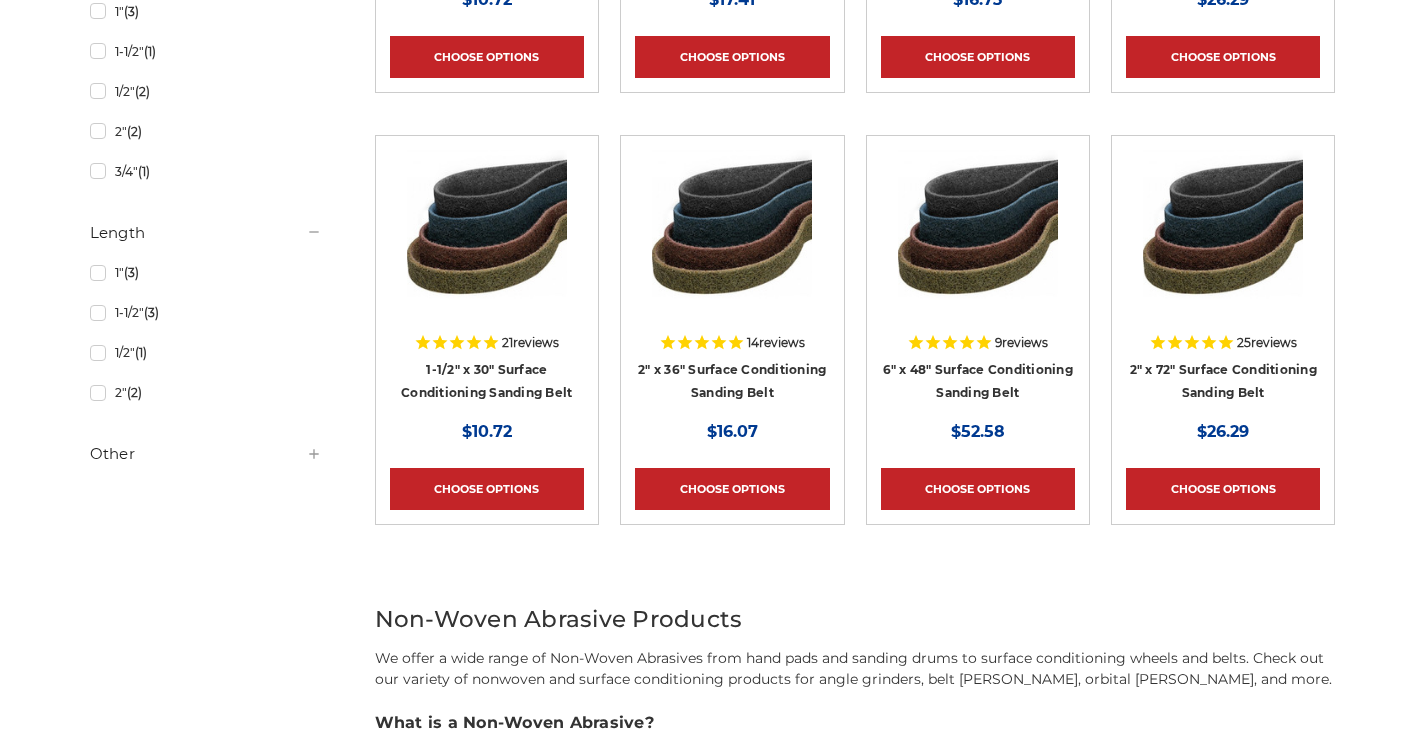 scroll, scrollTop: 1400, scrollLeft: 0, axis: vertical 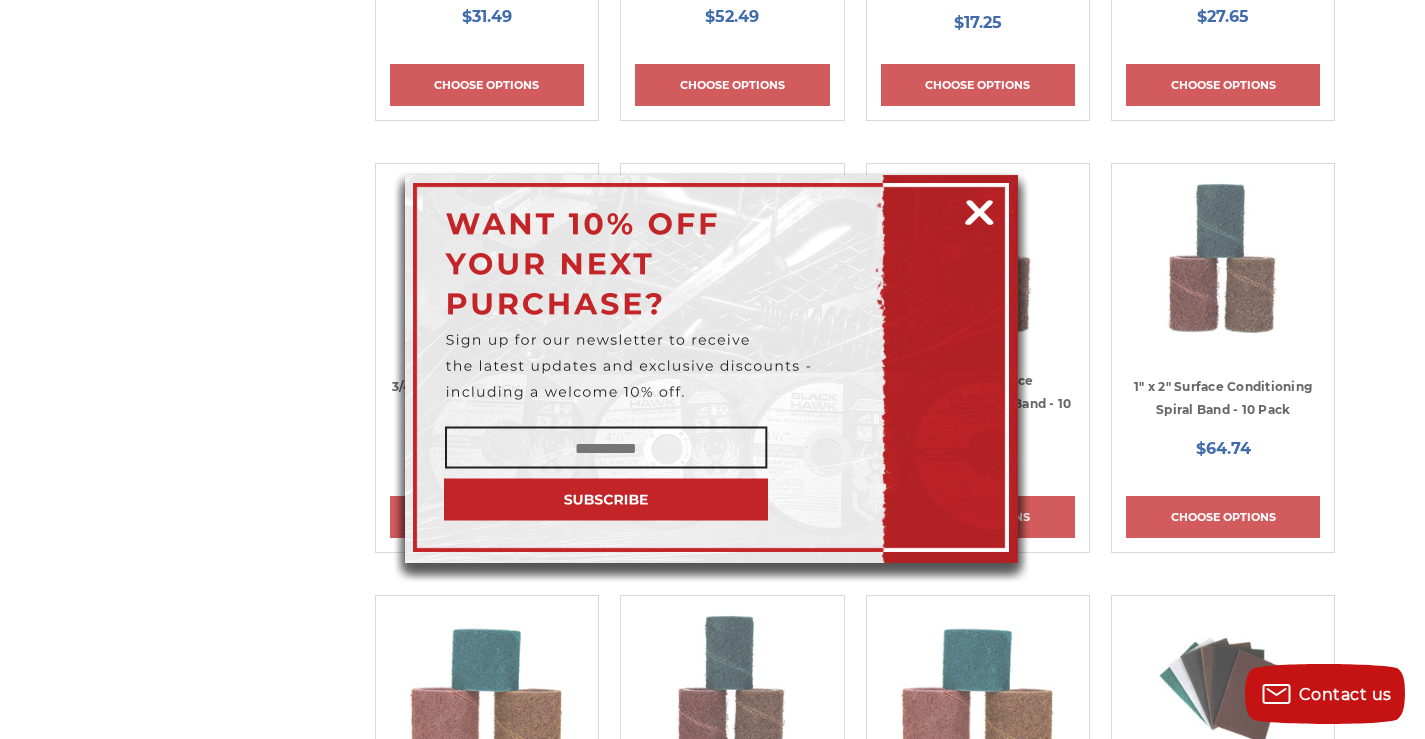 click at bounding box center [979, 209] 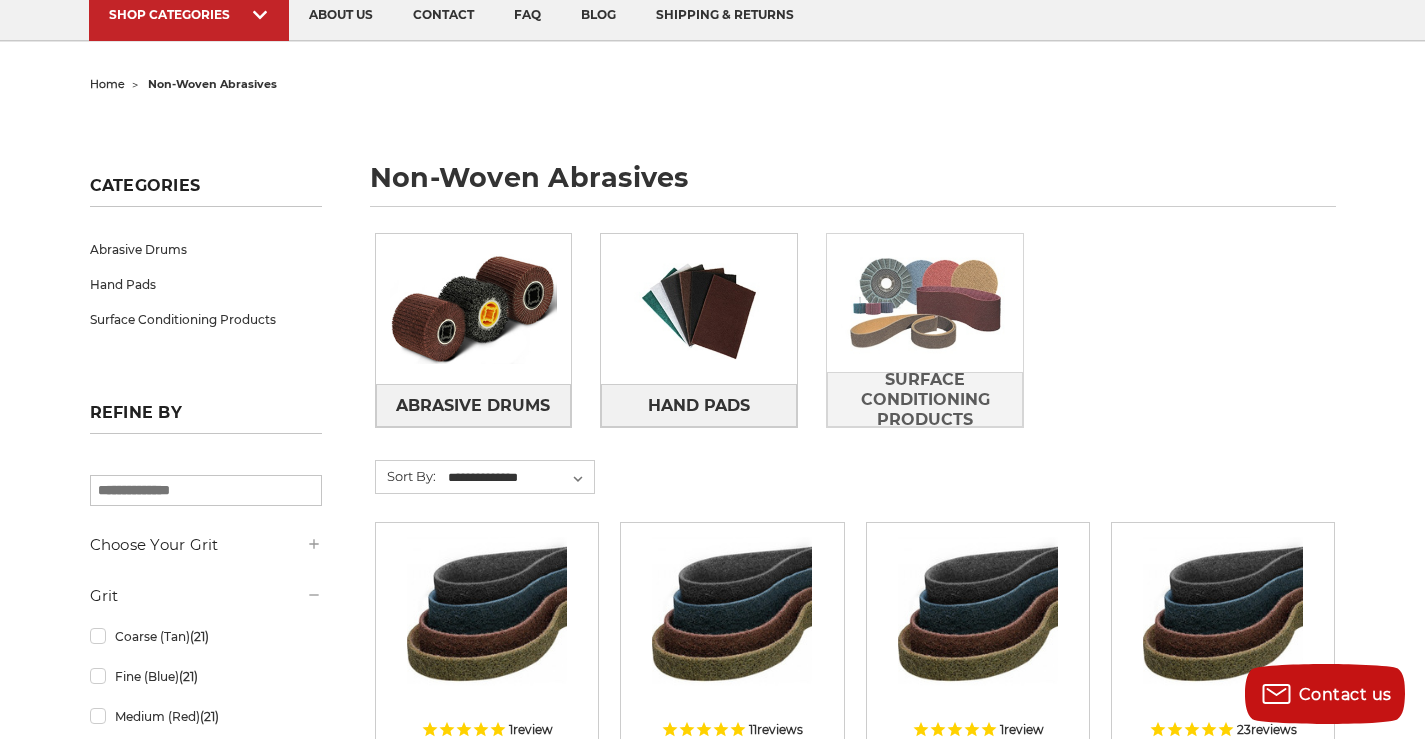 scroll, scrollTop: 100, scrollLeft: 0, axis: vertical 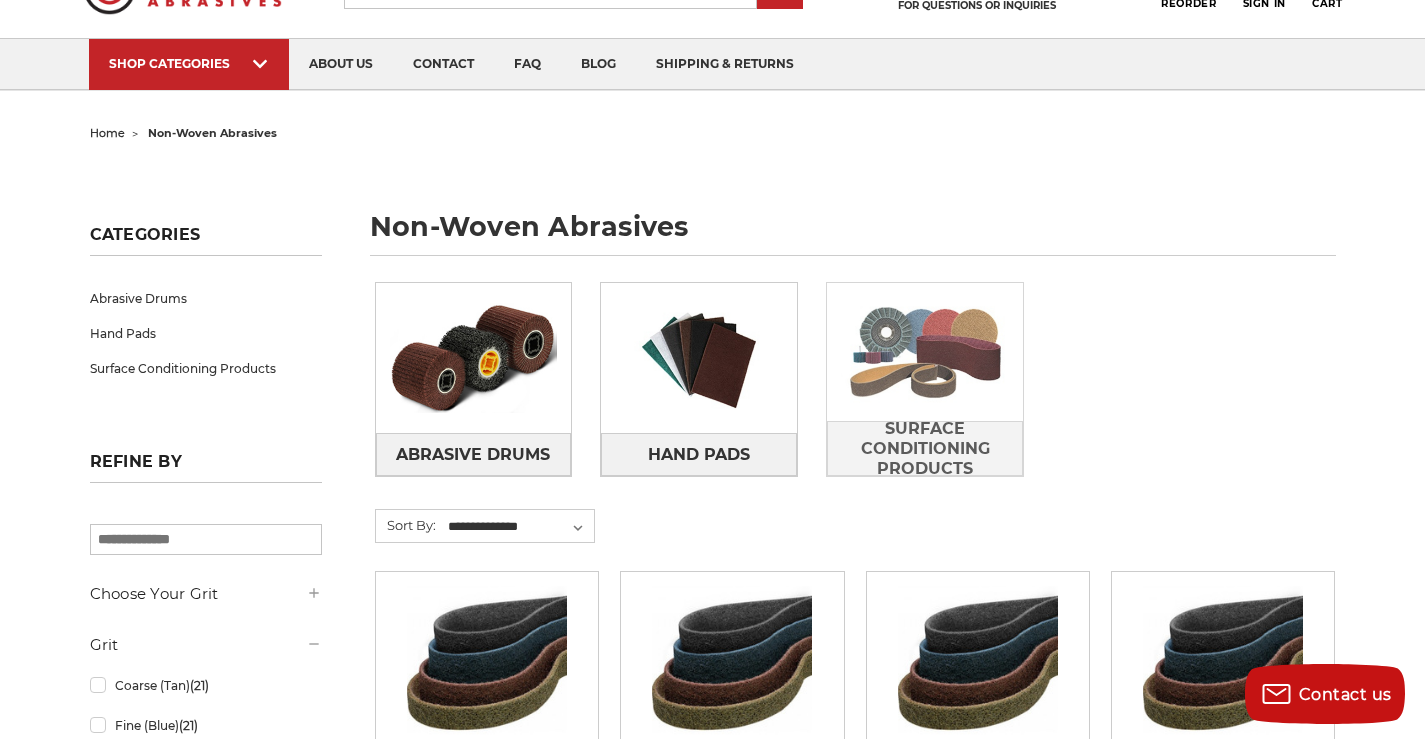 click at bounding box center (925, 352) 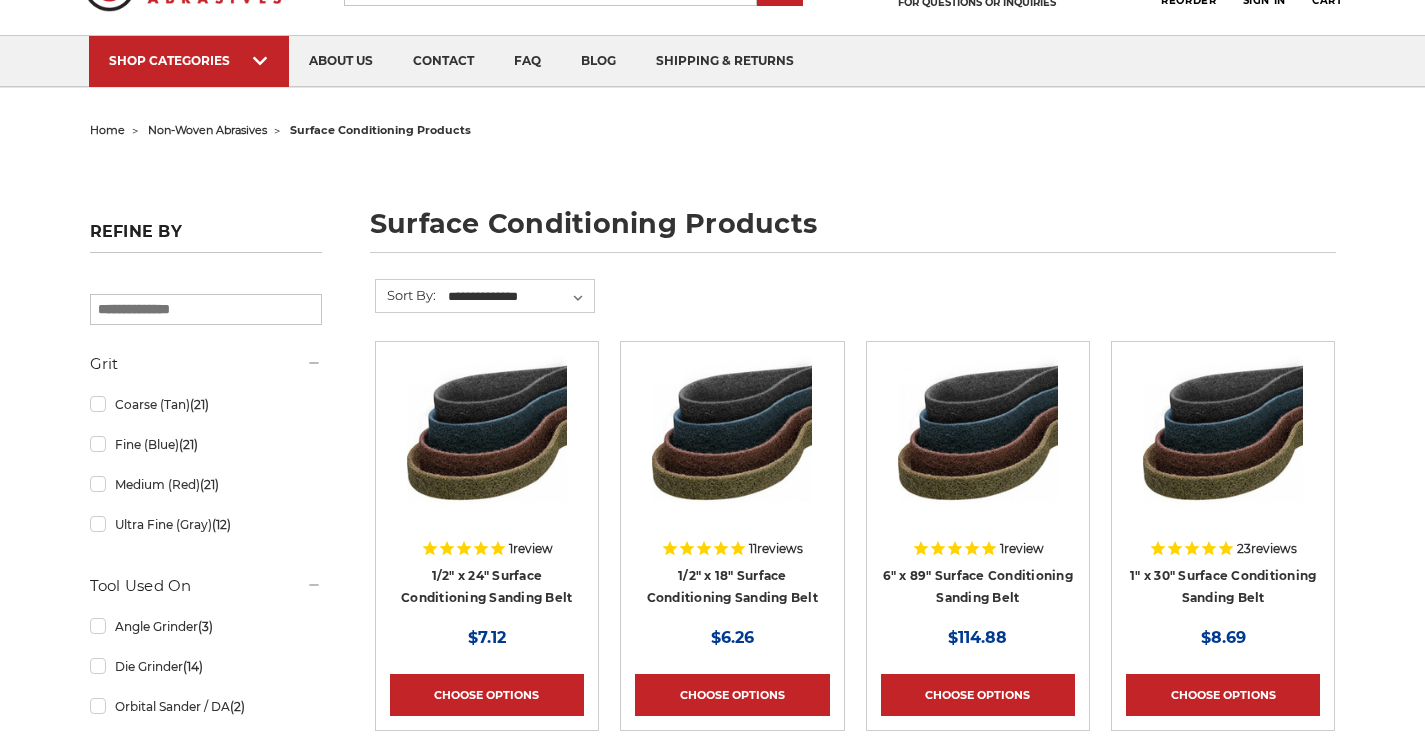 scroll, scrollTop: 200, scrollLeft: 0, axis: vertical 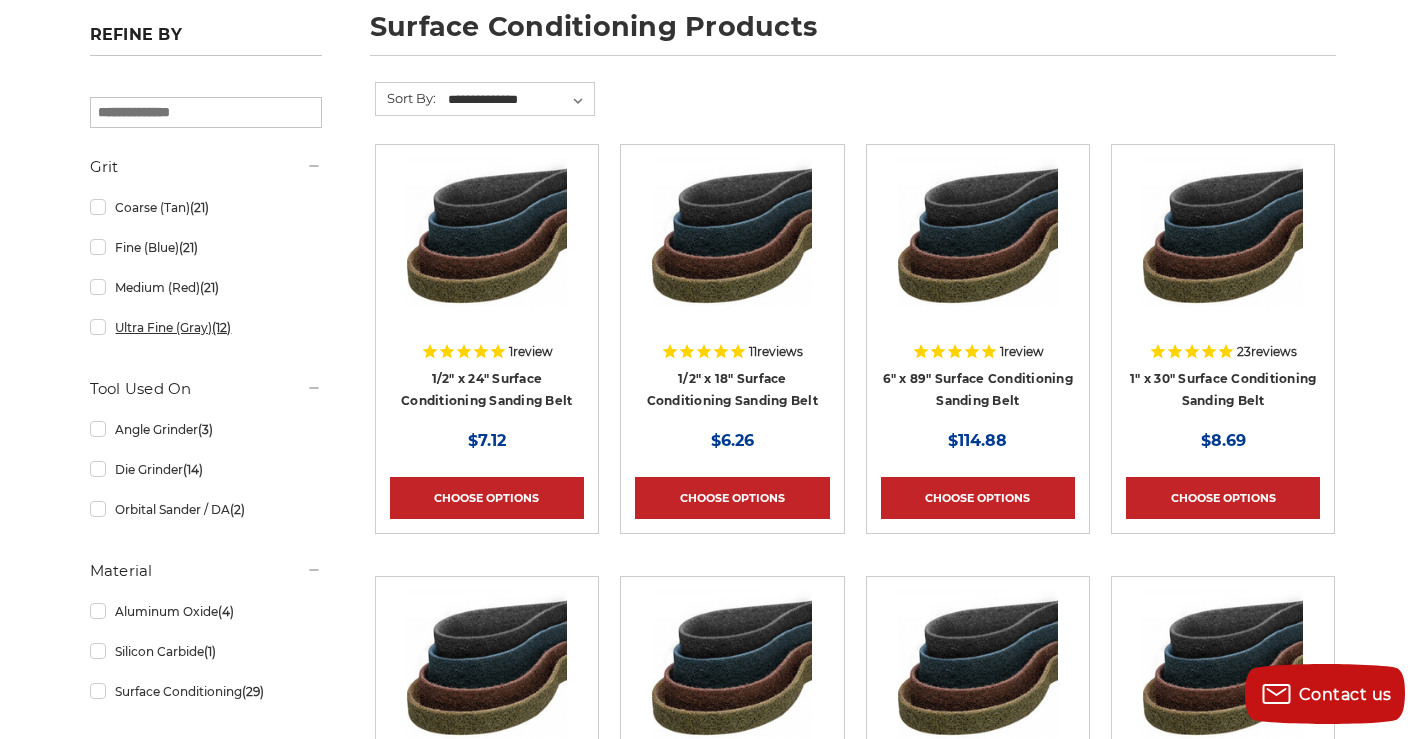 click on "Ultra Fine (Gray)
(12)" at bounding box center (206, 327) 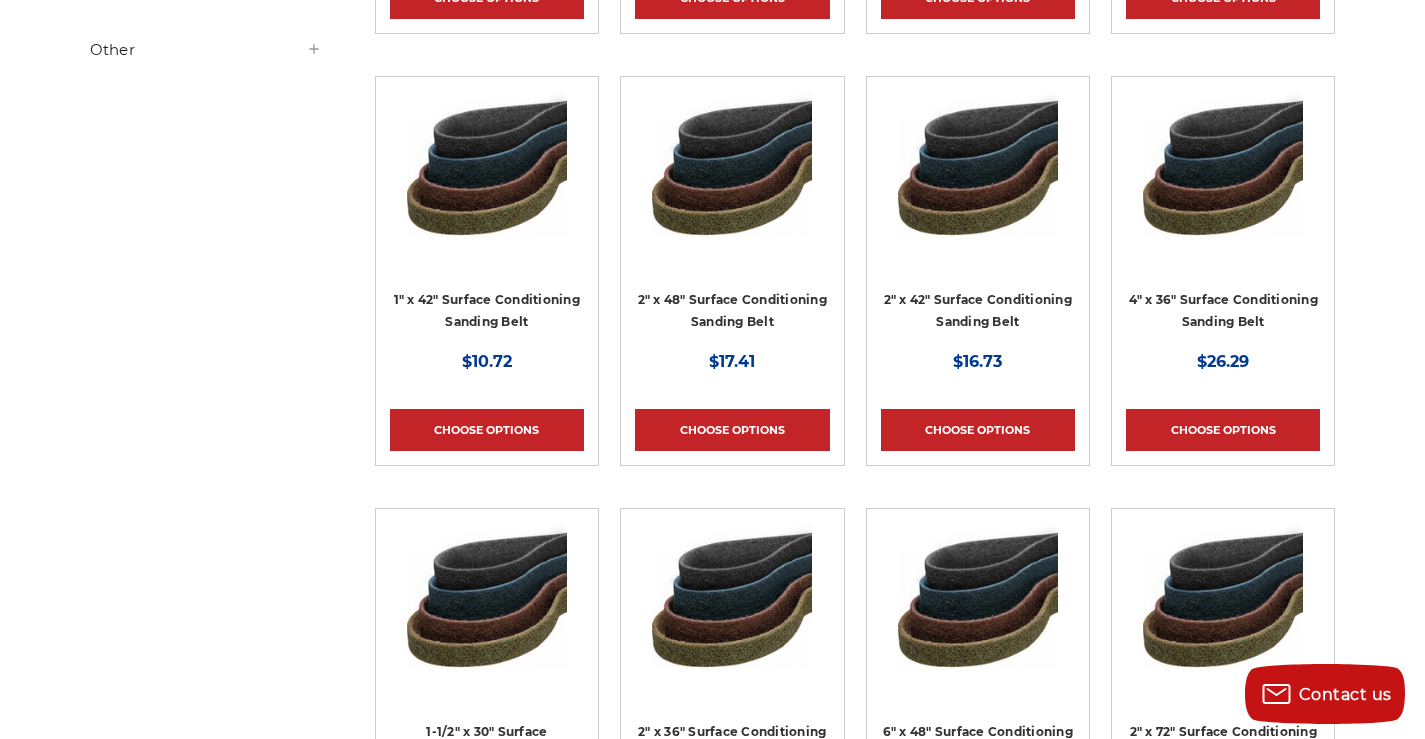 scroll, scrollTop: 0, scrollLeft: 0, axis: both 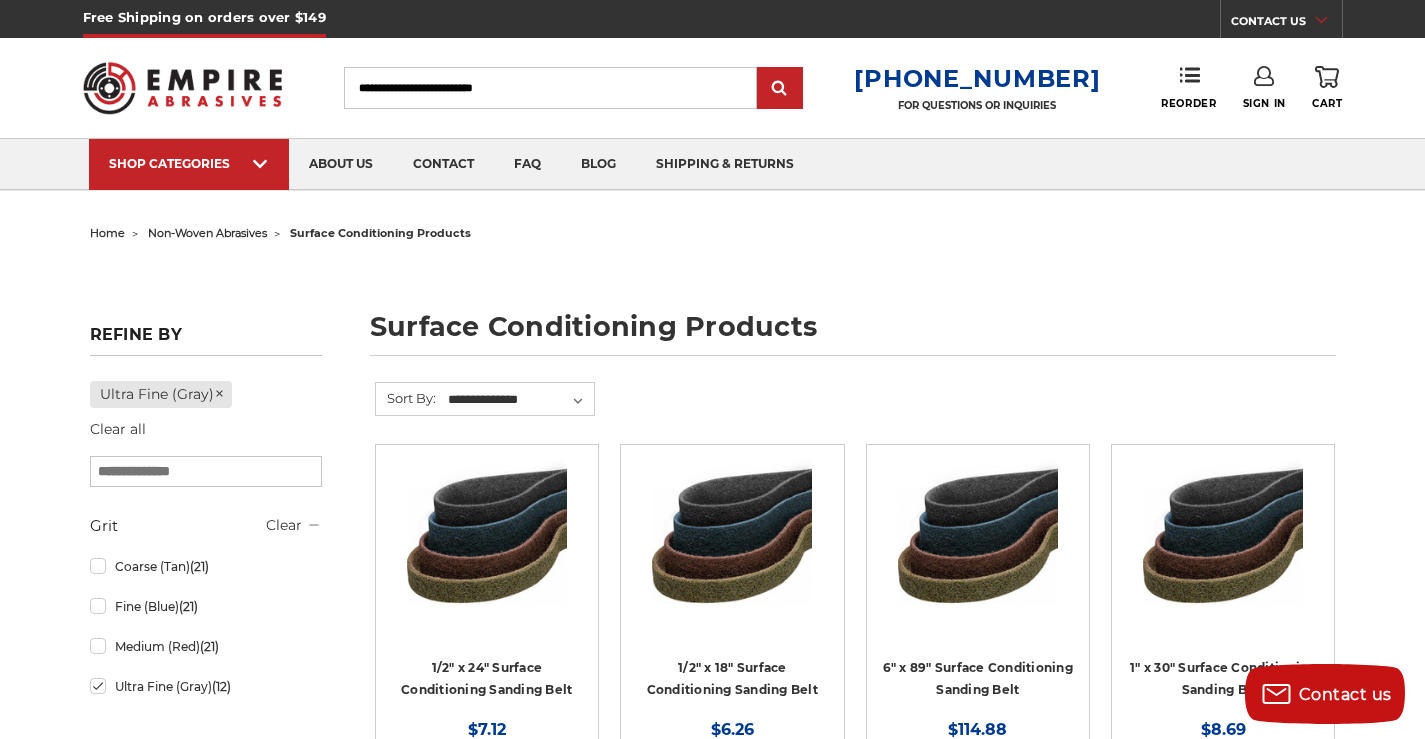 click on "Search" at bounding box center [550, 88] 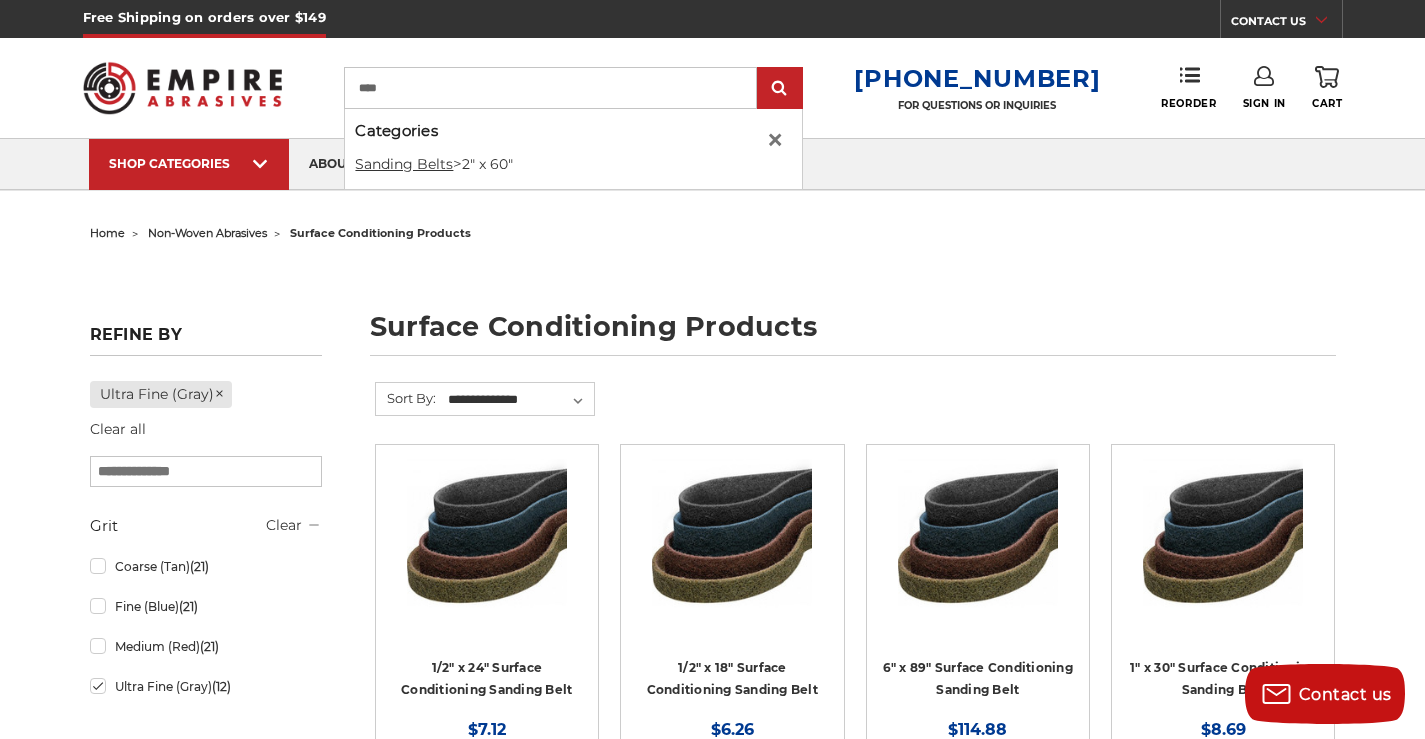 type on "****" 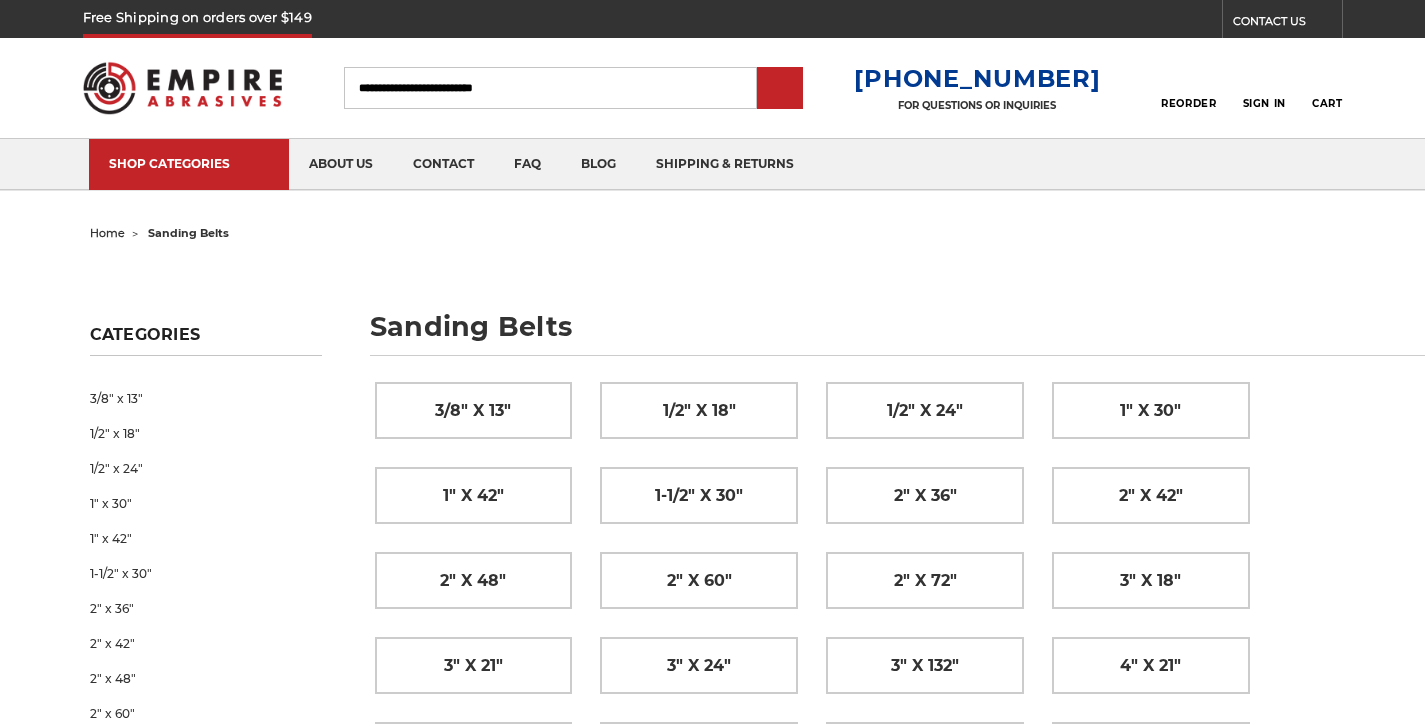 scroll, scrollTop: 0, scrollLeft: 0, axis: both 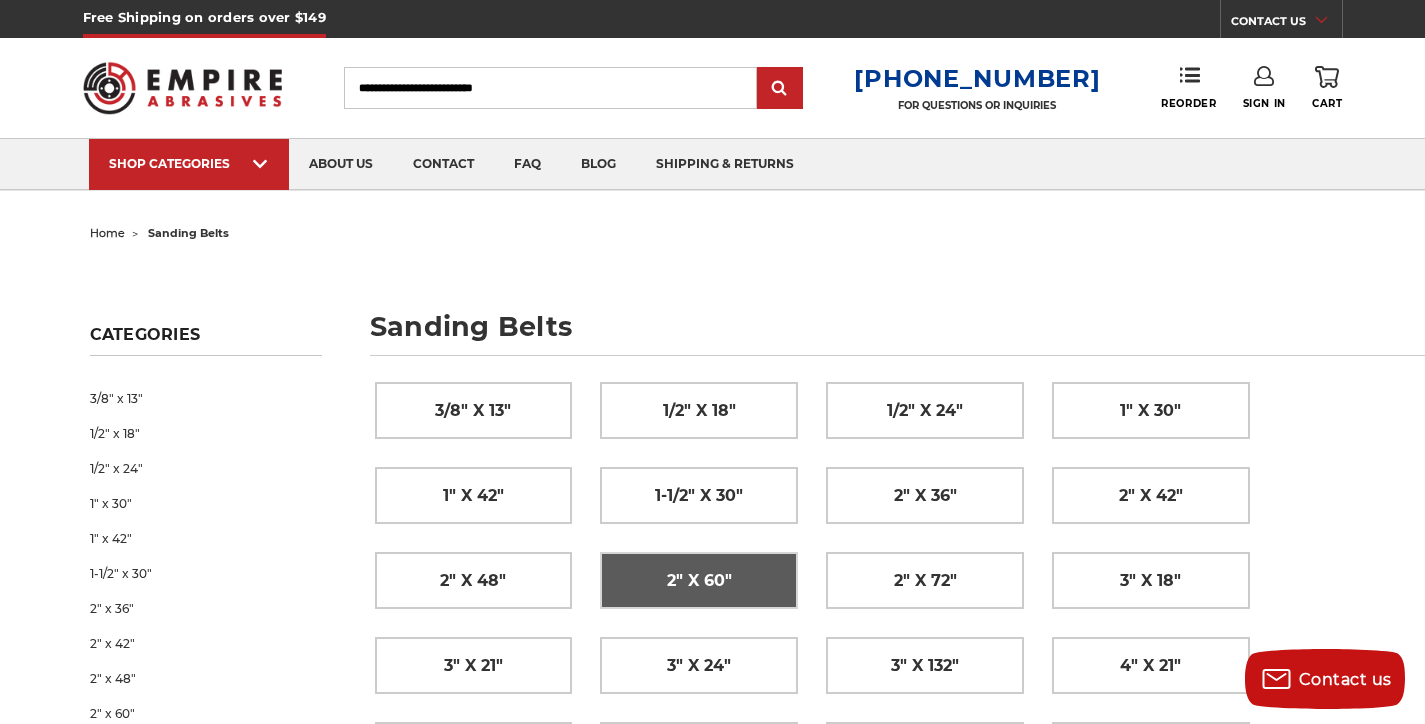 click on "2" x 60"" at bounding box center [699, 581] 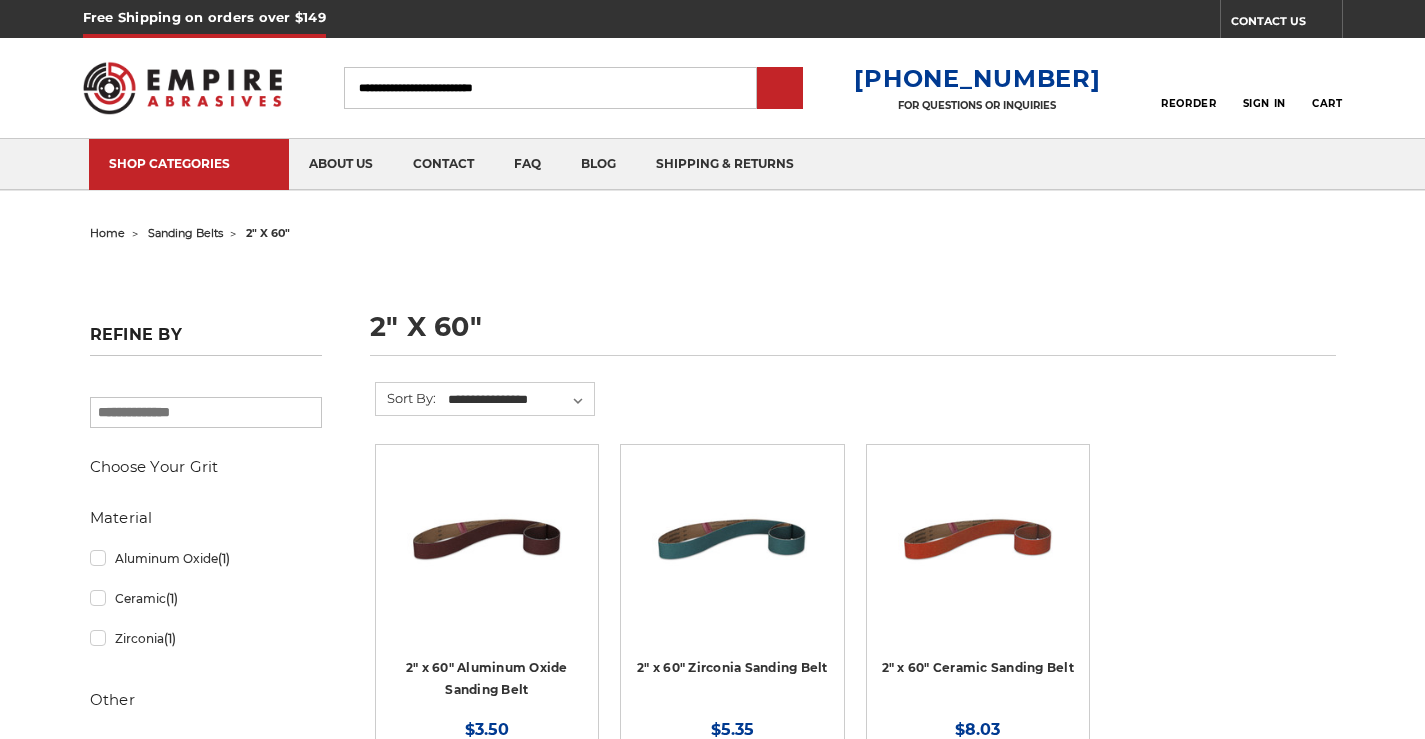 scroll, scrollTop: 0, scrollLeft: 0, axis: both 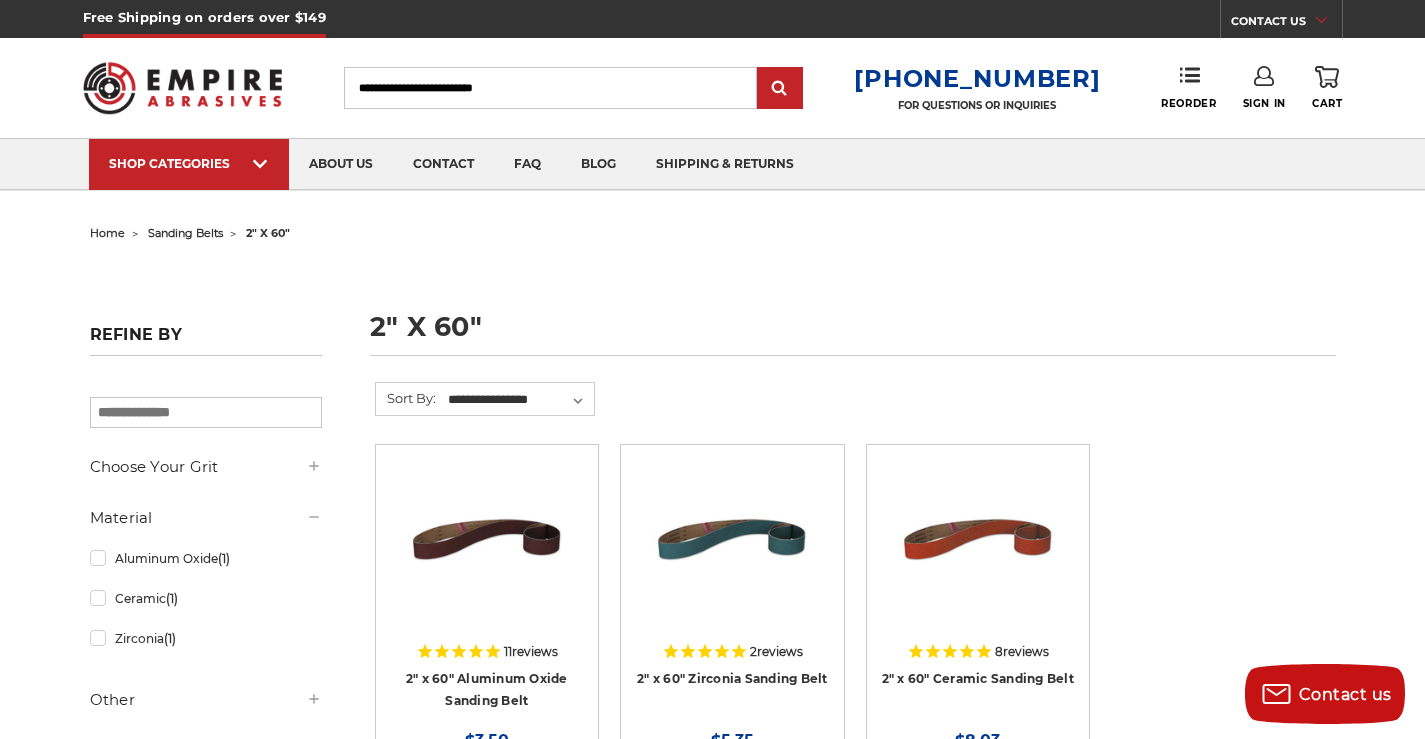 click on "Search" at bounding box center [550, 88] 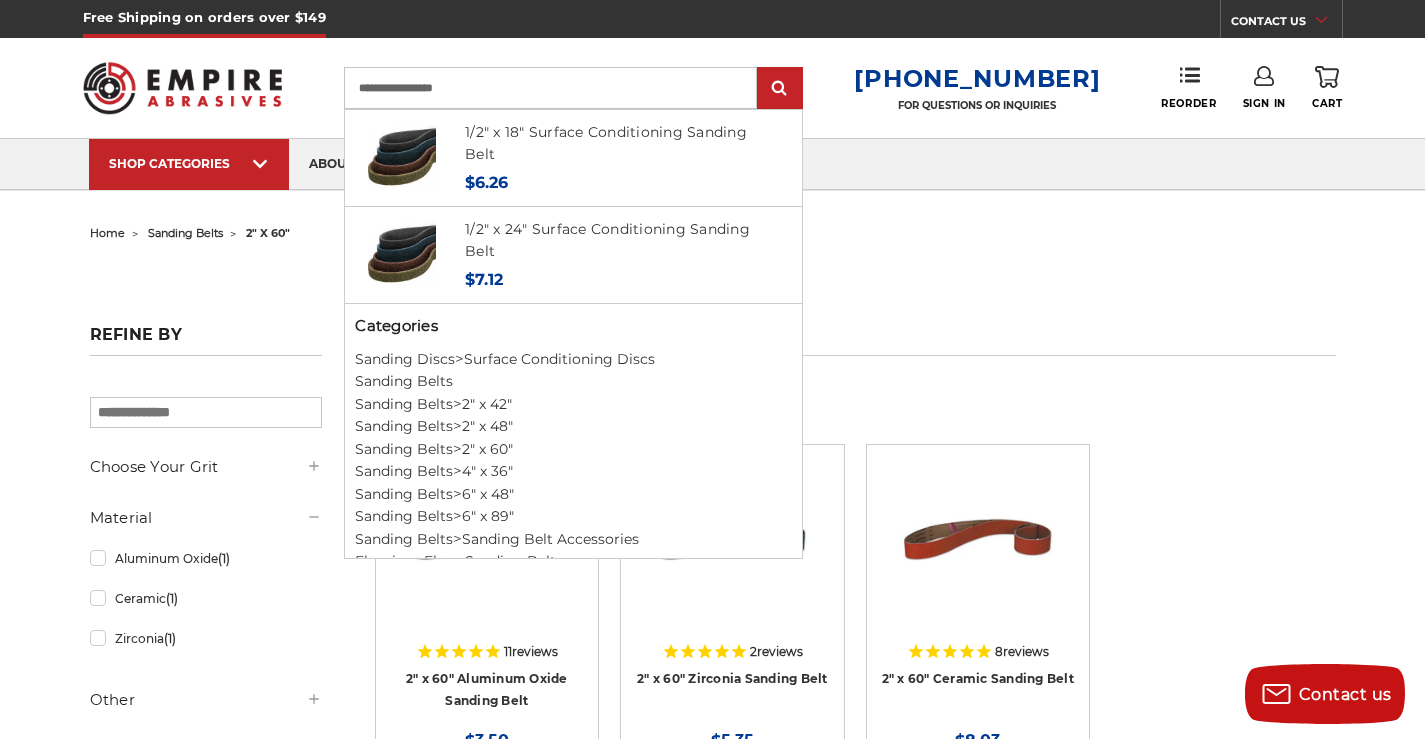 scroll, scrollTop: 1000, scrollLeft: 0, axis: vertical 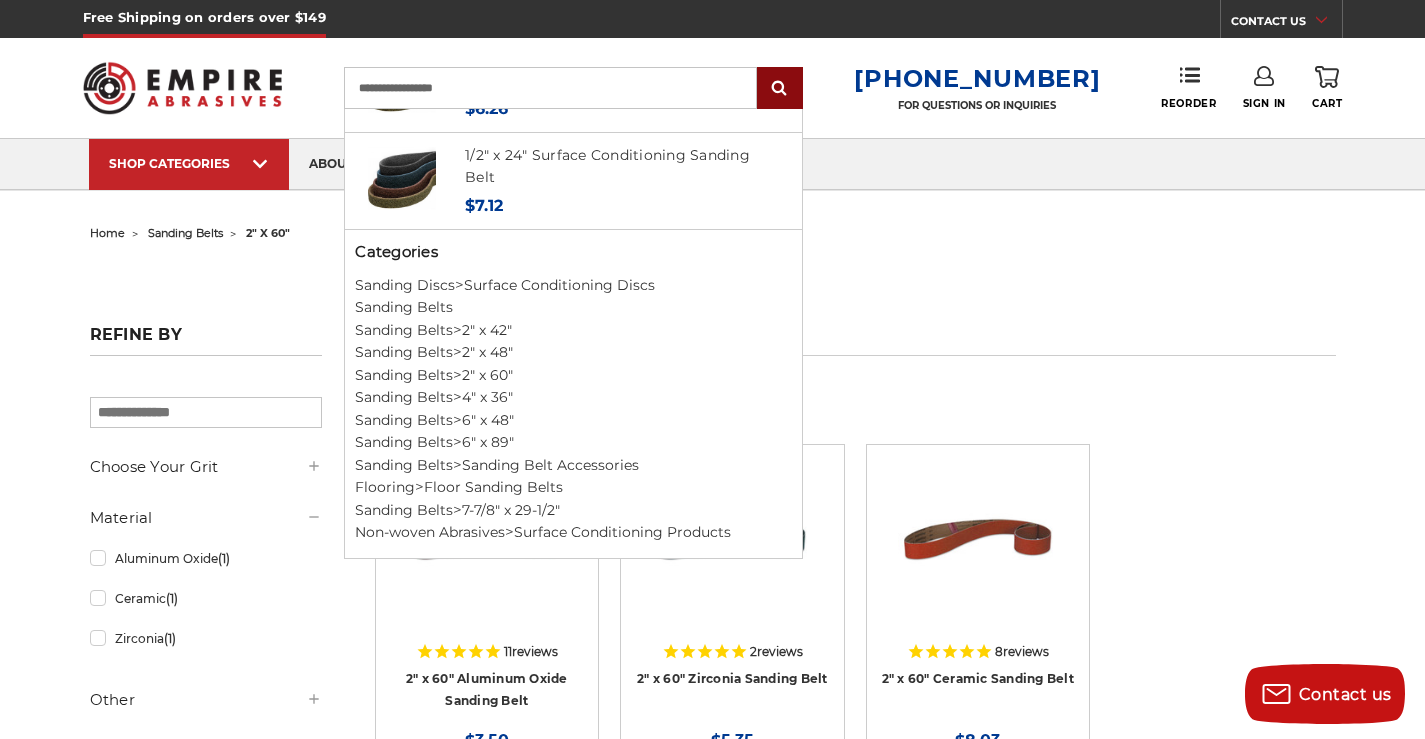 type on "**********" 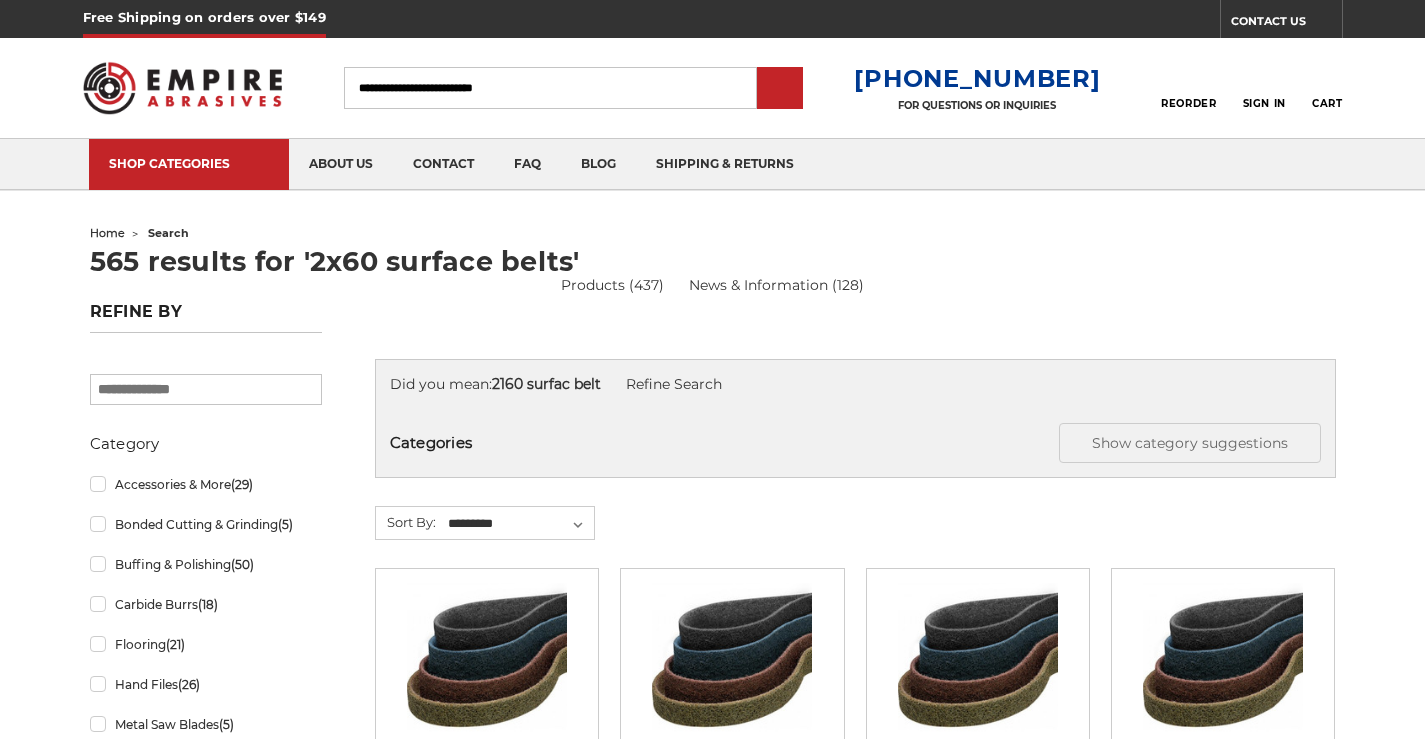 scroll, scrollTop: 0, scrollLeft: 0, axis: both 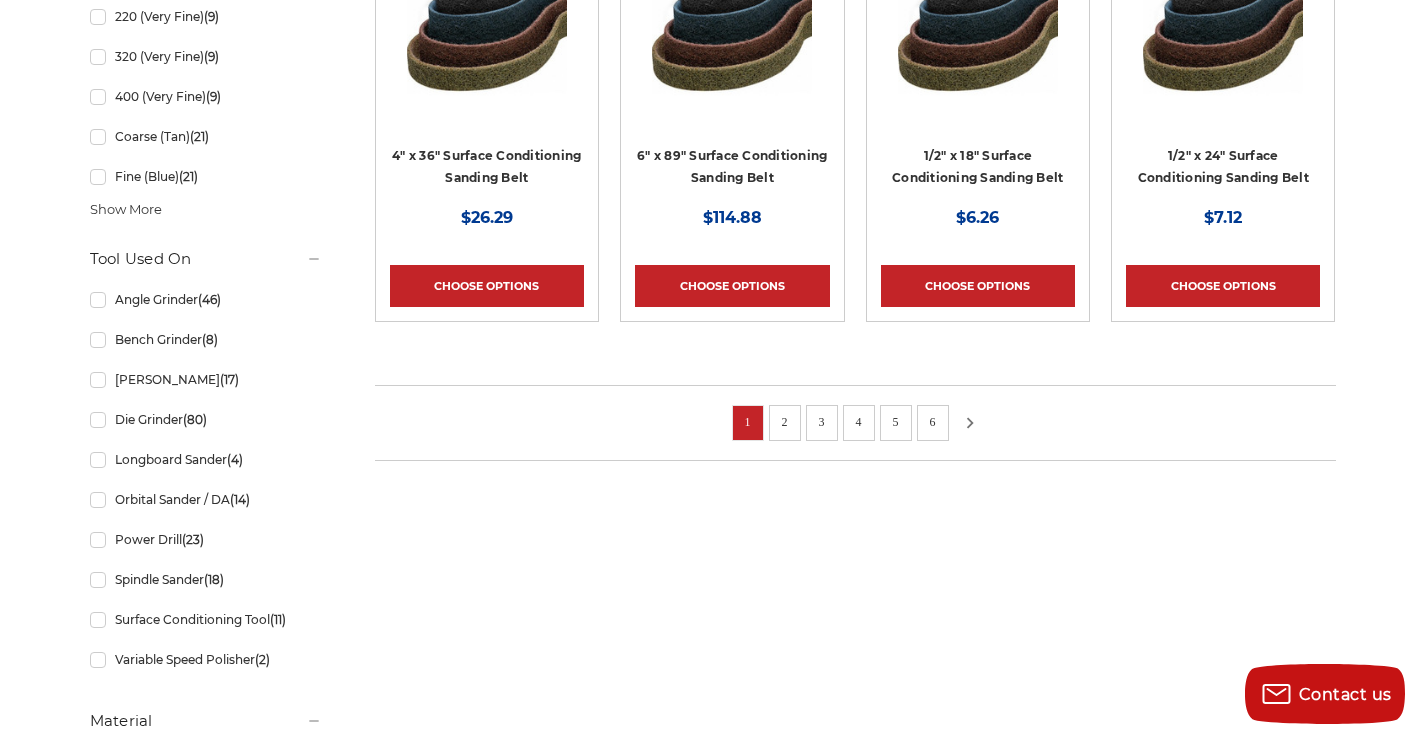 click 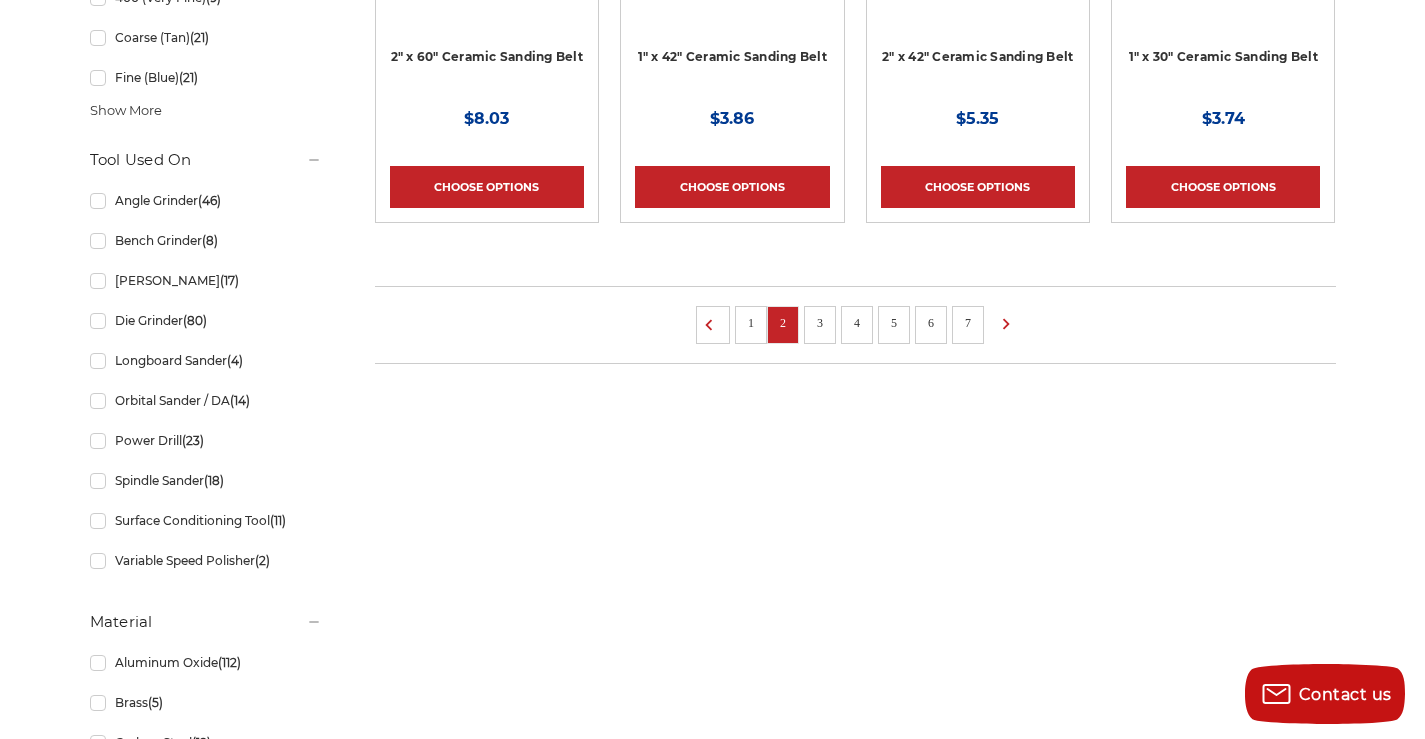 scroll, scrollTop: 1600, scrollLeft: 0, axis: vertical 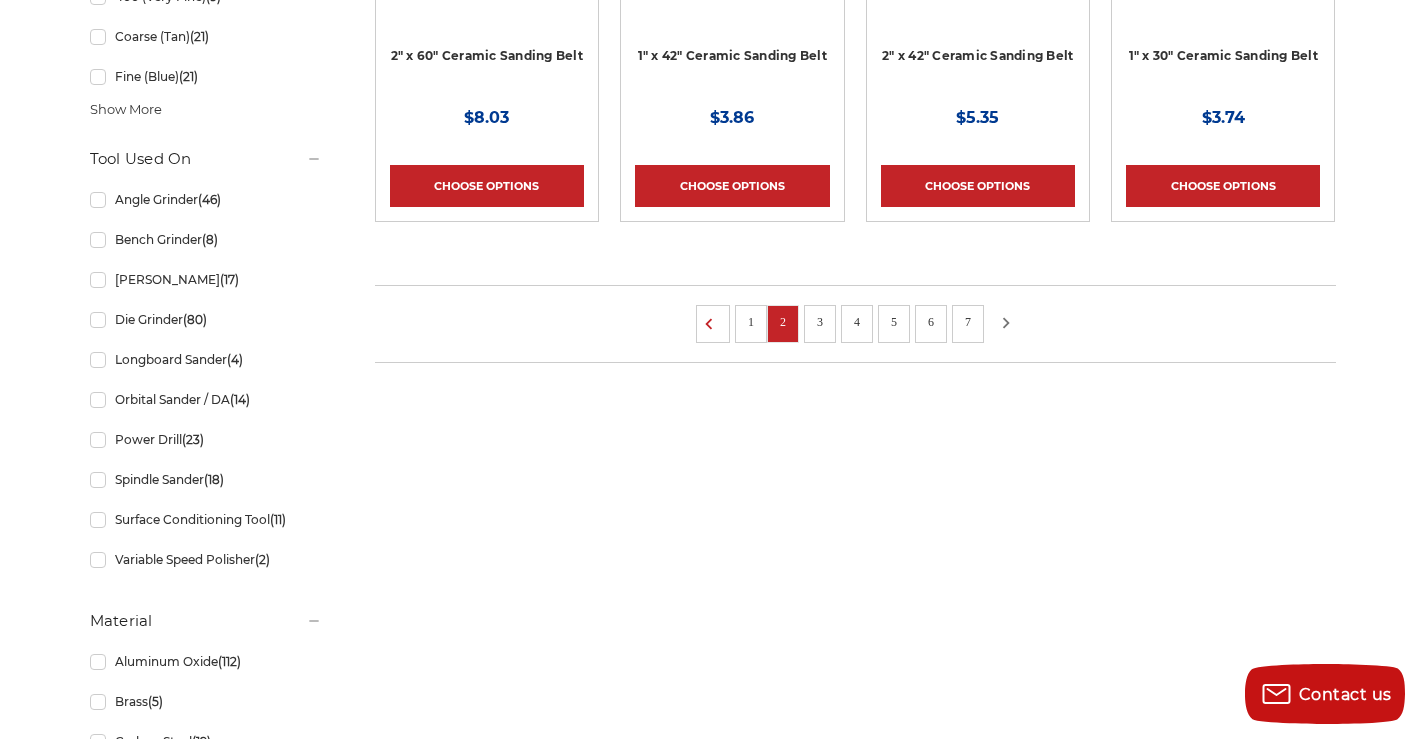 click 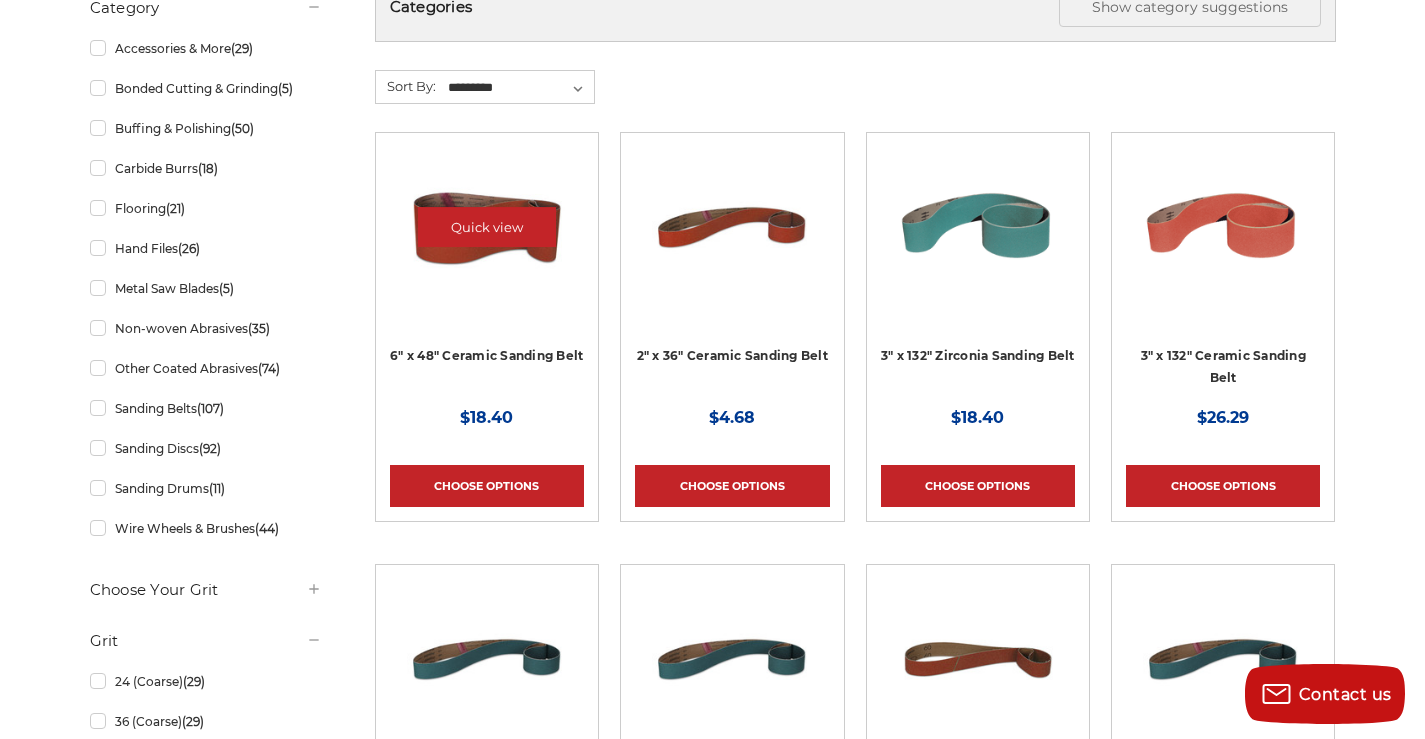scroll, scrollTop: 0, scrollLeft: 0, axis: both 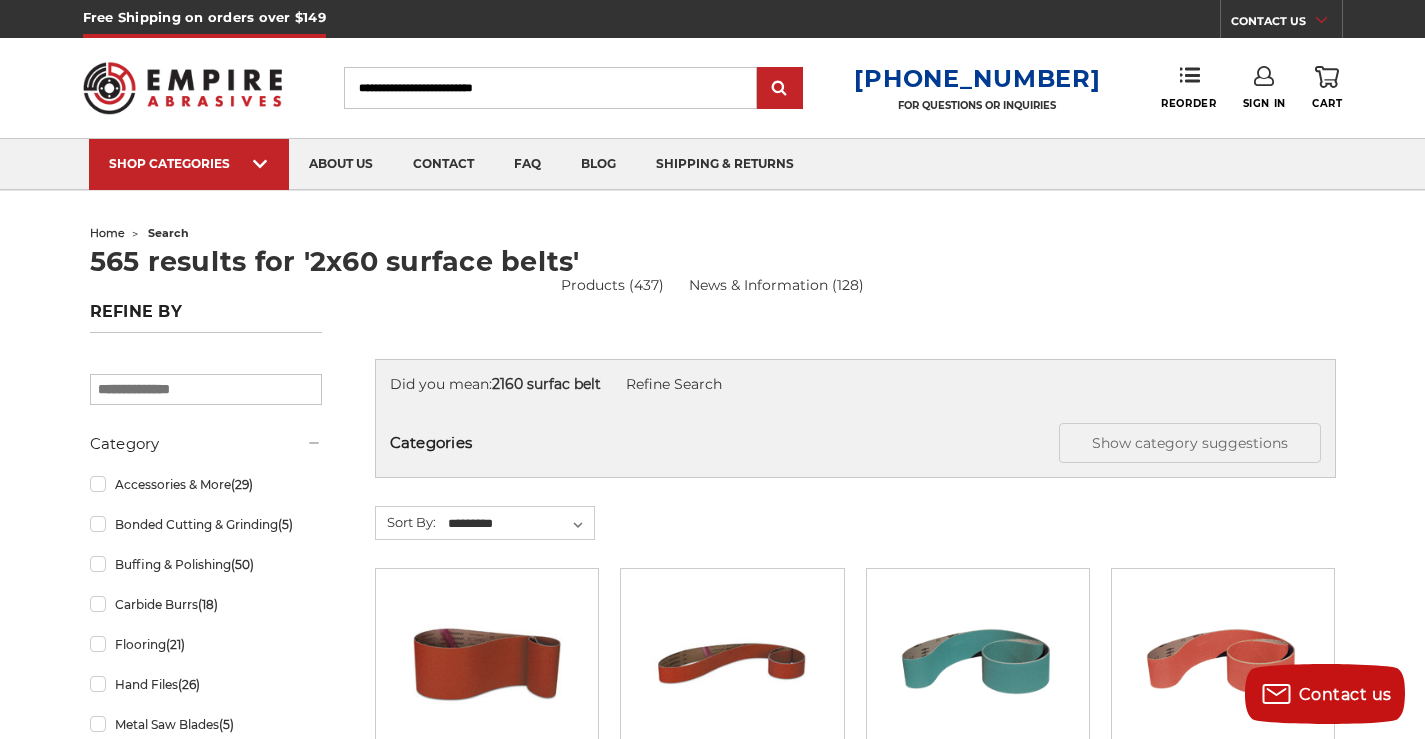click on "Search" at bounding box center [550, 88] 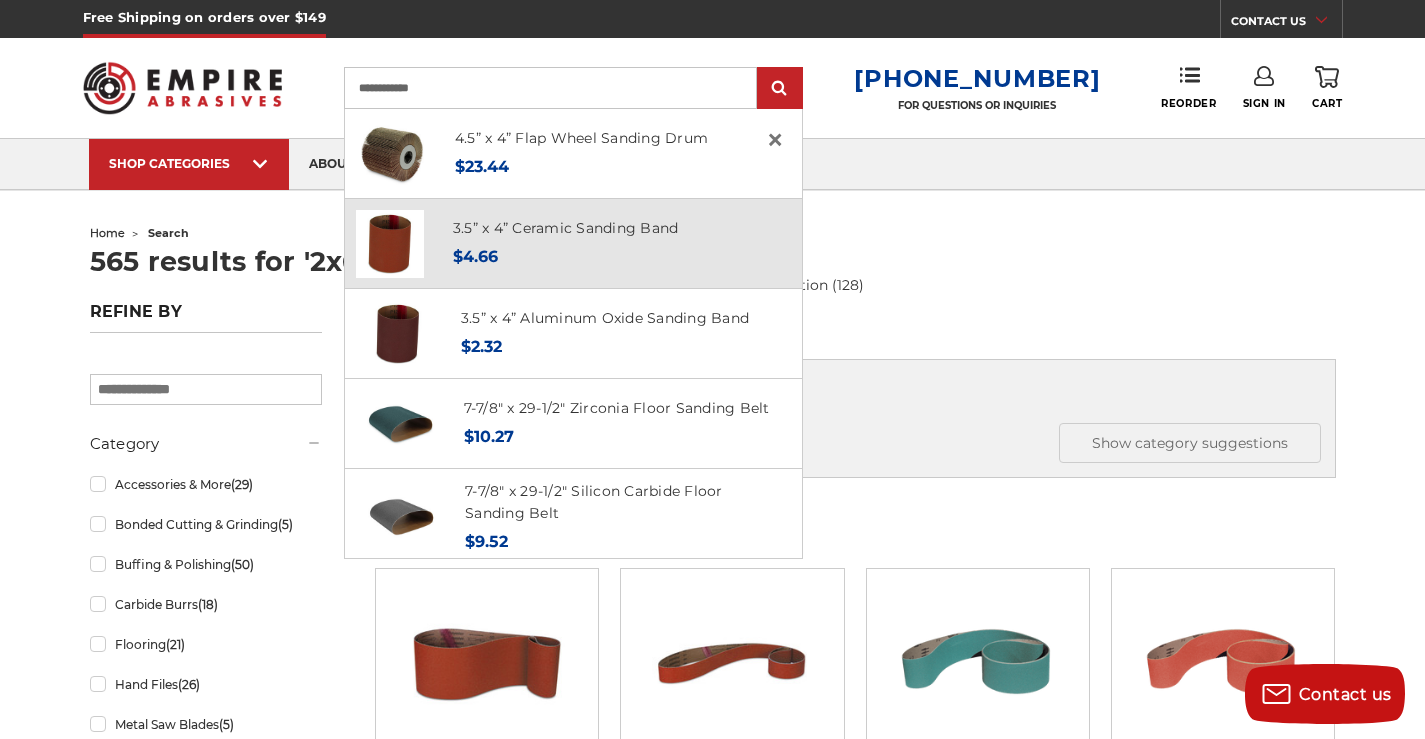 type on "**********" 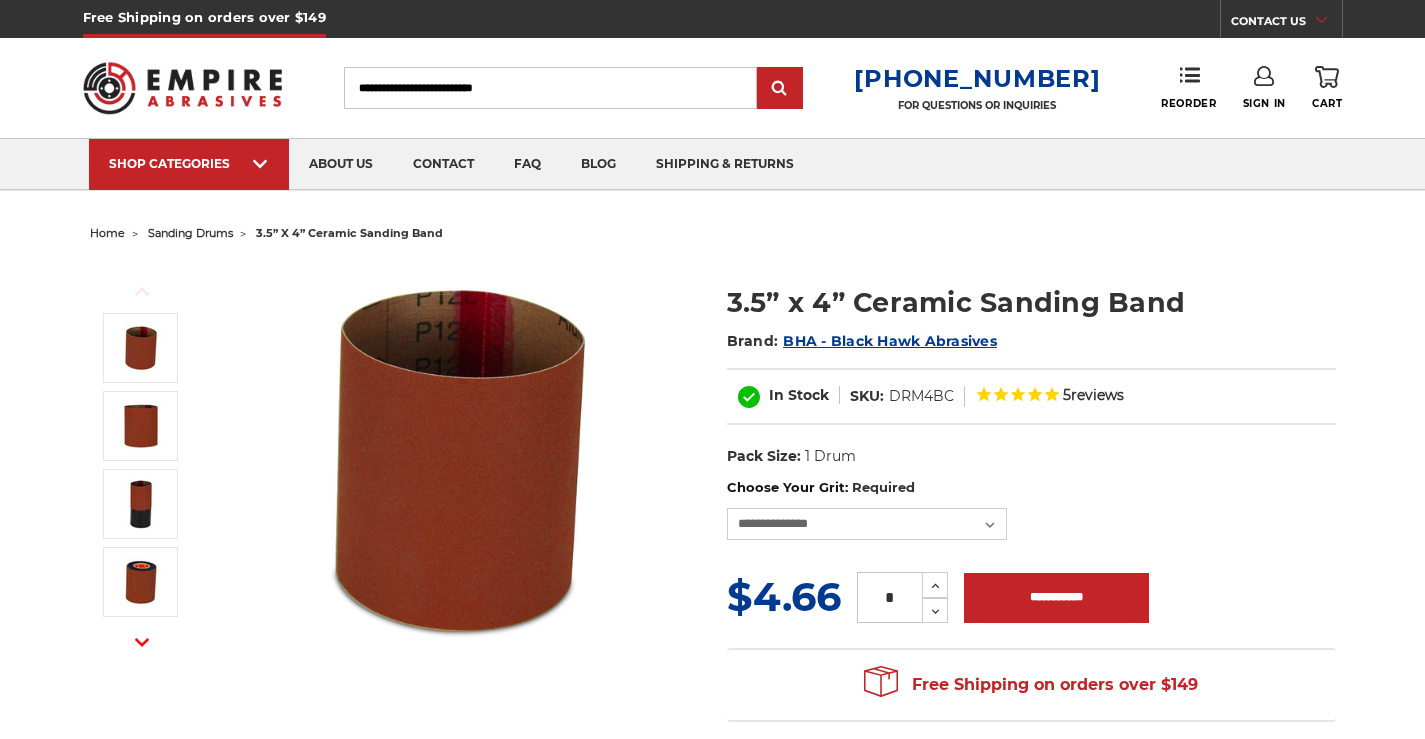 scroll, scrollTop: 0, scrollLeft: 0, axis: both 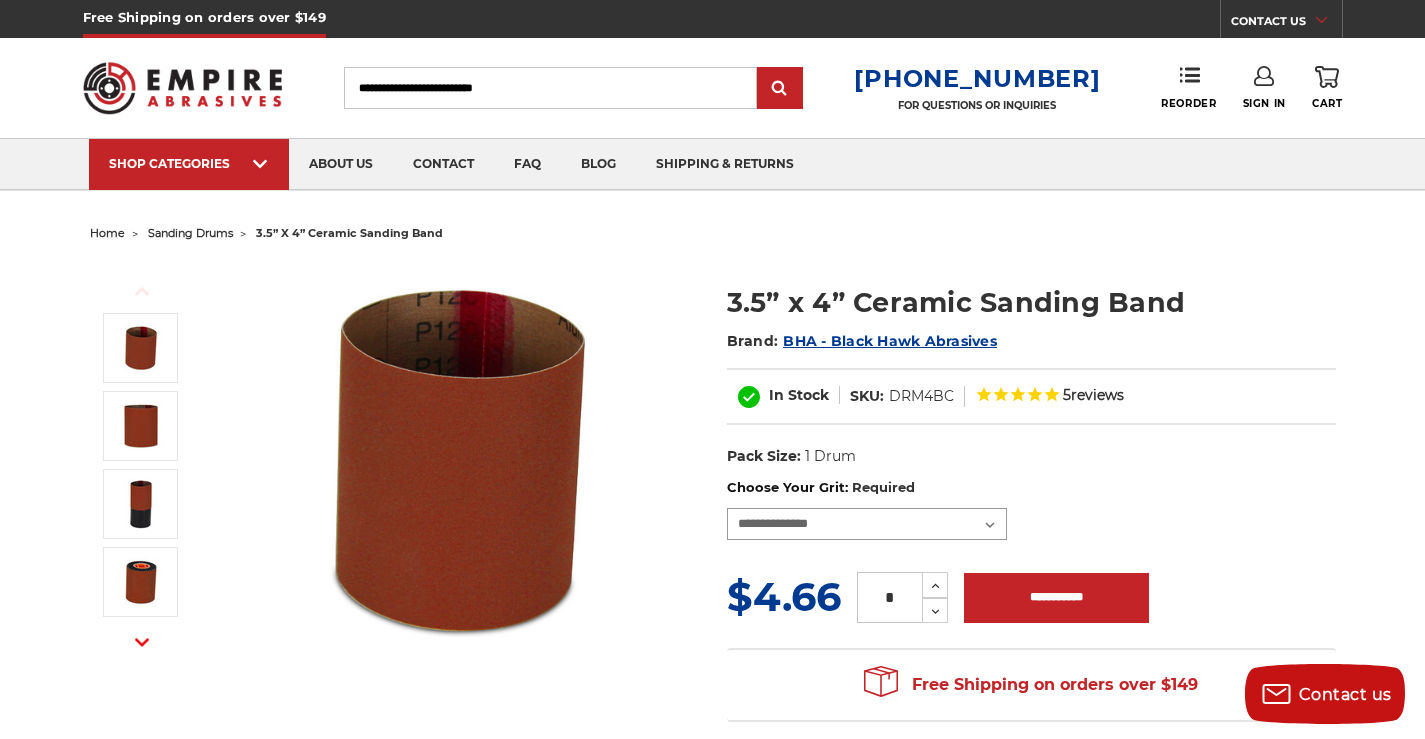 click on "**********" at bounding box center (867, 524) 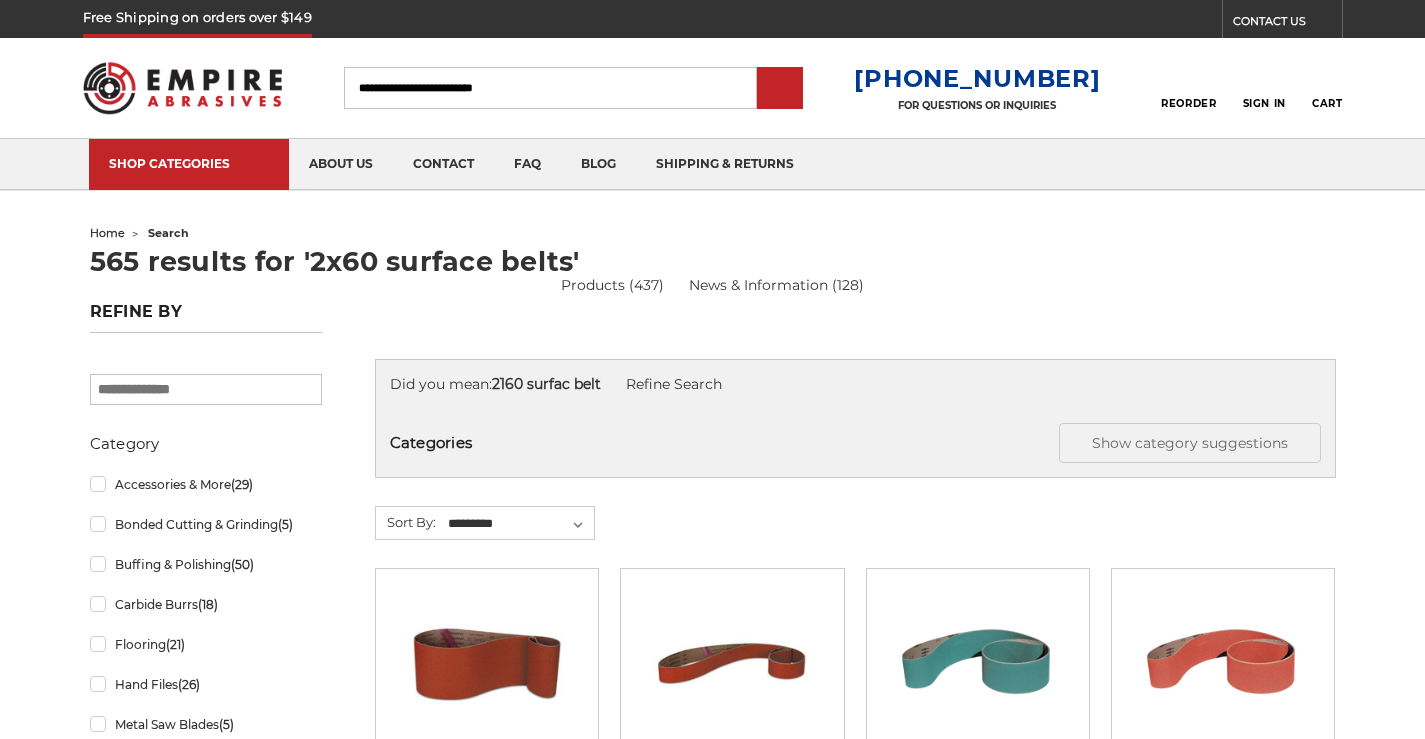 scroll, scrollTop: 0, scrollLeft: 0, axis: both 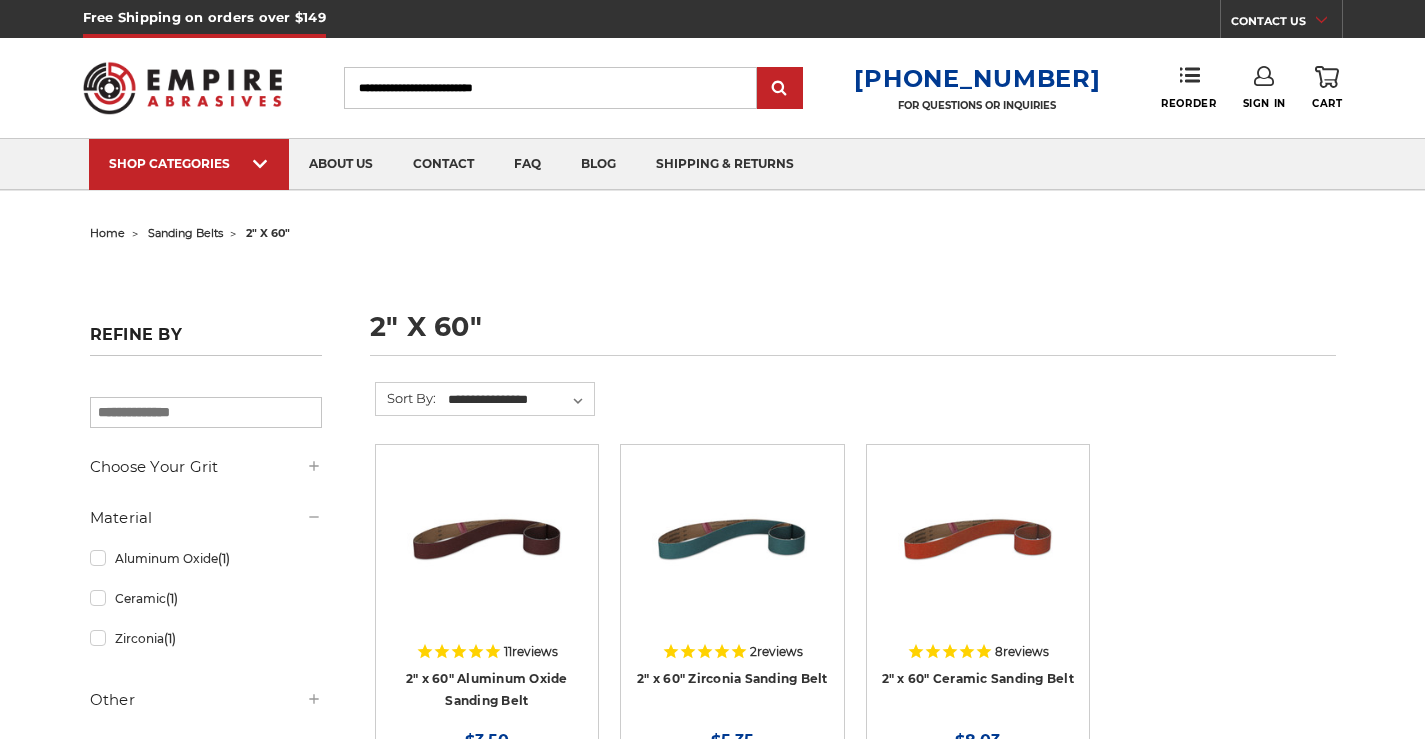 click on "Search" at bounding box center [550, 88] 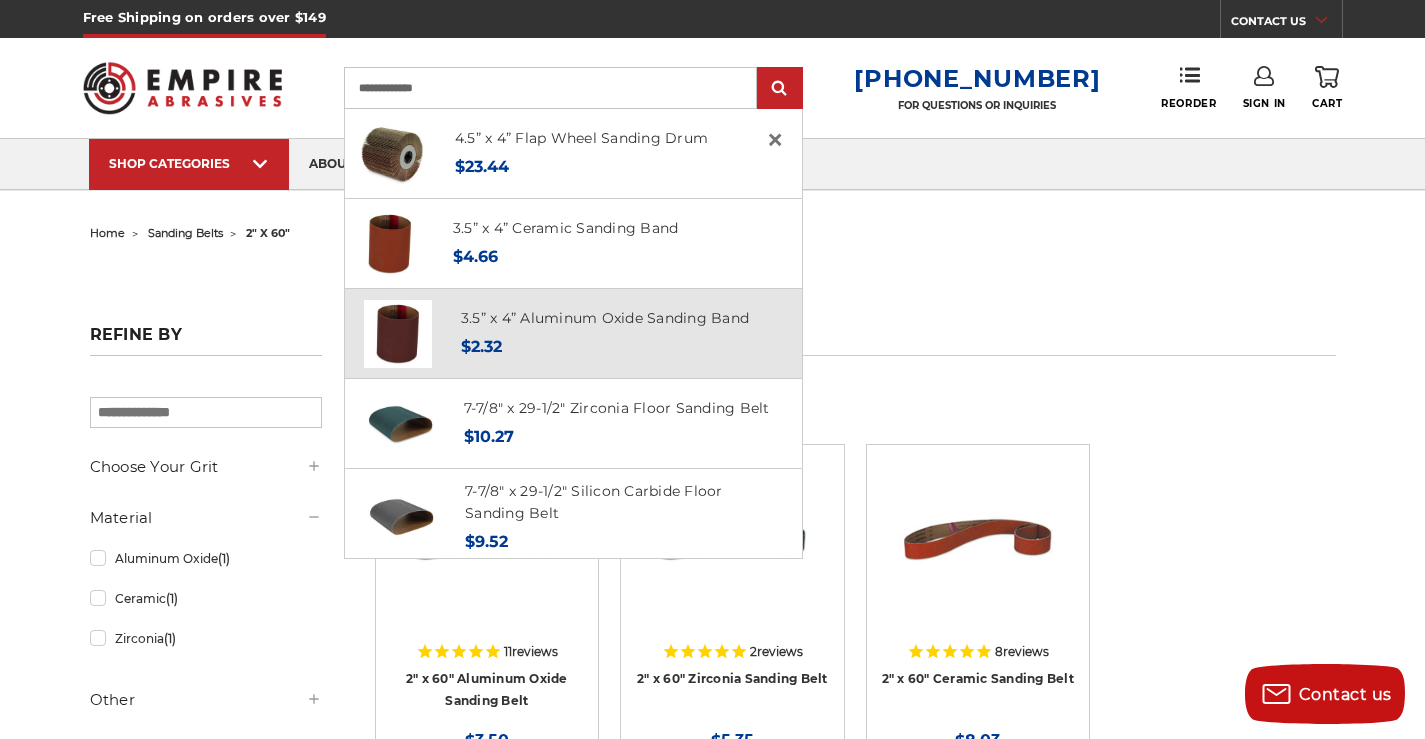 type on "**********" 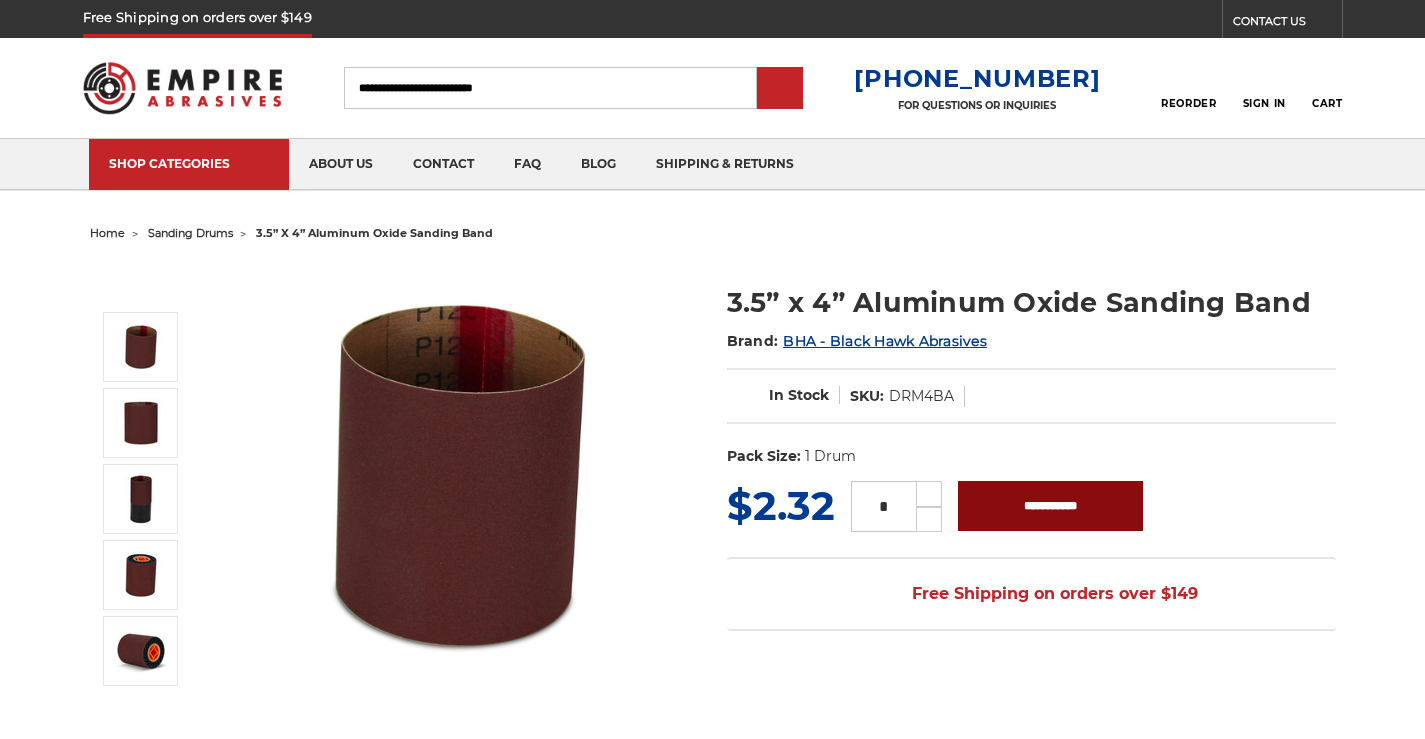 scroll, scrollTop: 0, scrollLeft: 0, axis: both 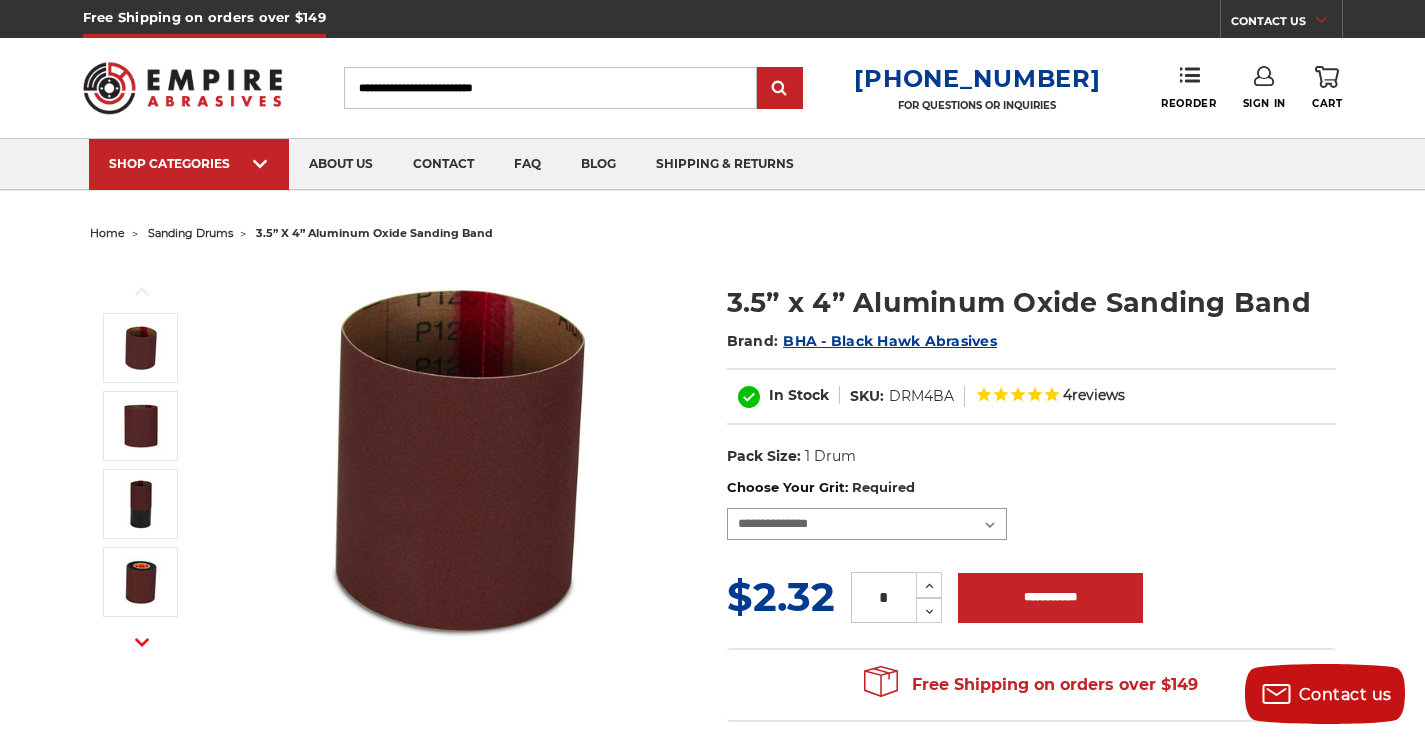 click on "**********" at bounding box center [867, 524] 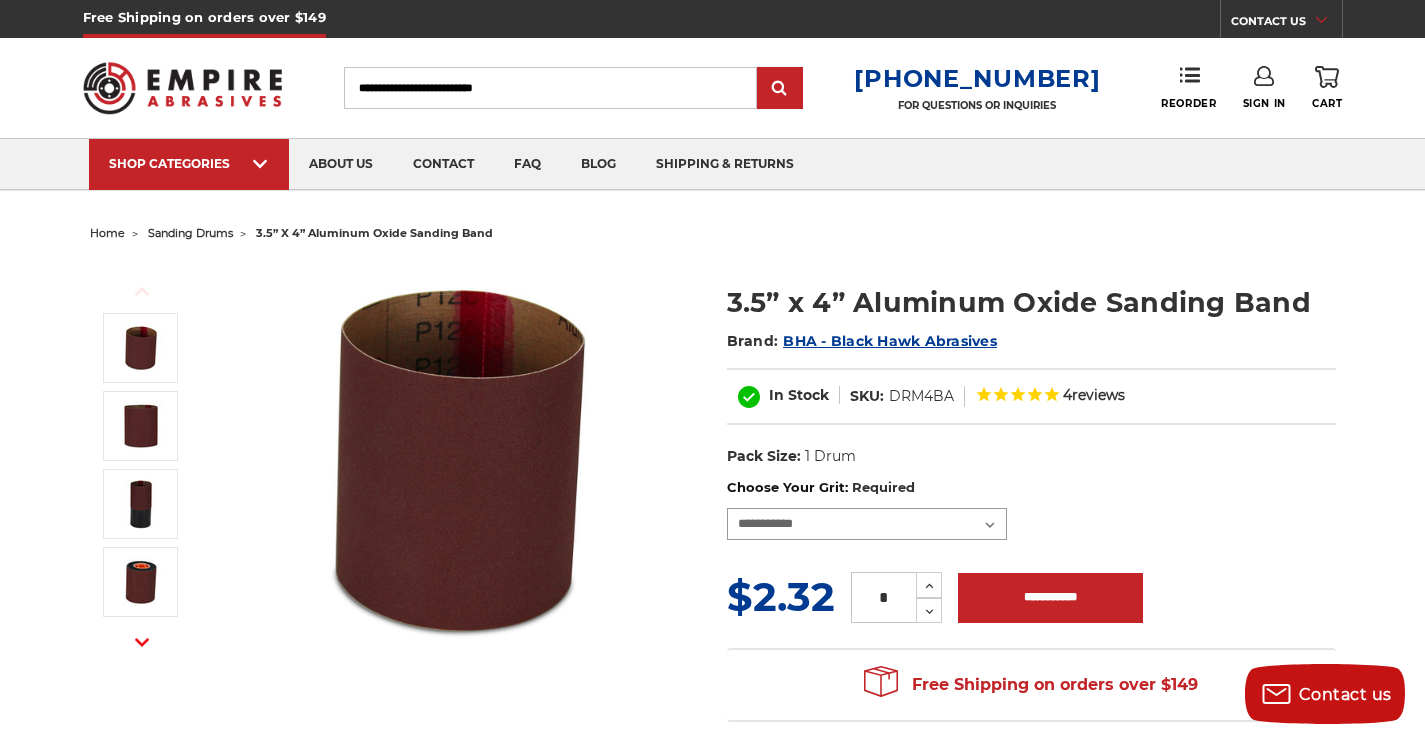click on "**********" at bounding box center [867, 524] 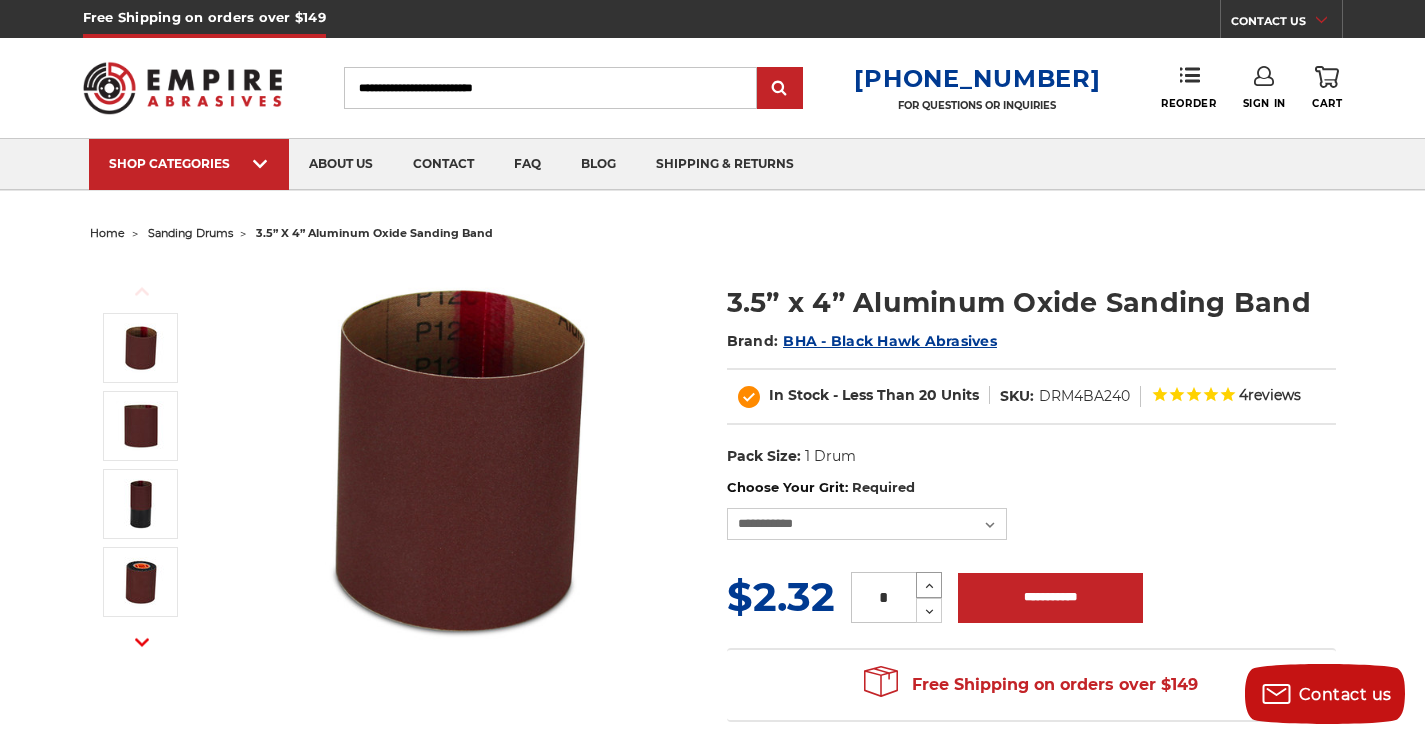 click 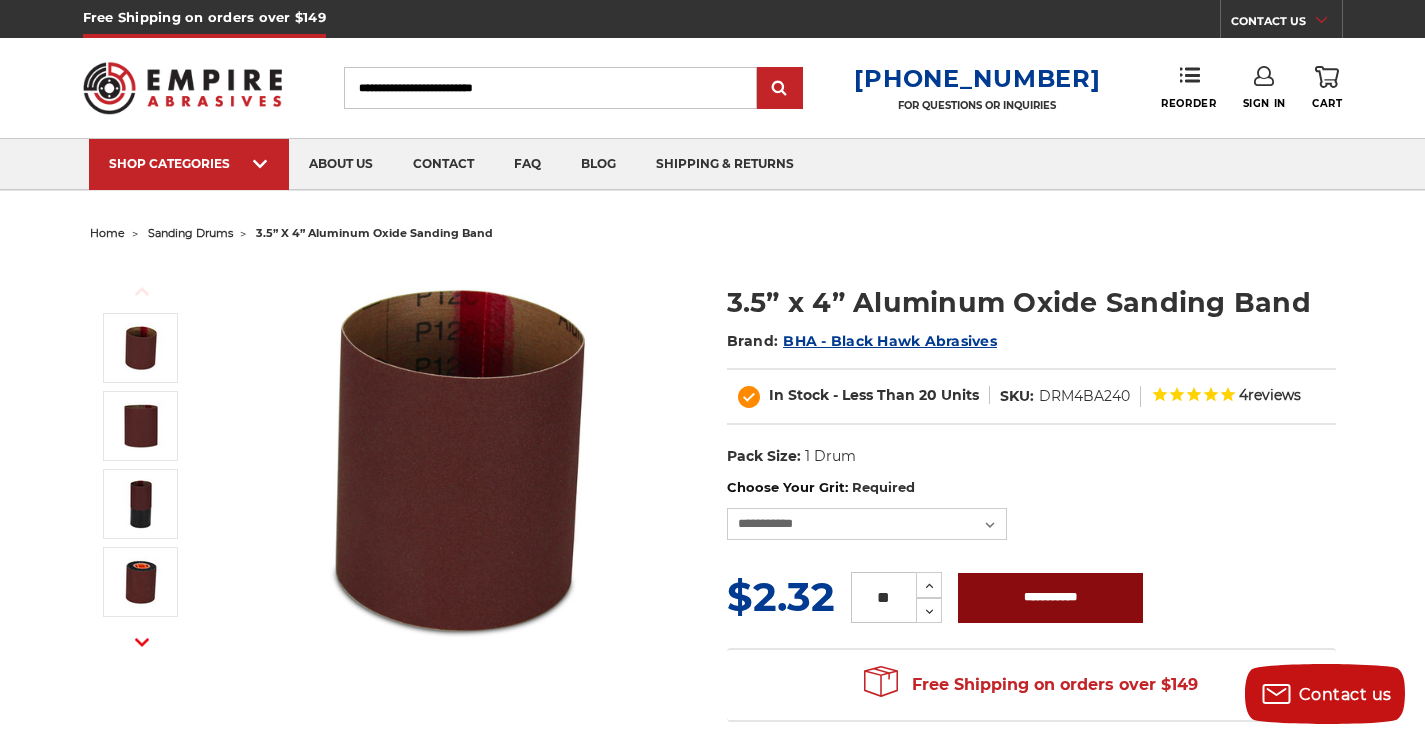 click on "**********" at bounding box center [1050, 598] 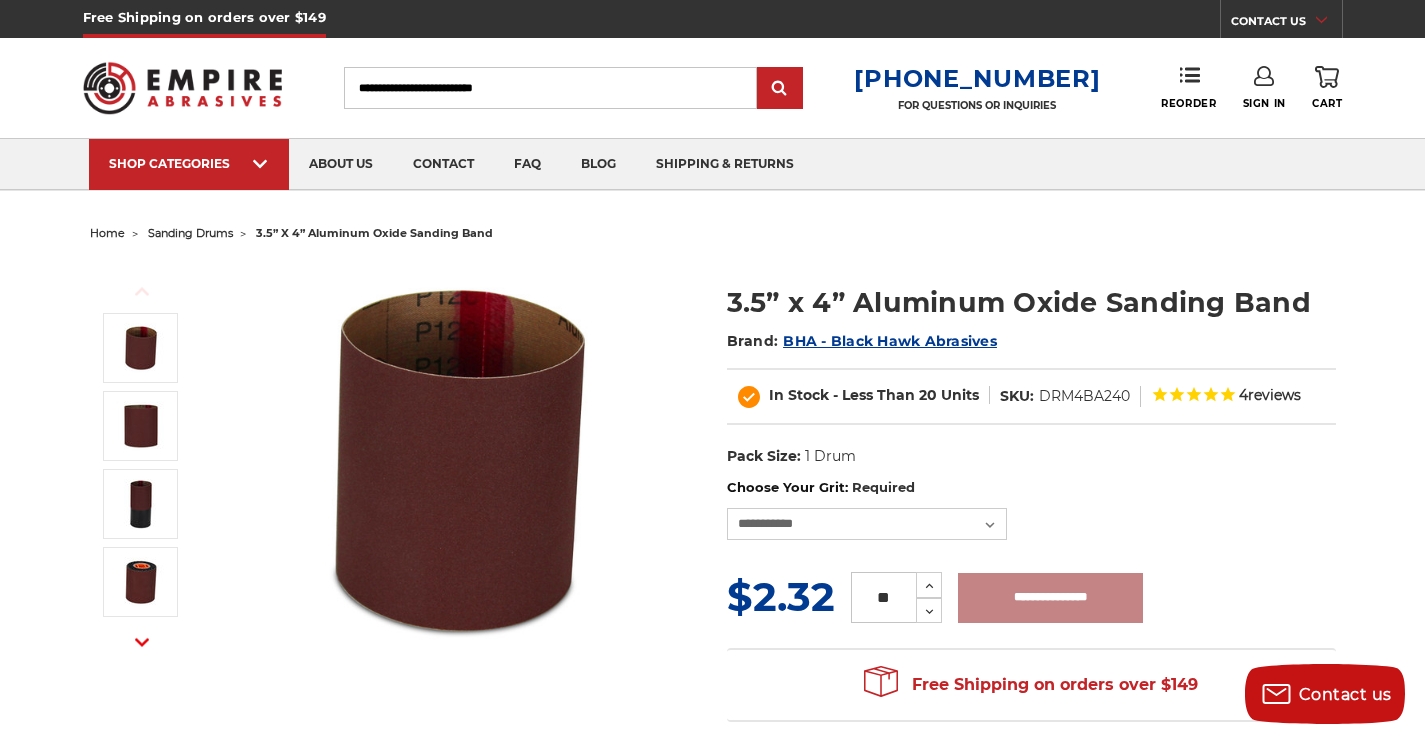 type on "**********" 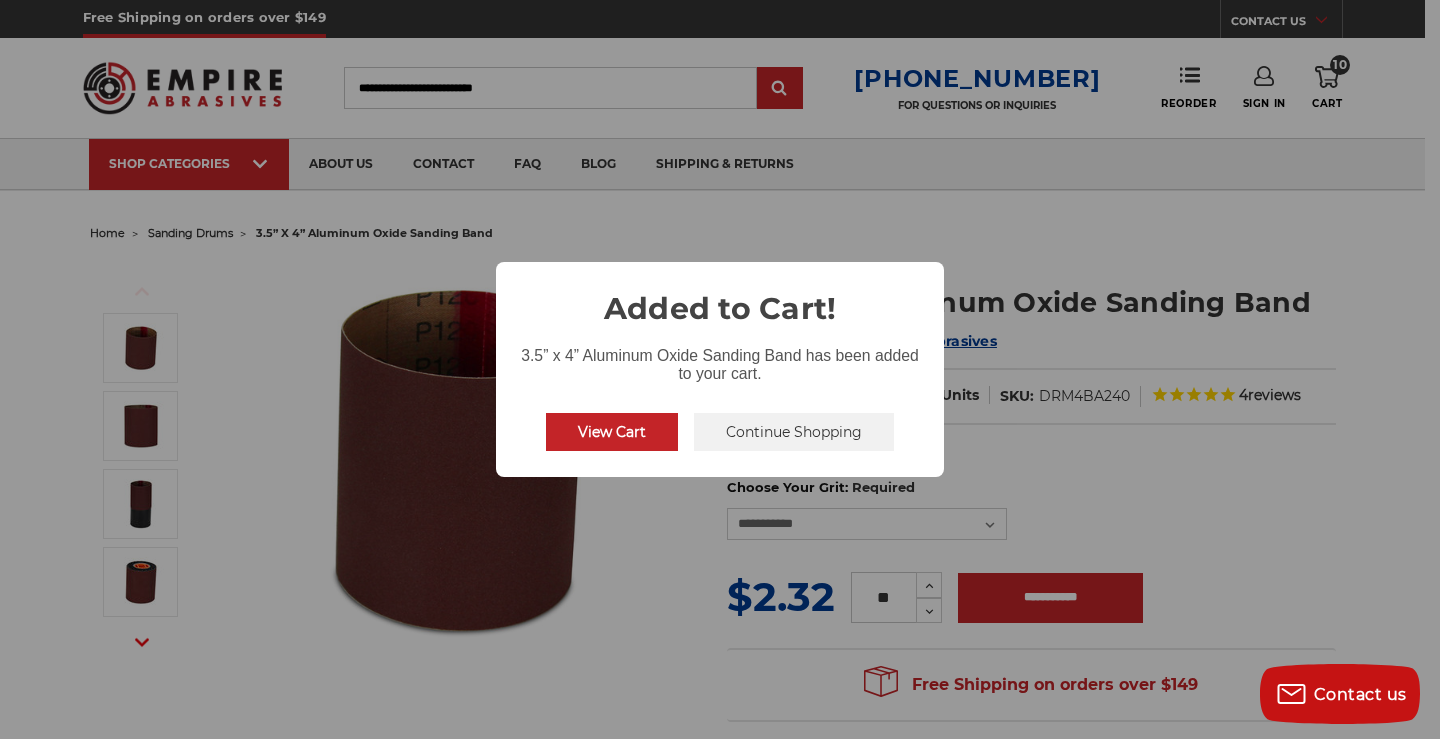 click on "Continue Shopping" at bounding box center [794, 432] 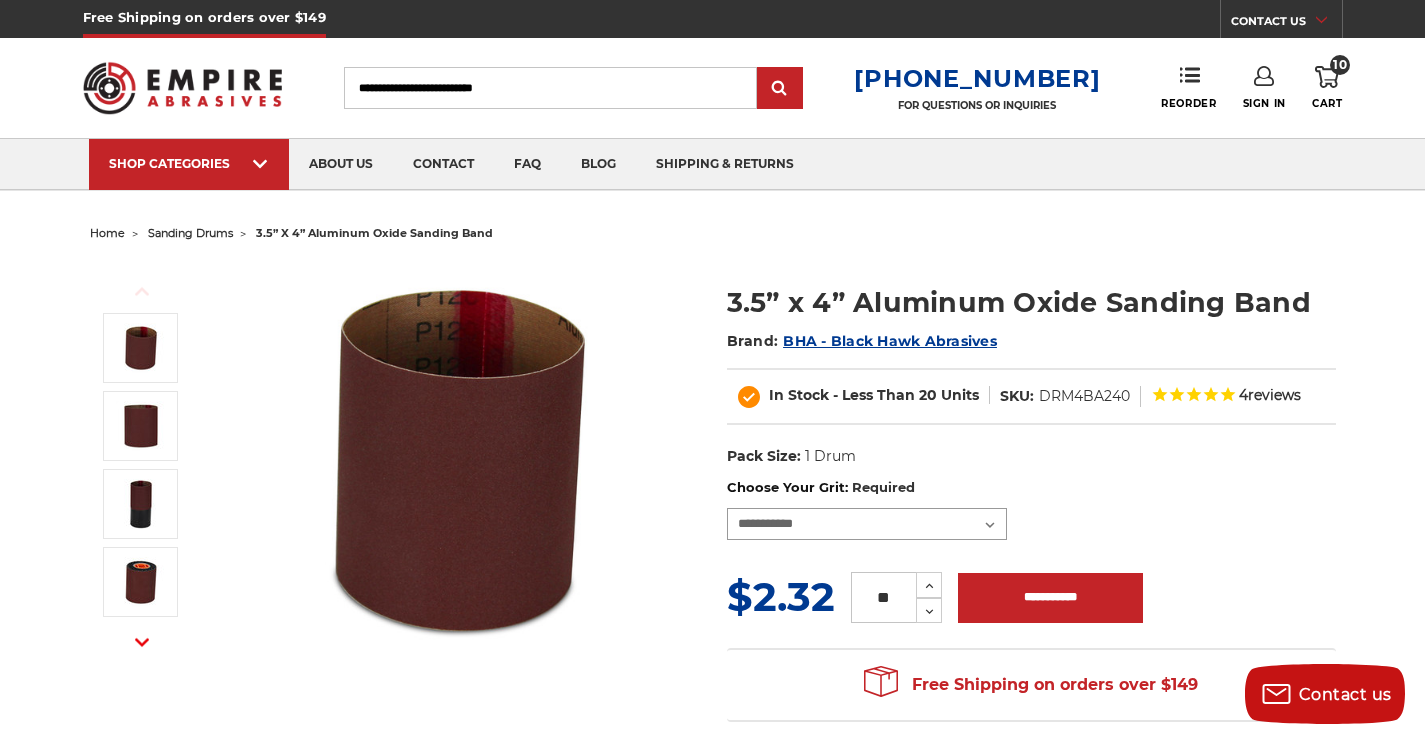 click on "**********" at bounding box center [867, 524] 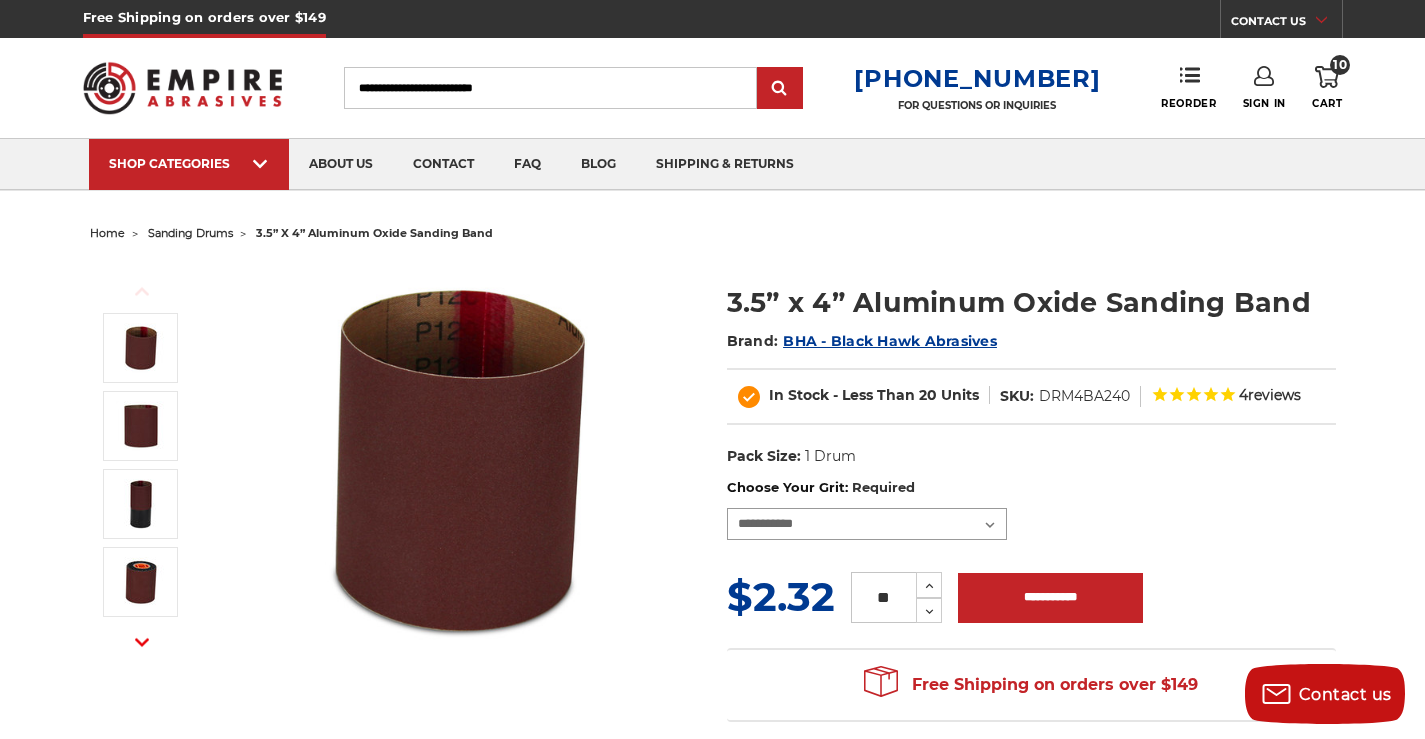 select on "****" 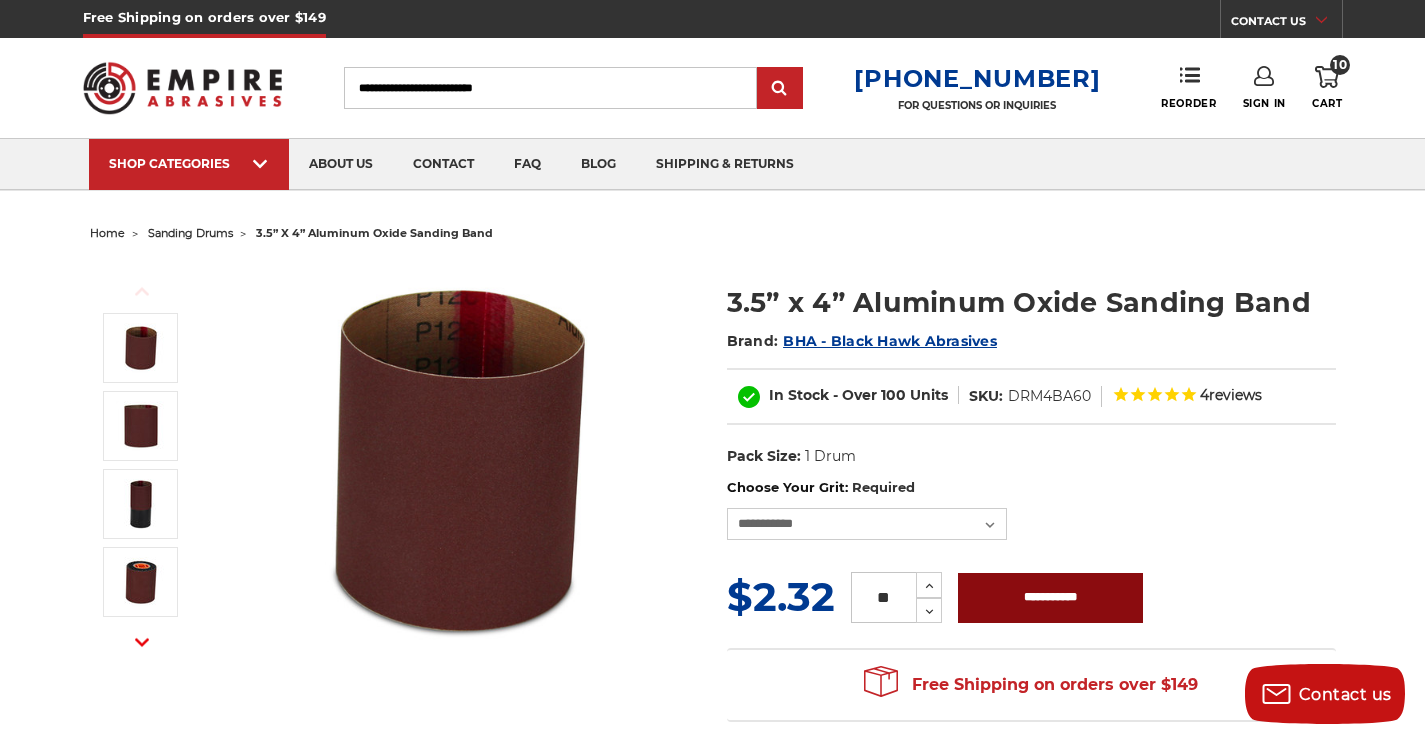 click on "**********" at bounding box center [1050, 598] 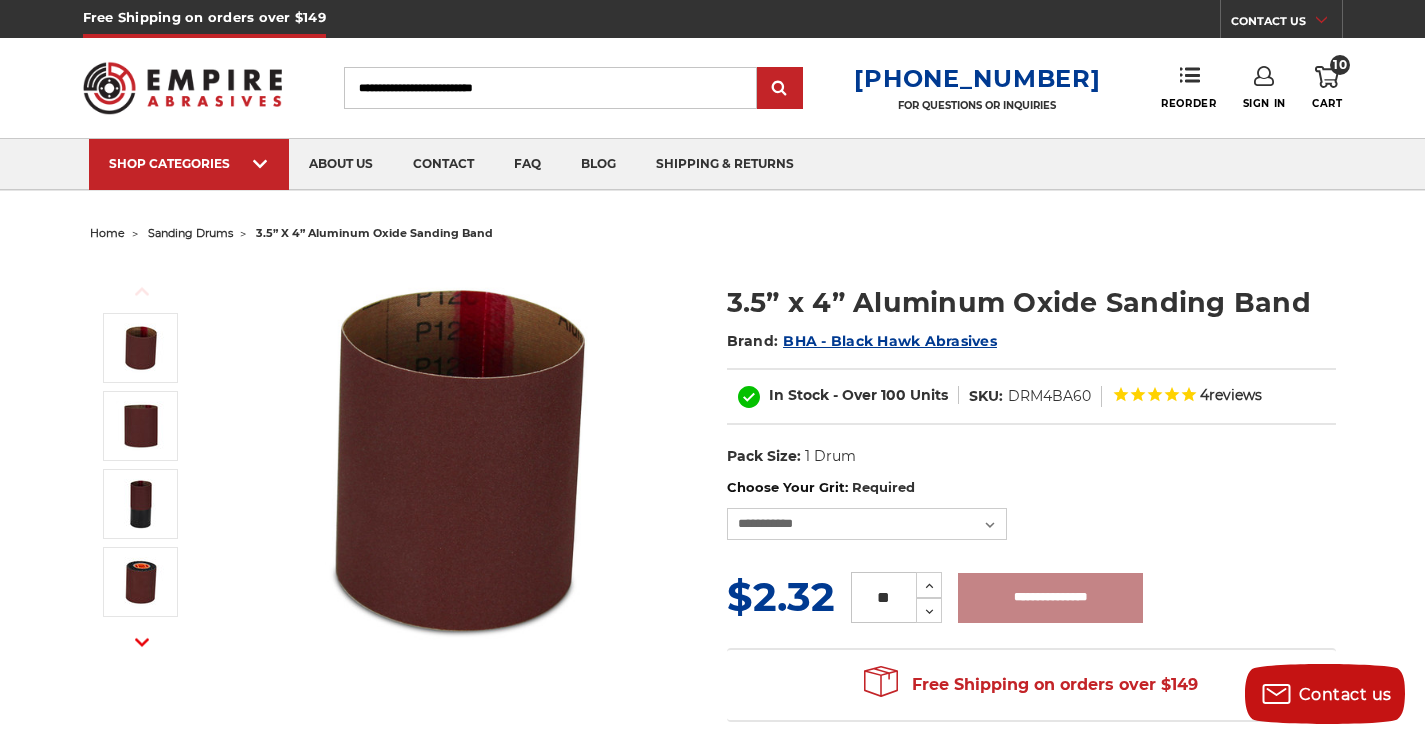 type on "**********" 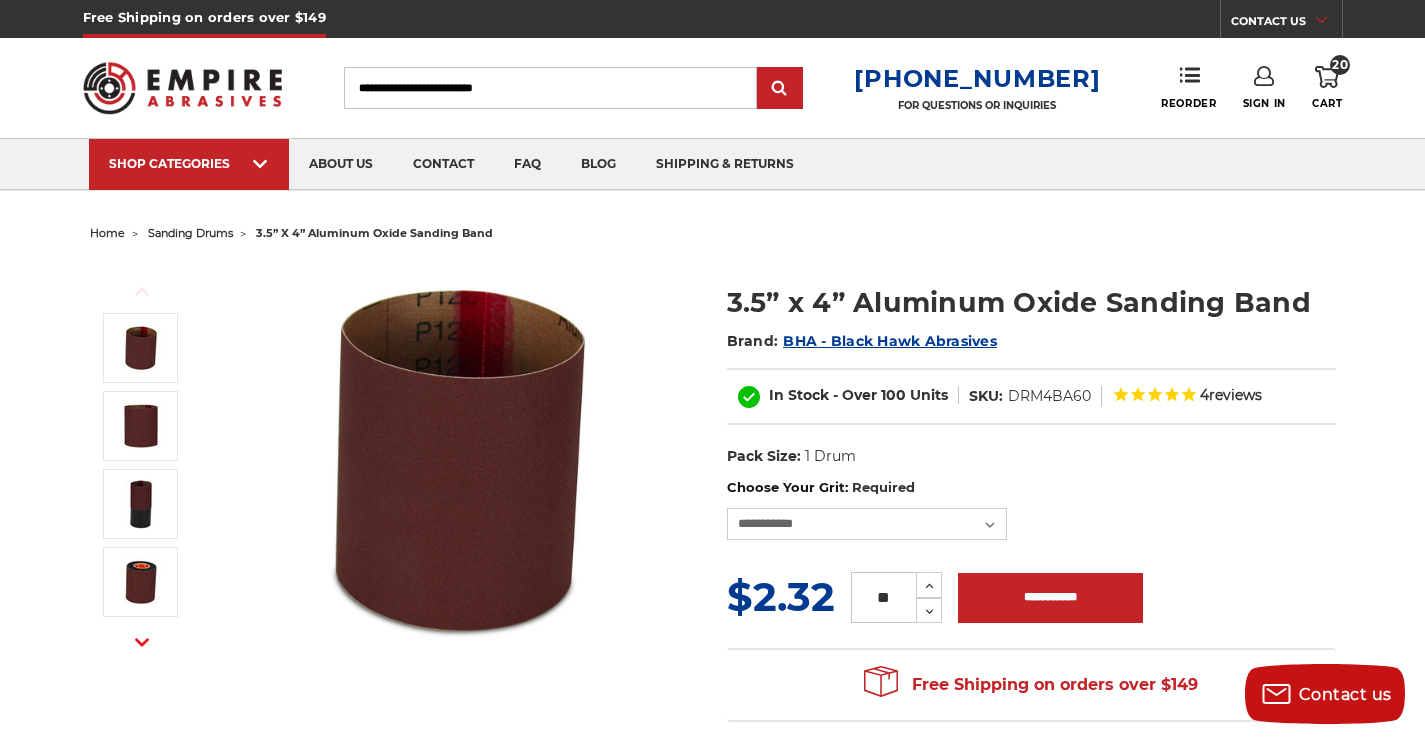 click on "3.5” x 4” Aluminum Oxide Sanding Band
Brand:   BHA - Black Hawk Abrasives
In Stock
- Over
100
Units
SKU:
DRM4BA60
4  reviews
UPC:
Pack Size:
1 Drum Tool: stock:" at bounding box center (1031, 380) 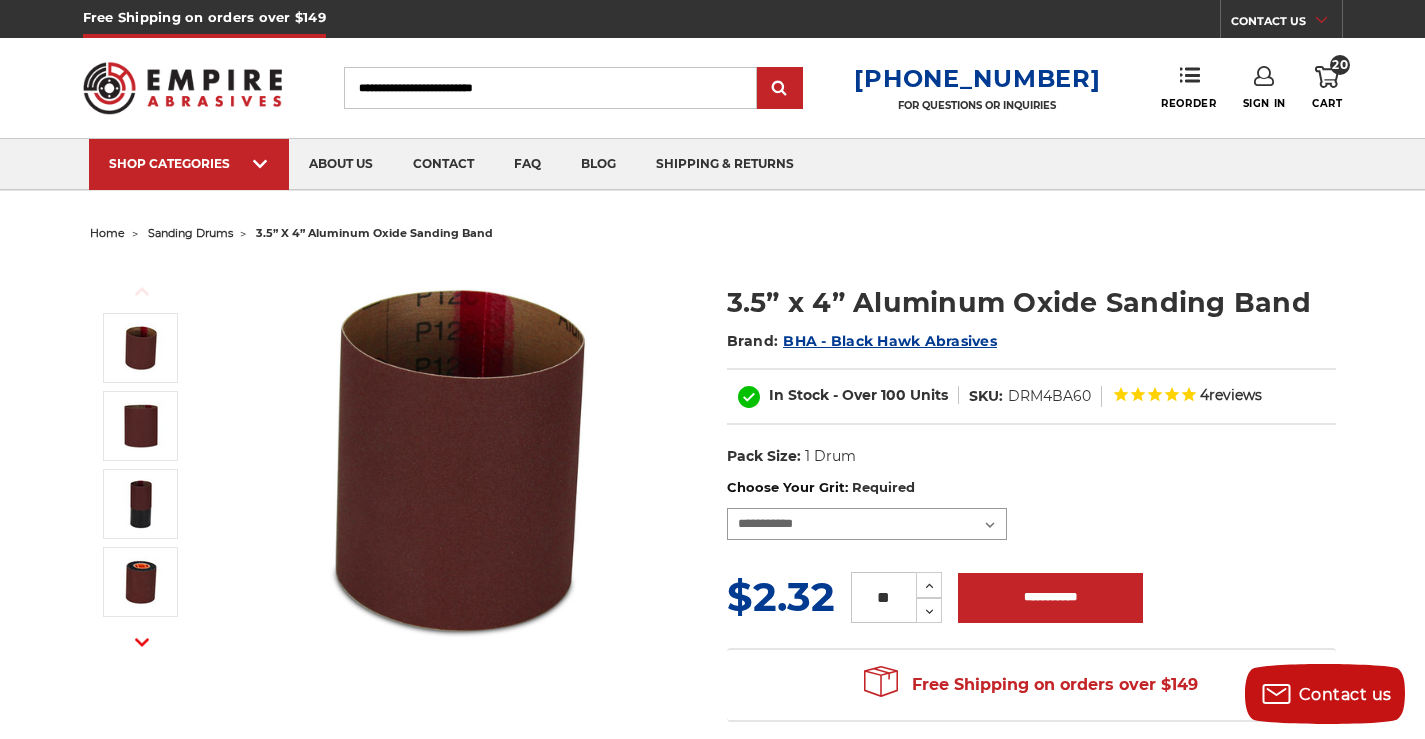 click on "**********" at bounding box center (867, 524) 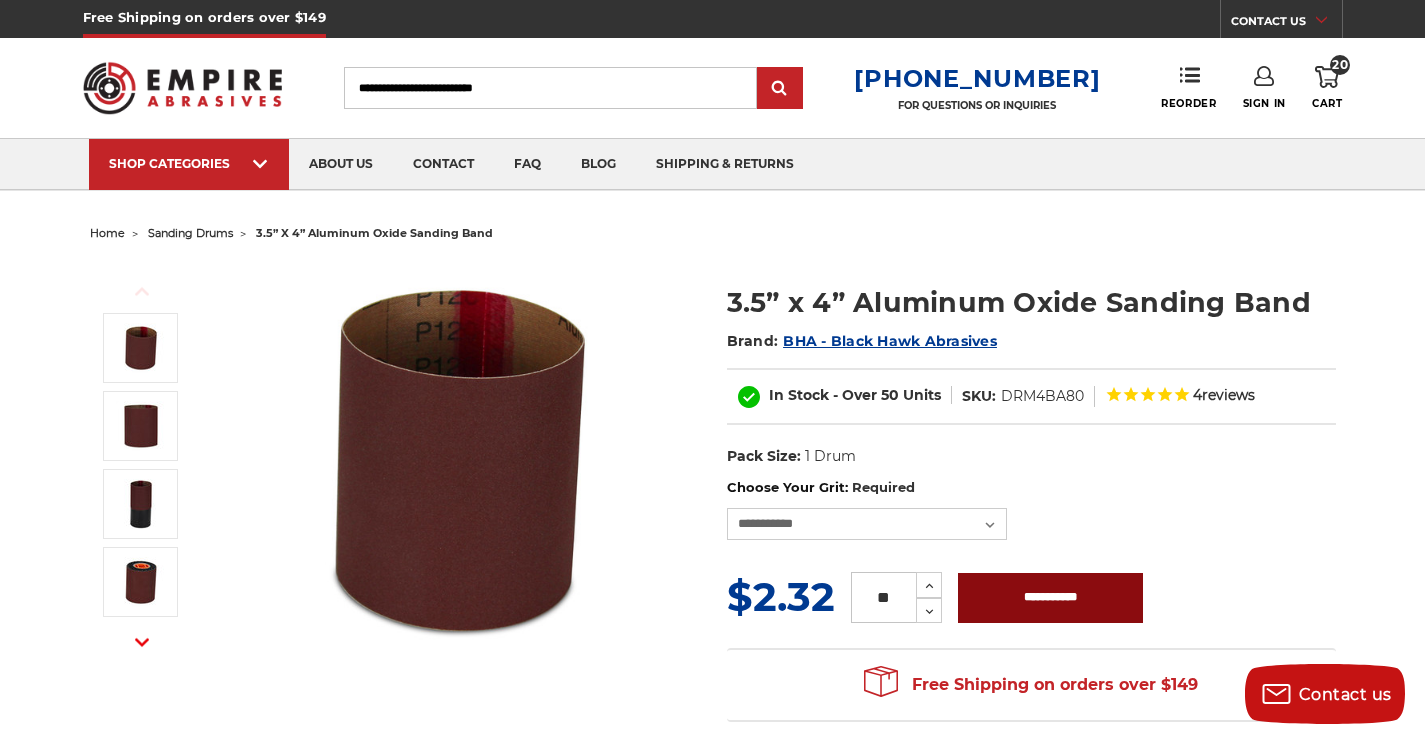 click on "**********" at bounding box center [1050, 598] 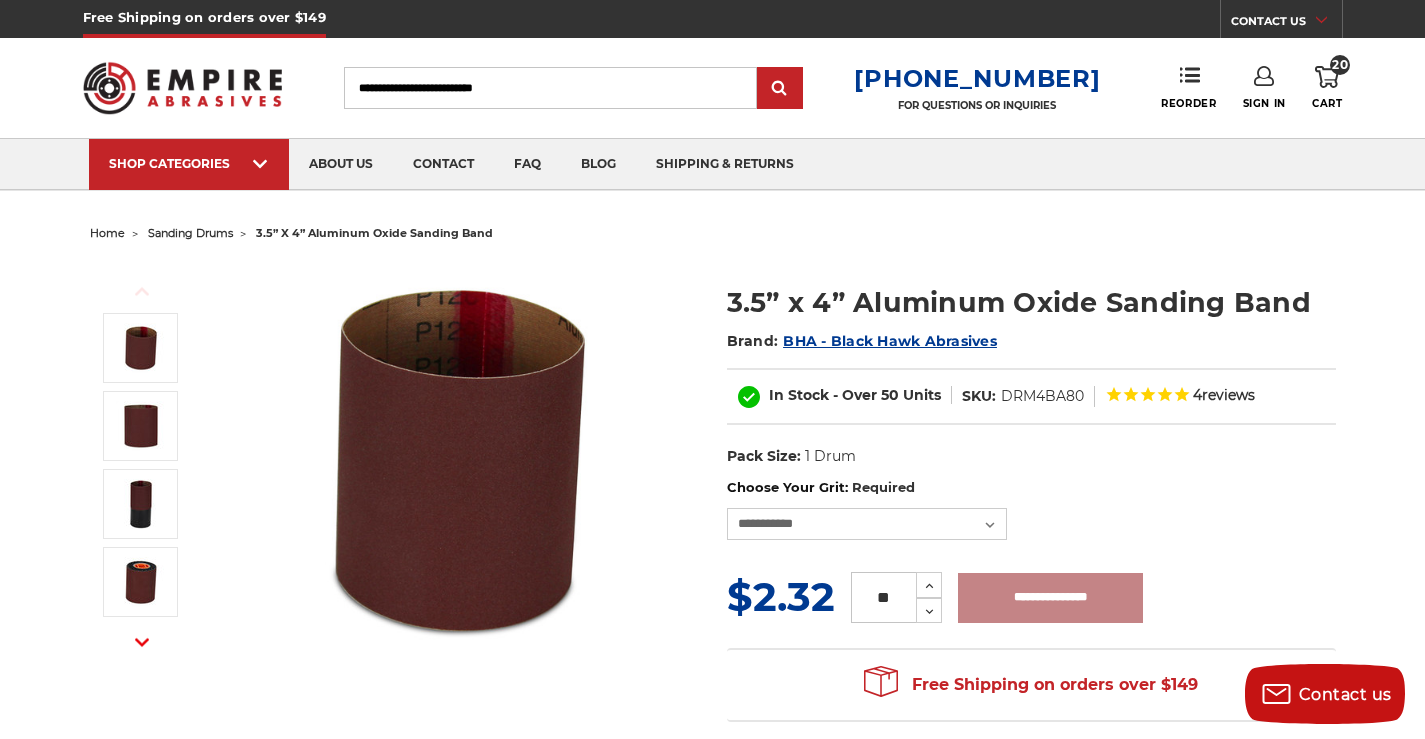 type on "**********" 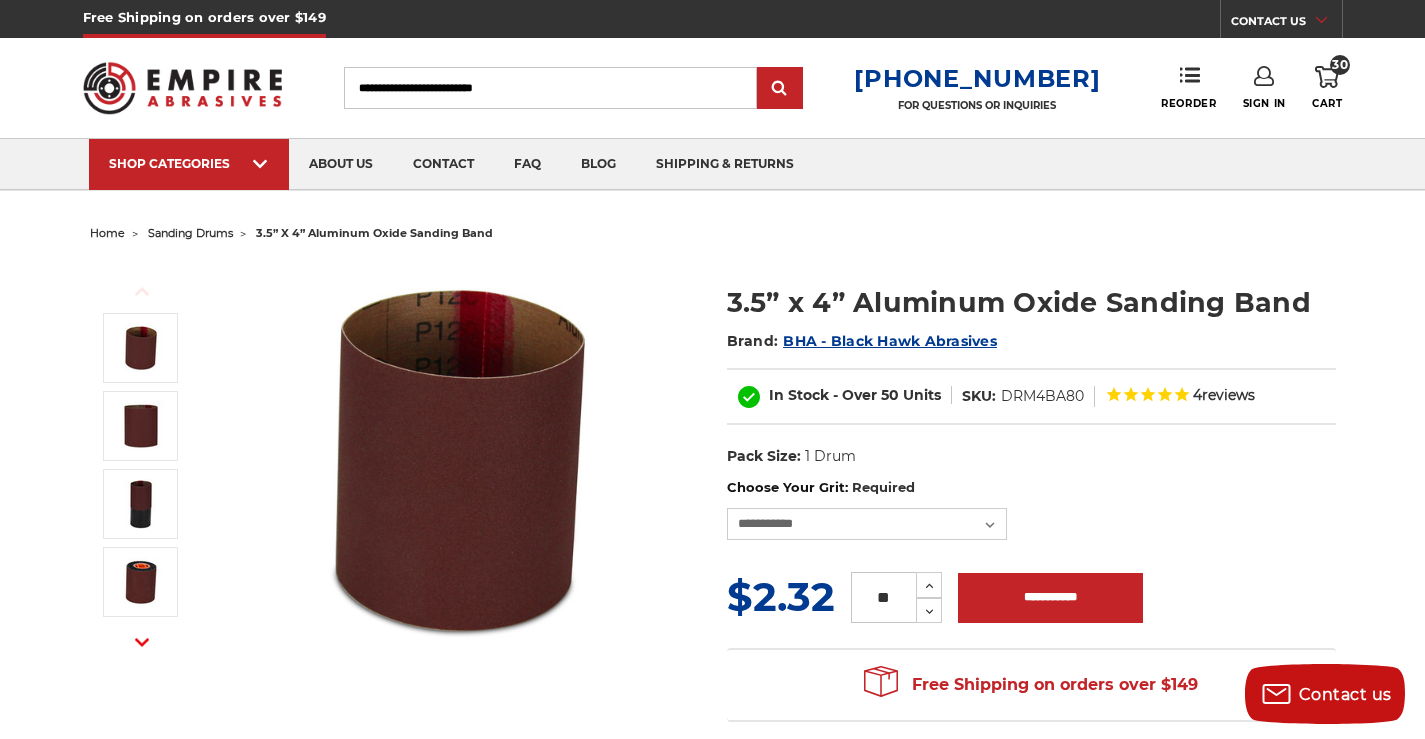 click 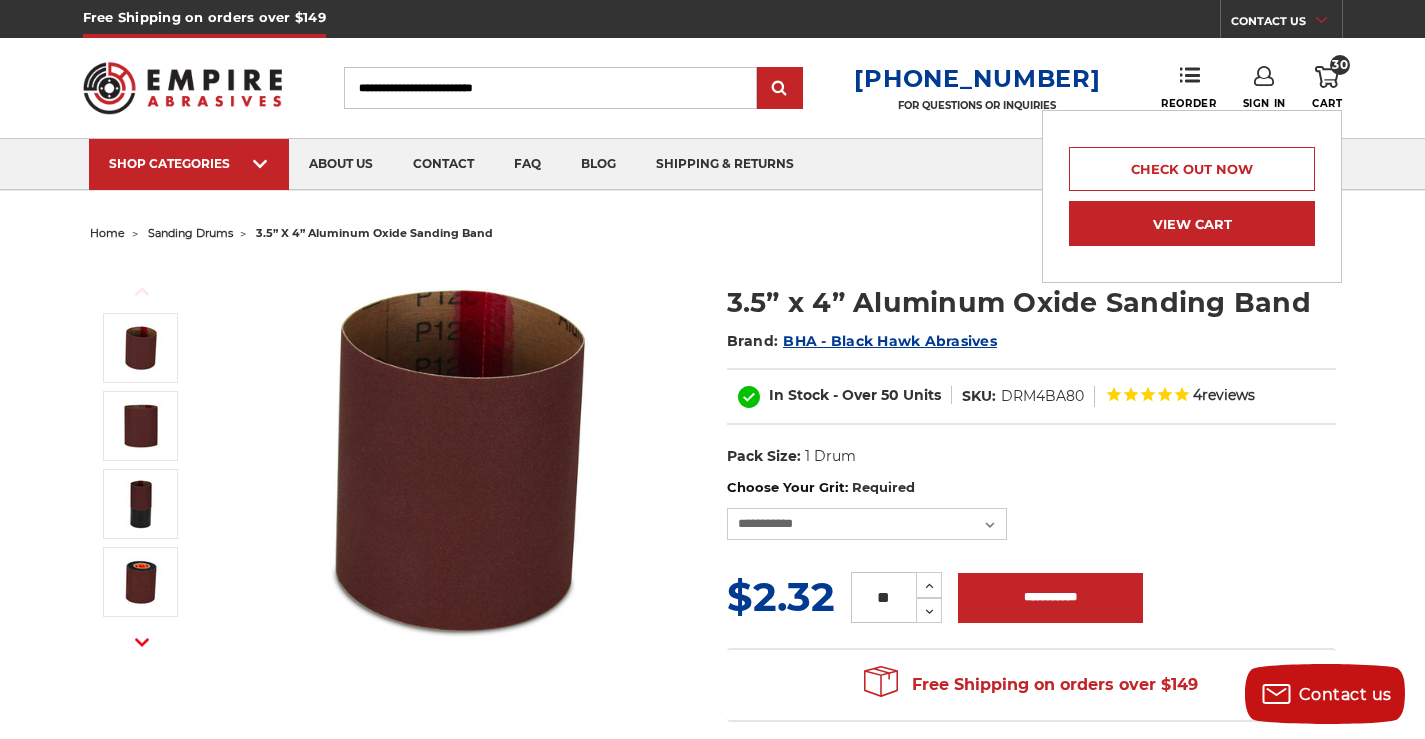 click on "View Cart" at bounding box center (1192, 223) 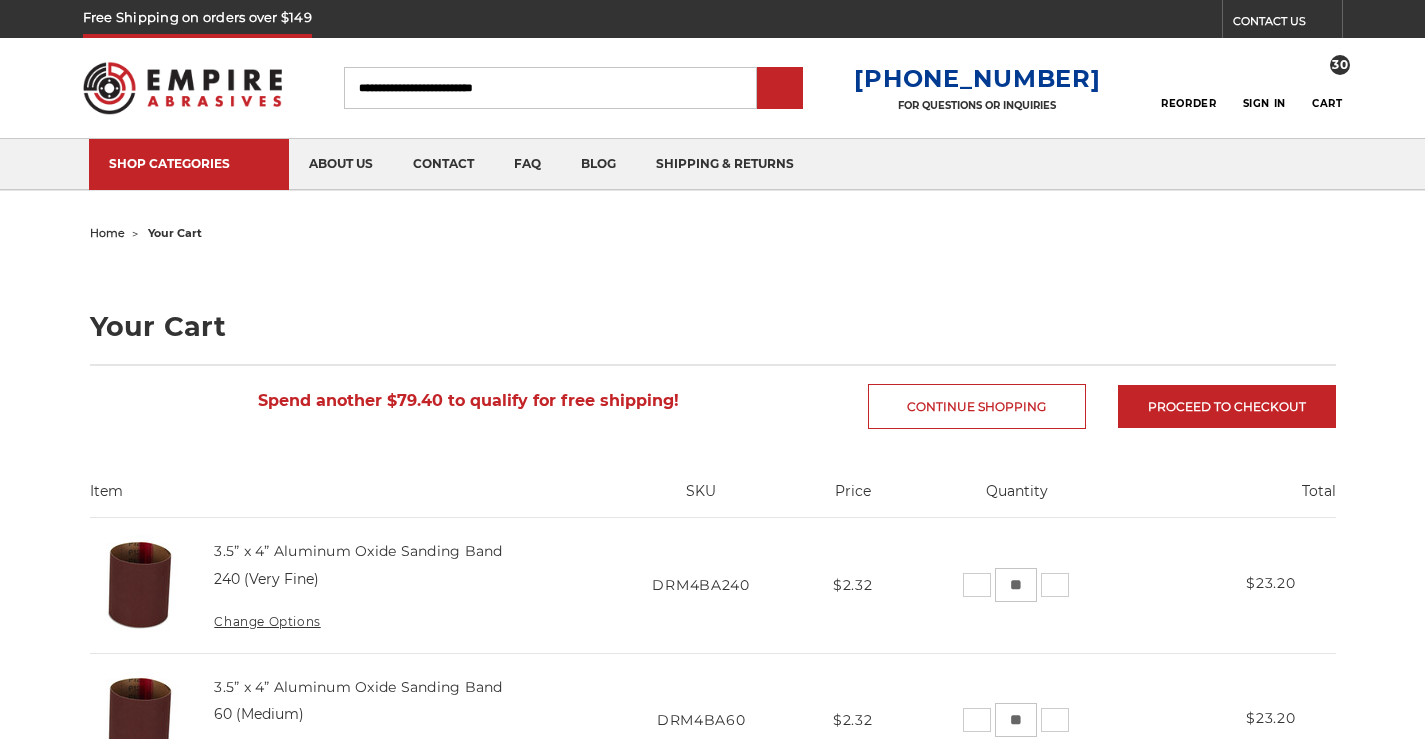 scroll, scrollTop: 0, scrollLeft: 0, axis: both 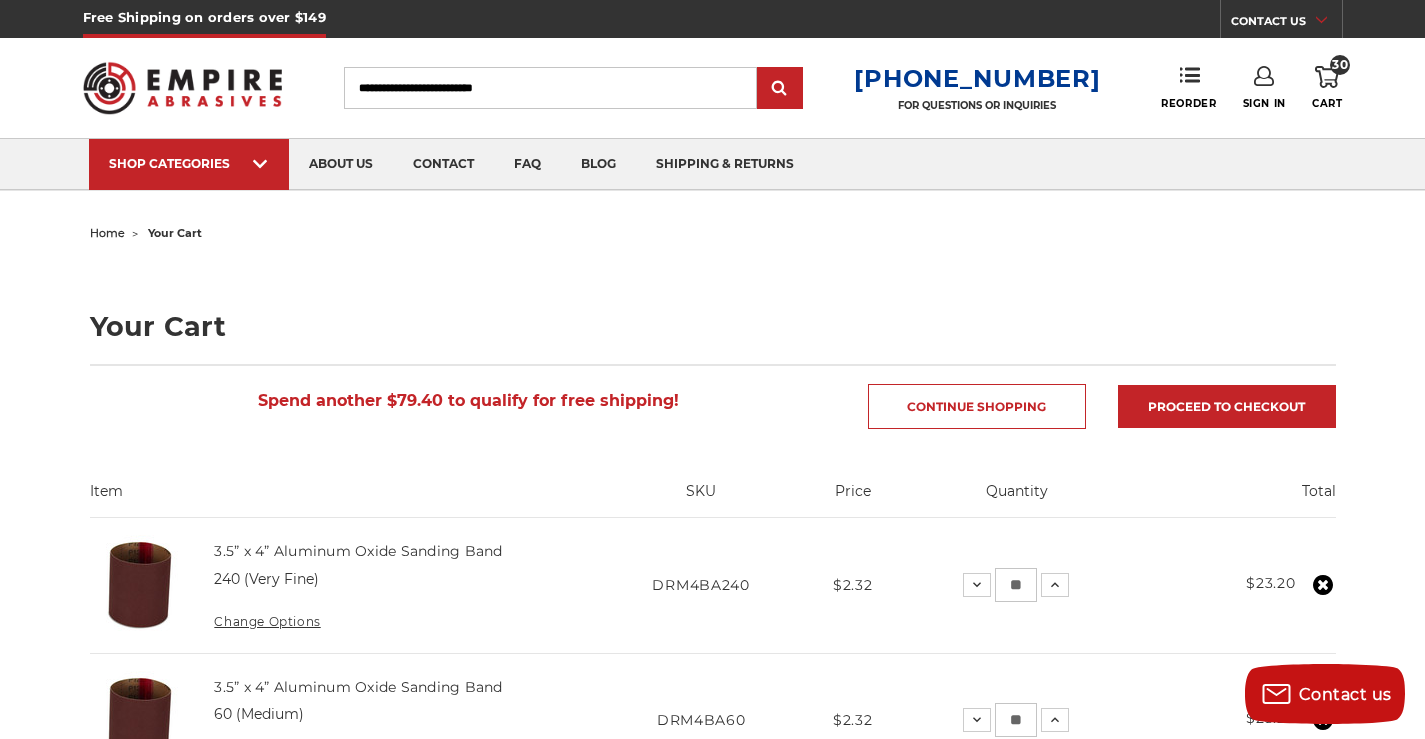 click on "Search" at bounding box center [550, 88] 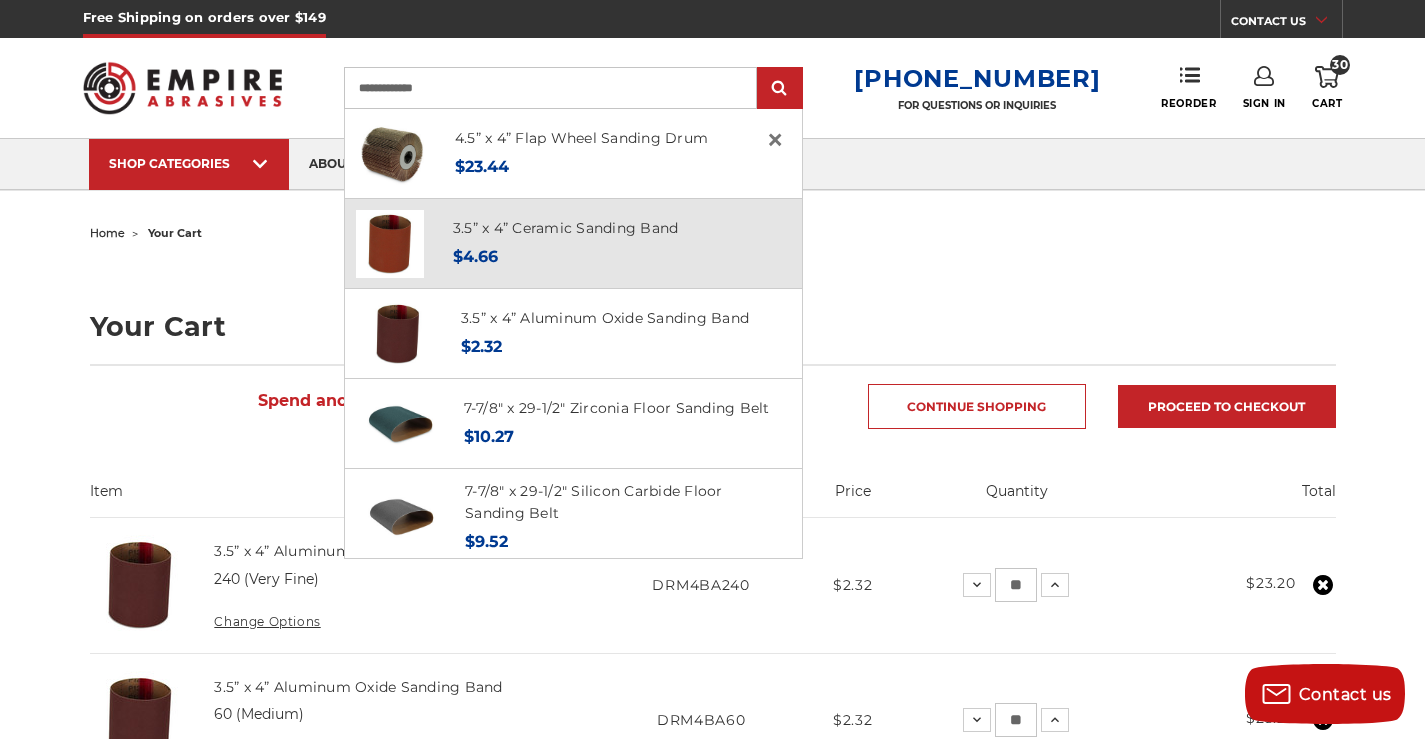 type on "**********" 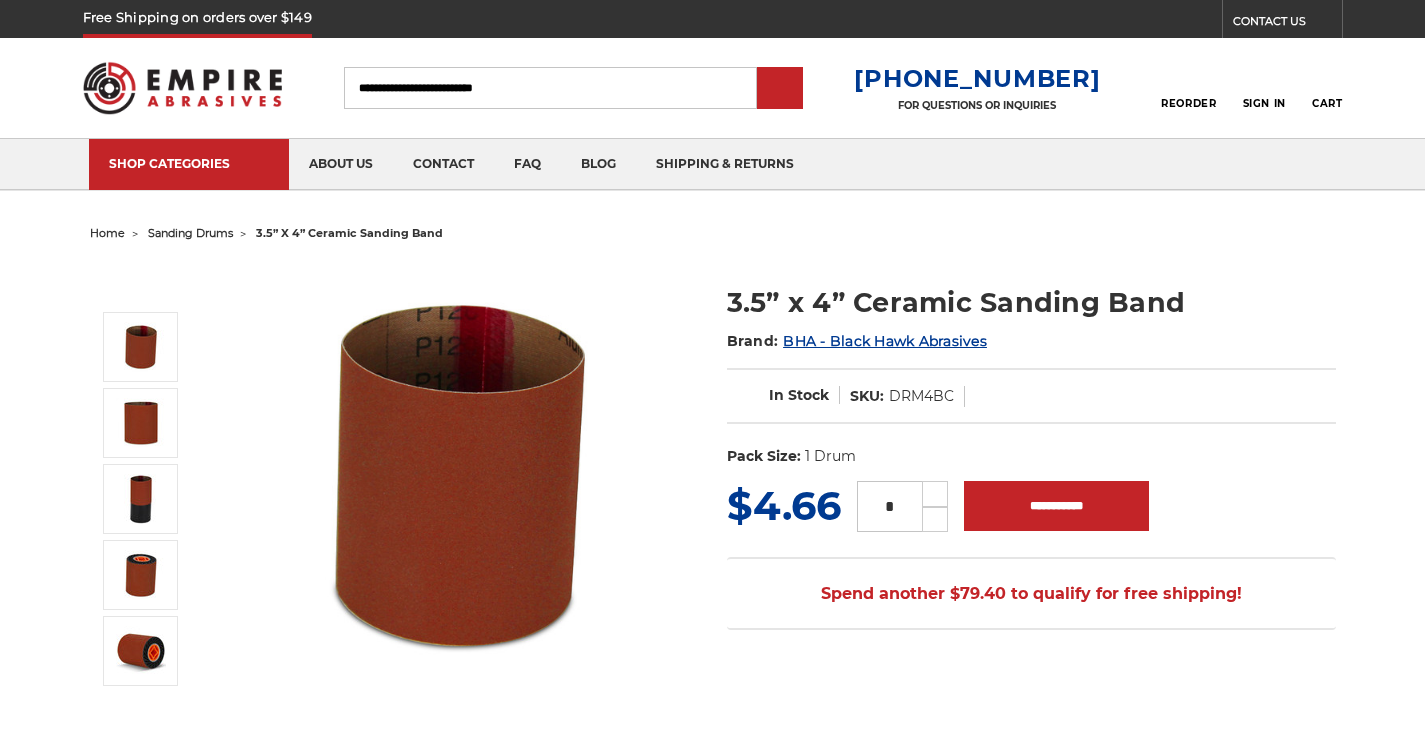 scroll, scrollTop: 0, scrollLeft: 0, axis: both 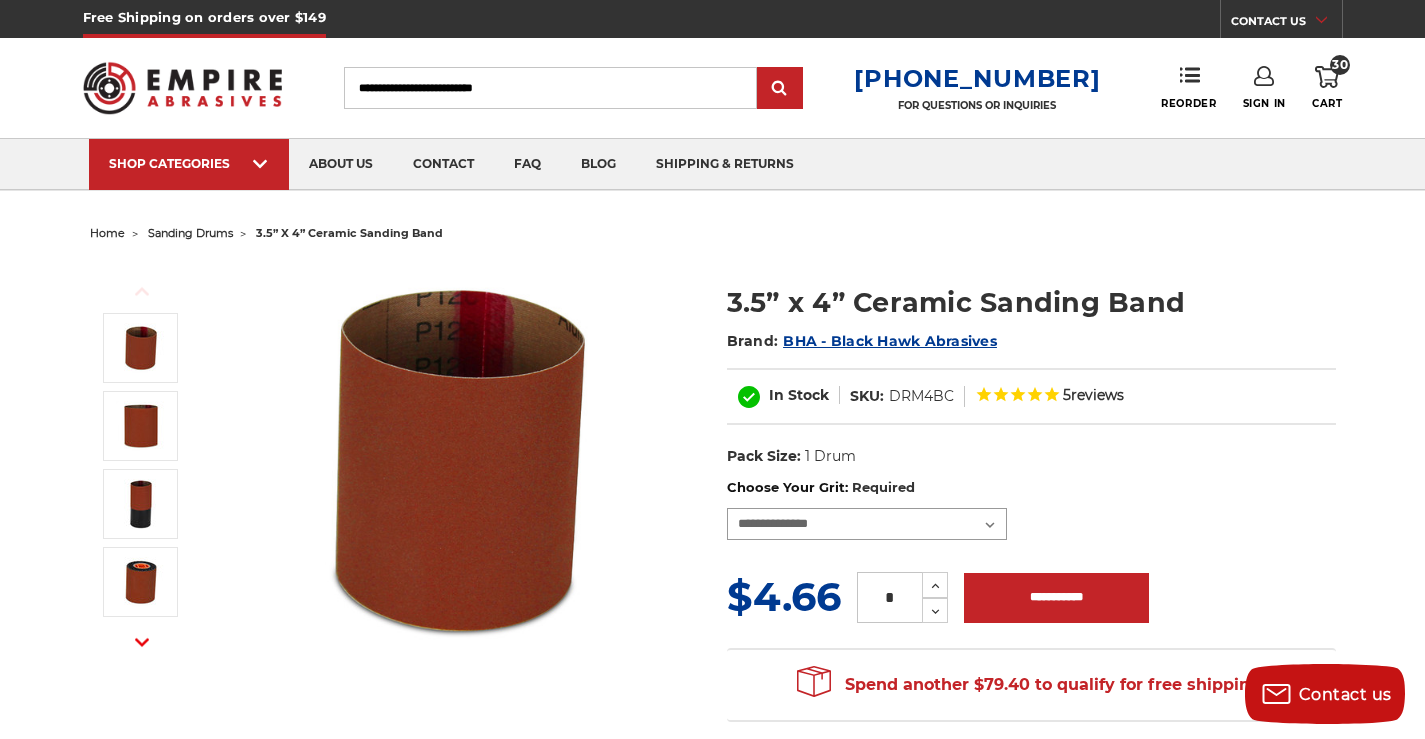 click on "**********" at bounding box center (867, 524) 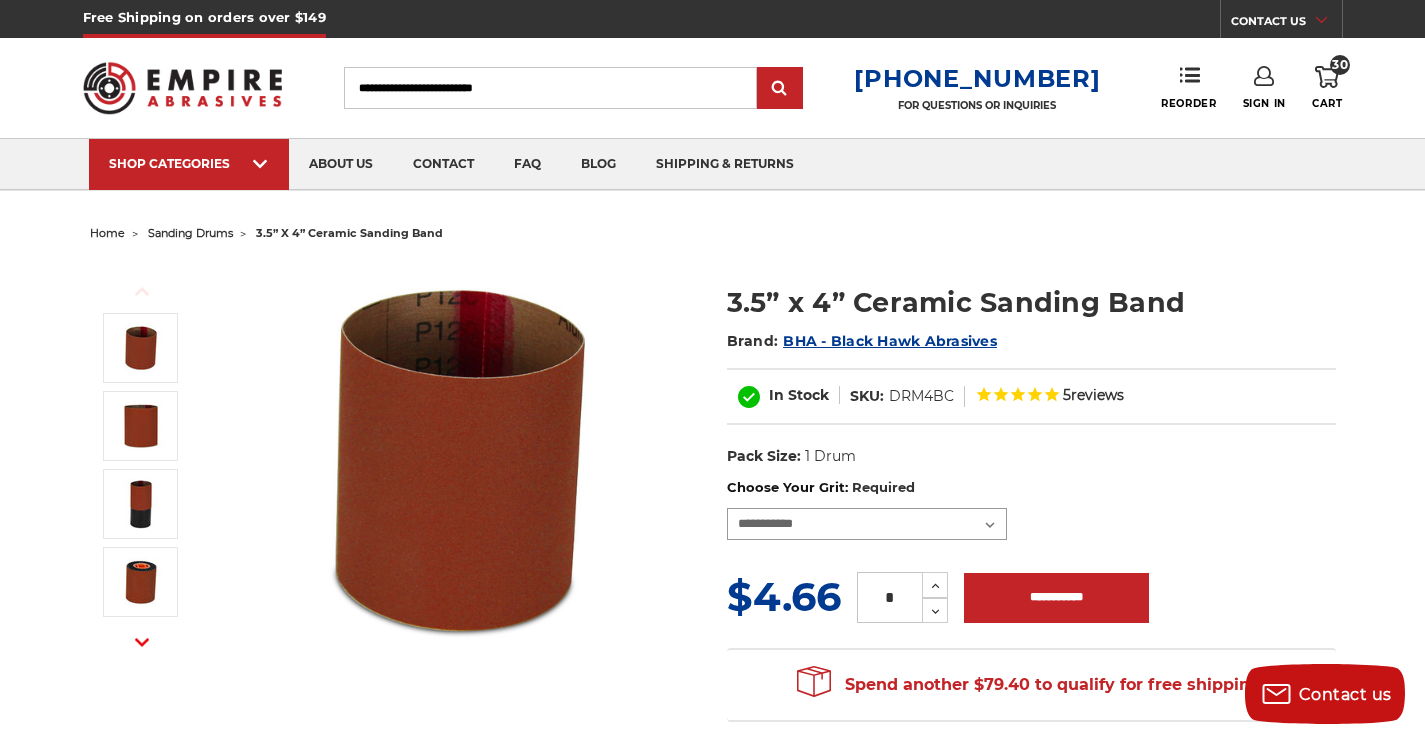 click on "**********" at bounding box center [867, 524] 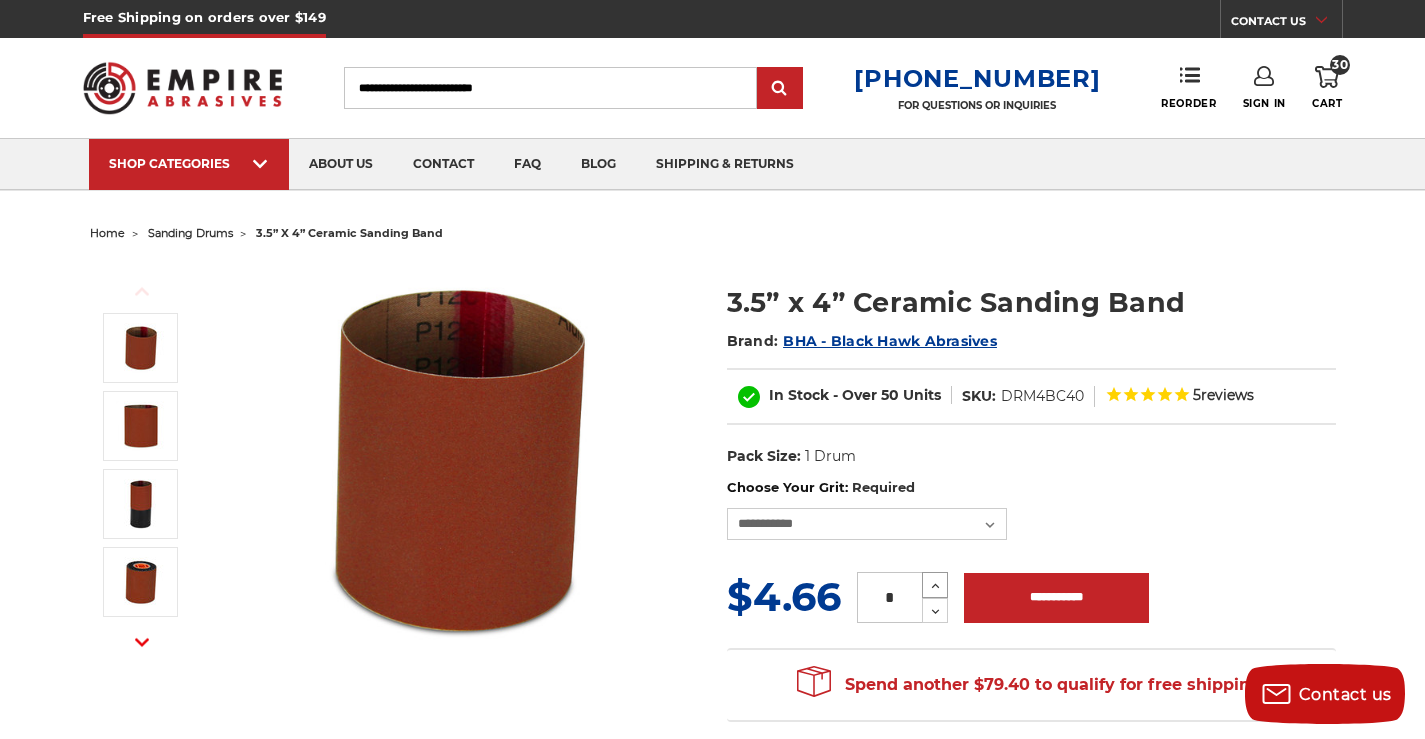 click 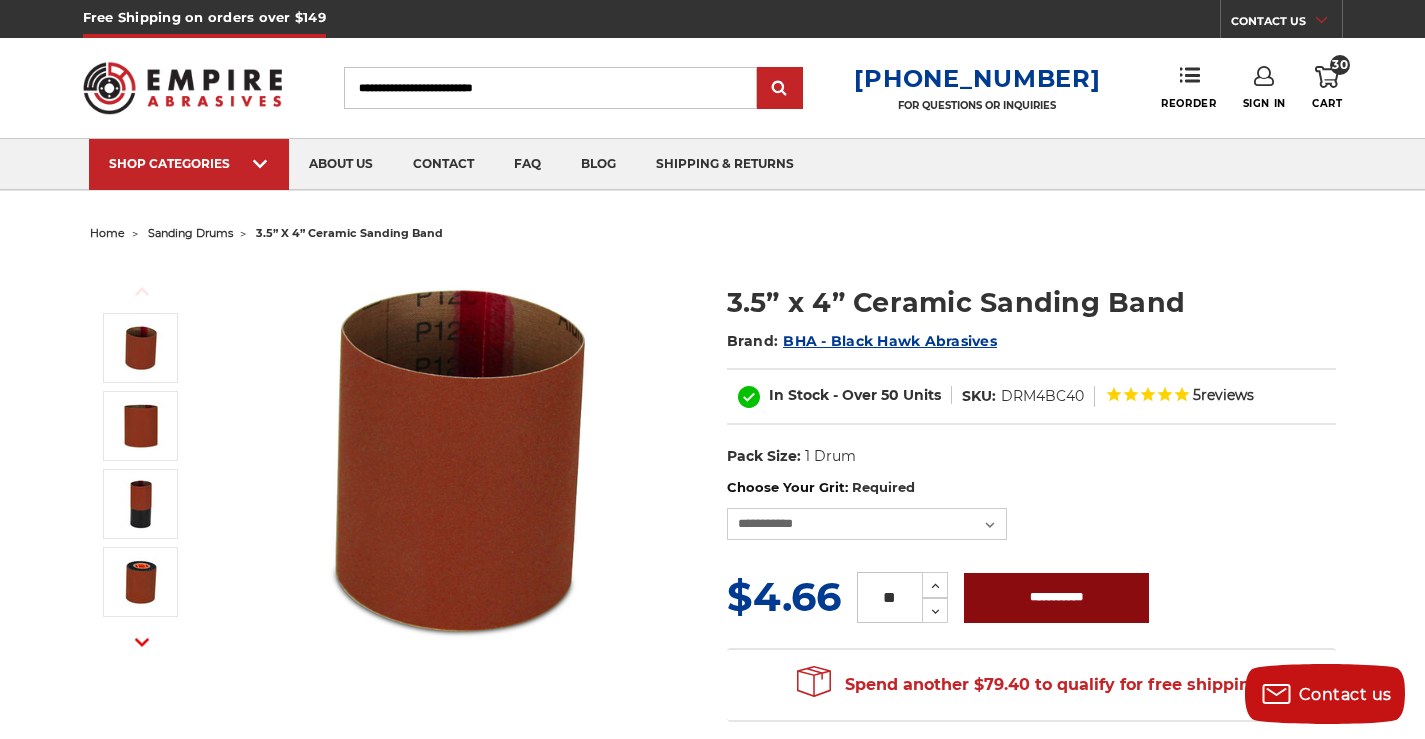 click on "**********" at bounding box center [1056, 598] 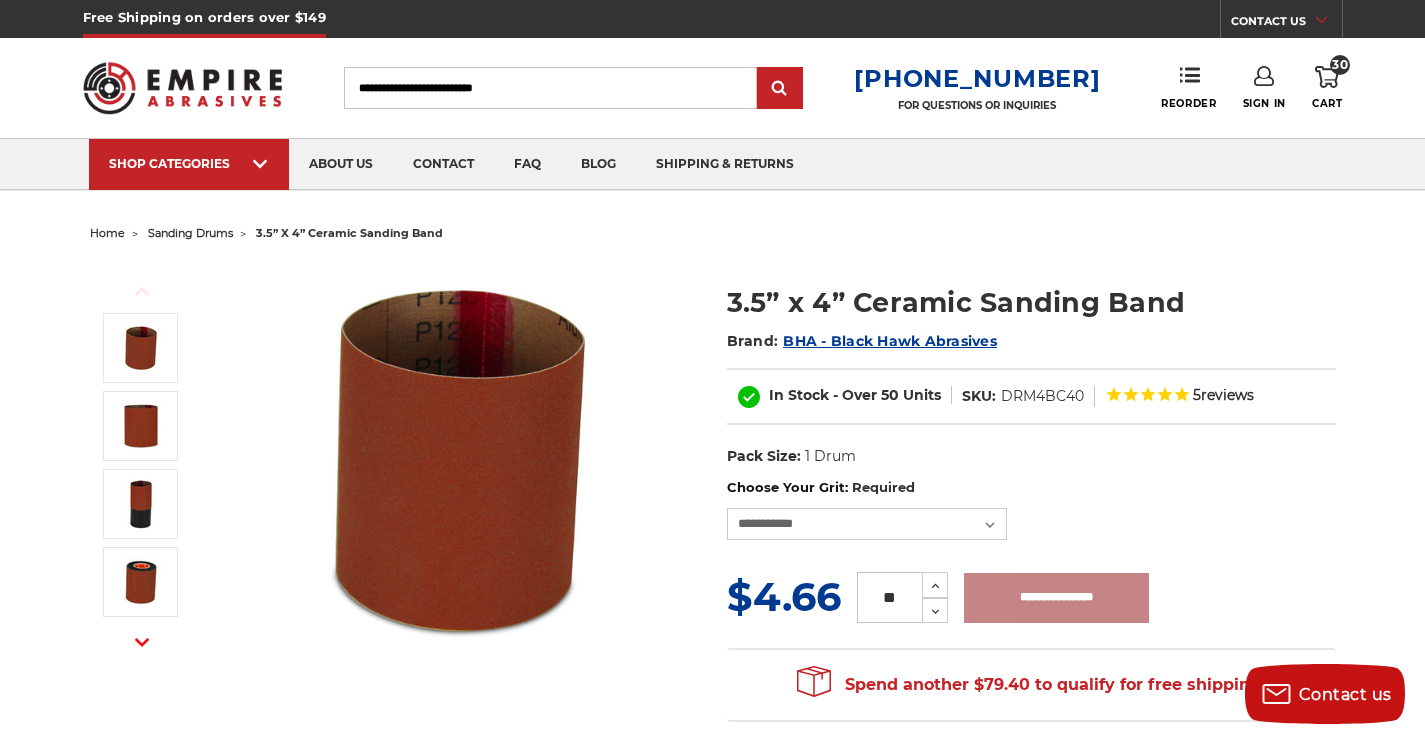 type on "**********" 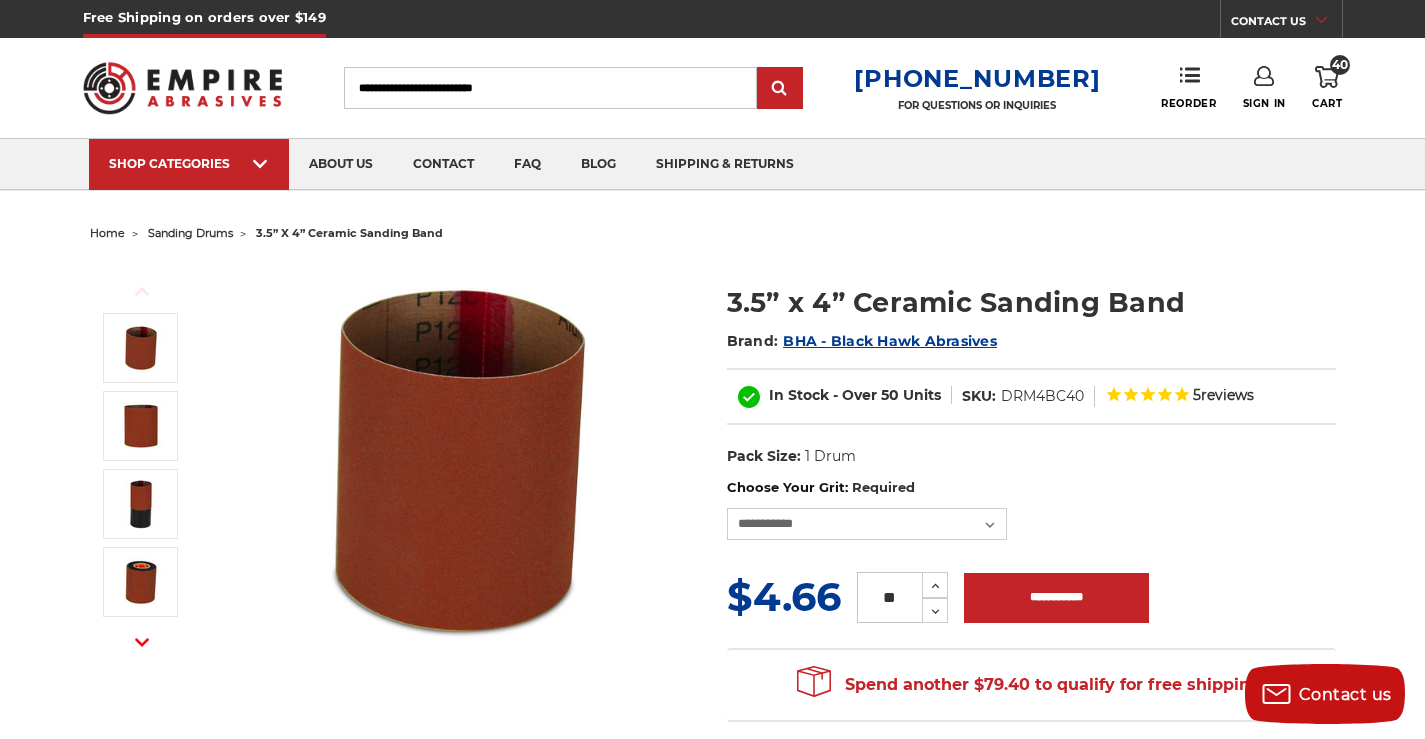 click 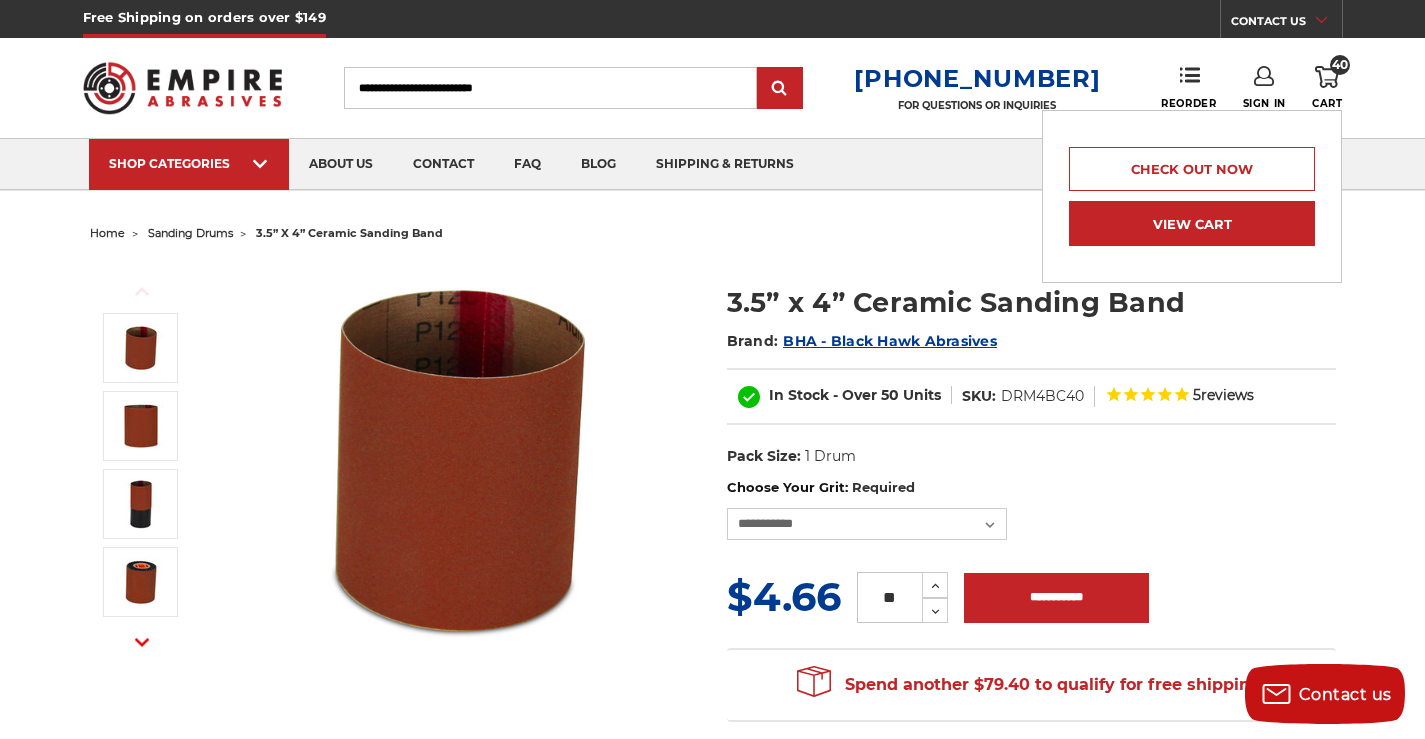 click on "View Cart" at bounding box center [1192, 223] 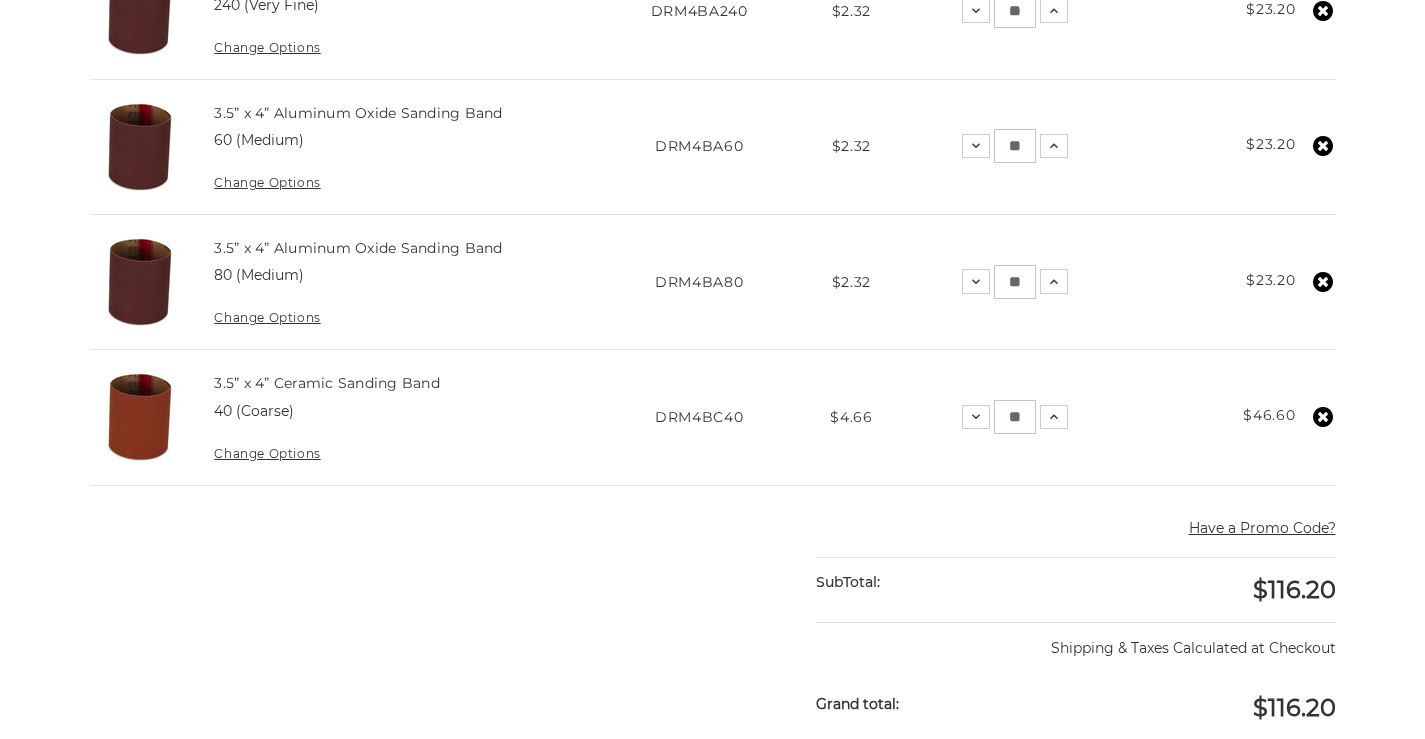 scroll, scrollTop: 800, scrollLeft: 0, axis: vertical 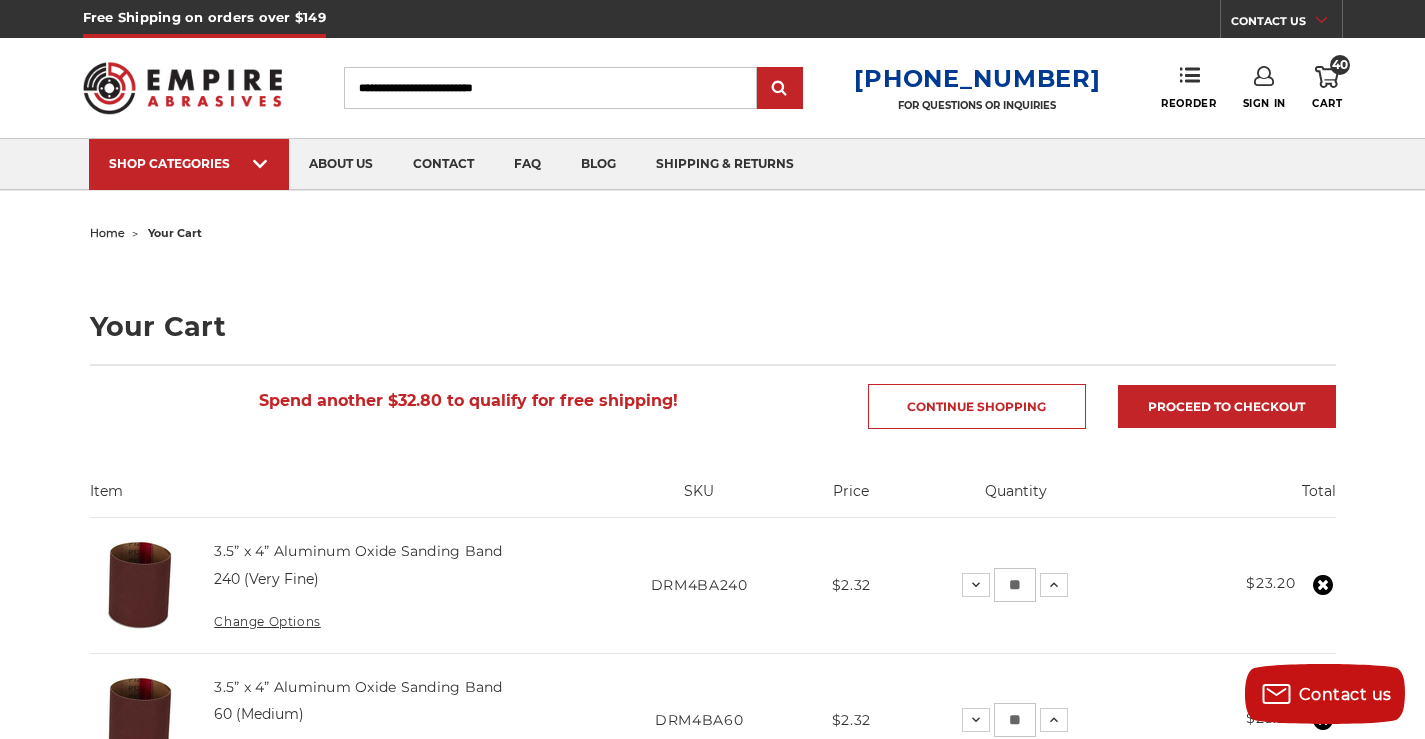 click on "Search" at bounding box center (550, 88) 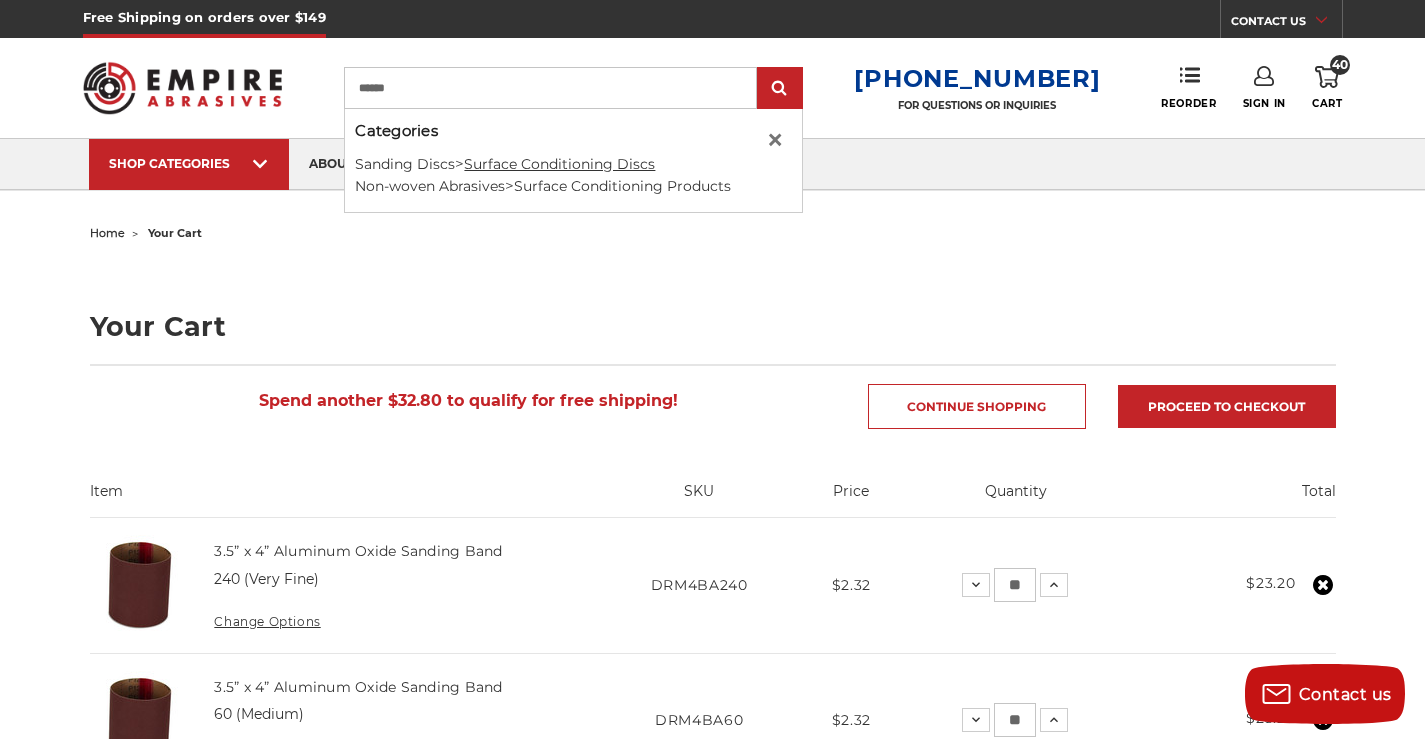 type on "******" 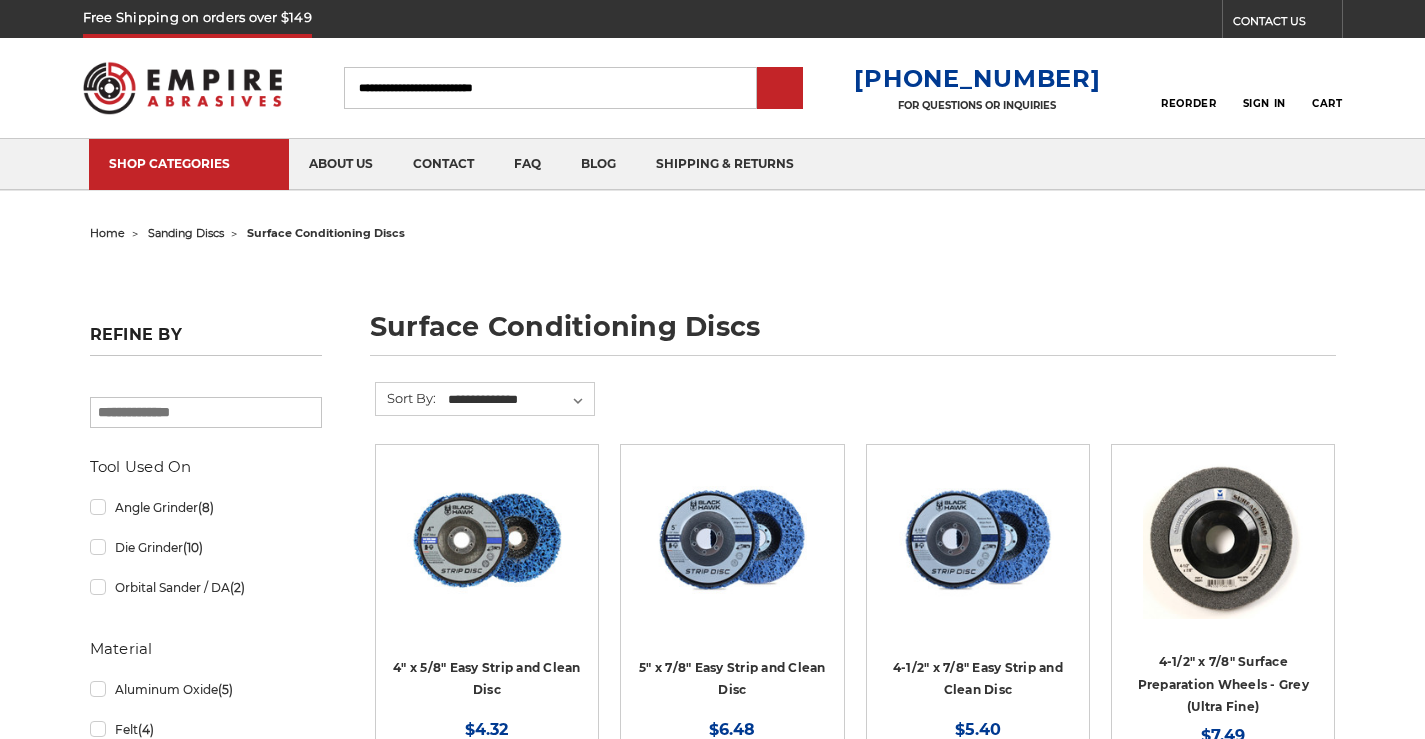 scroll, scrollTop: 0, scrollLeft: 0, axis: both 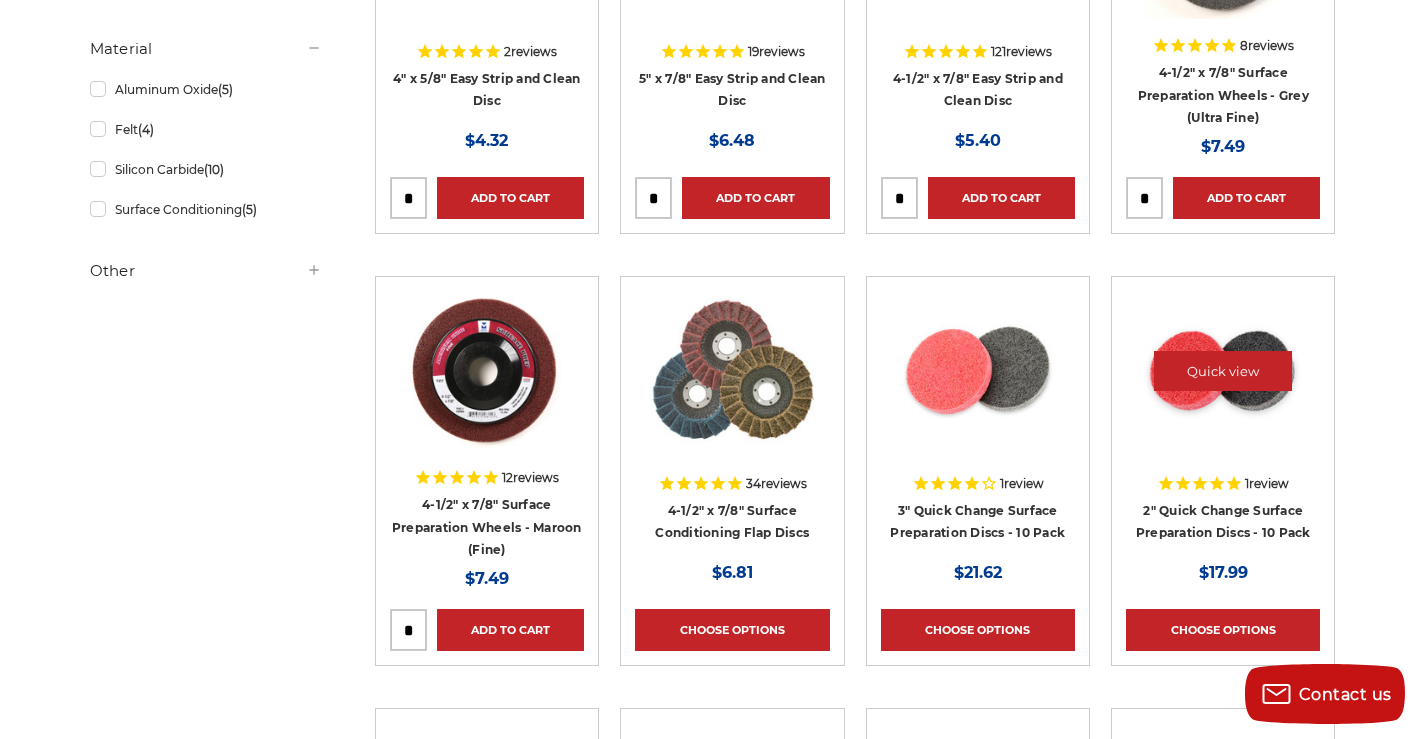 click at bounding box center (1223, 371) 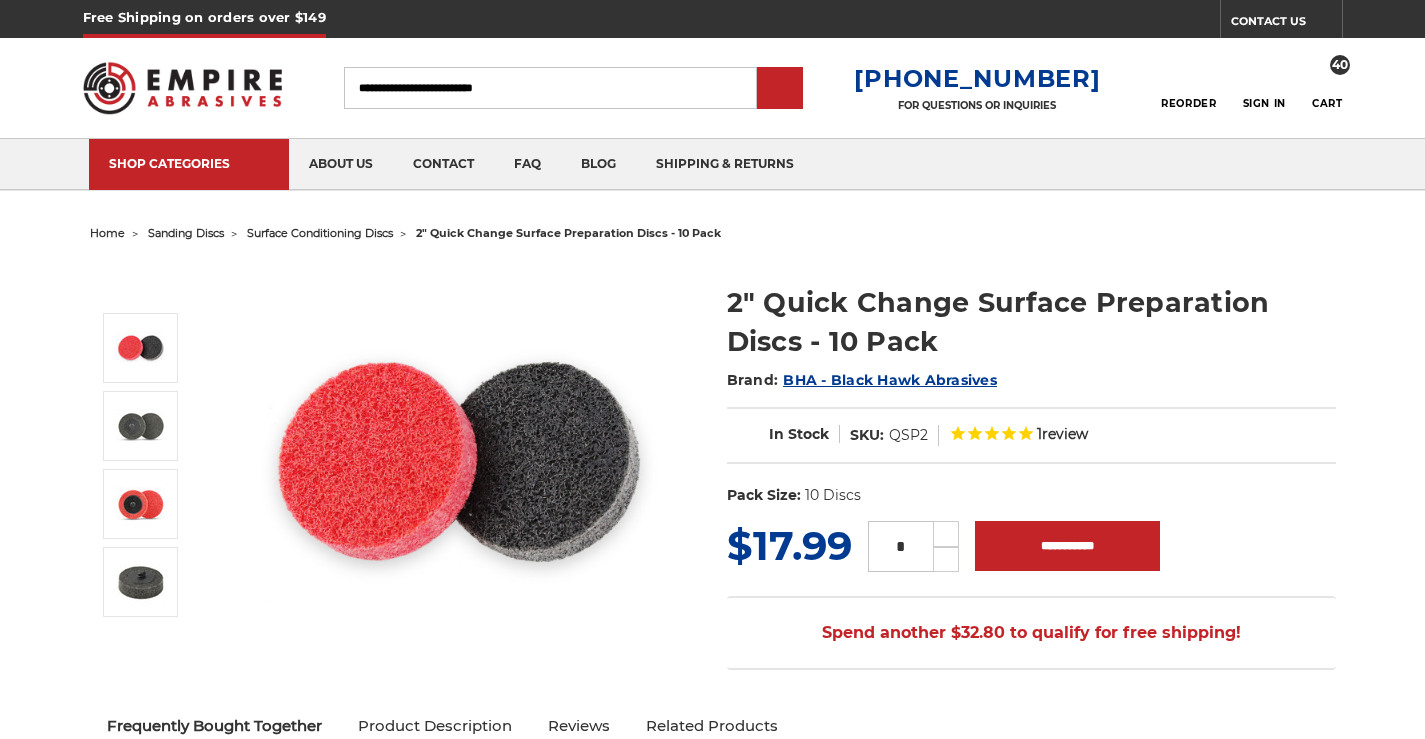 scroll, scrollTop: 0, scrollLeft: 0, axis: both 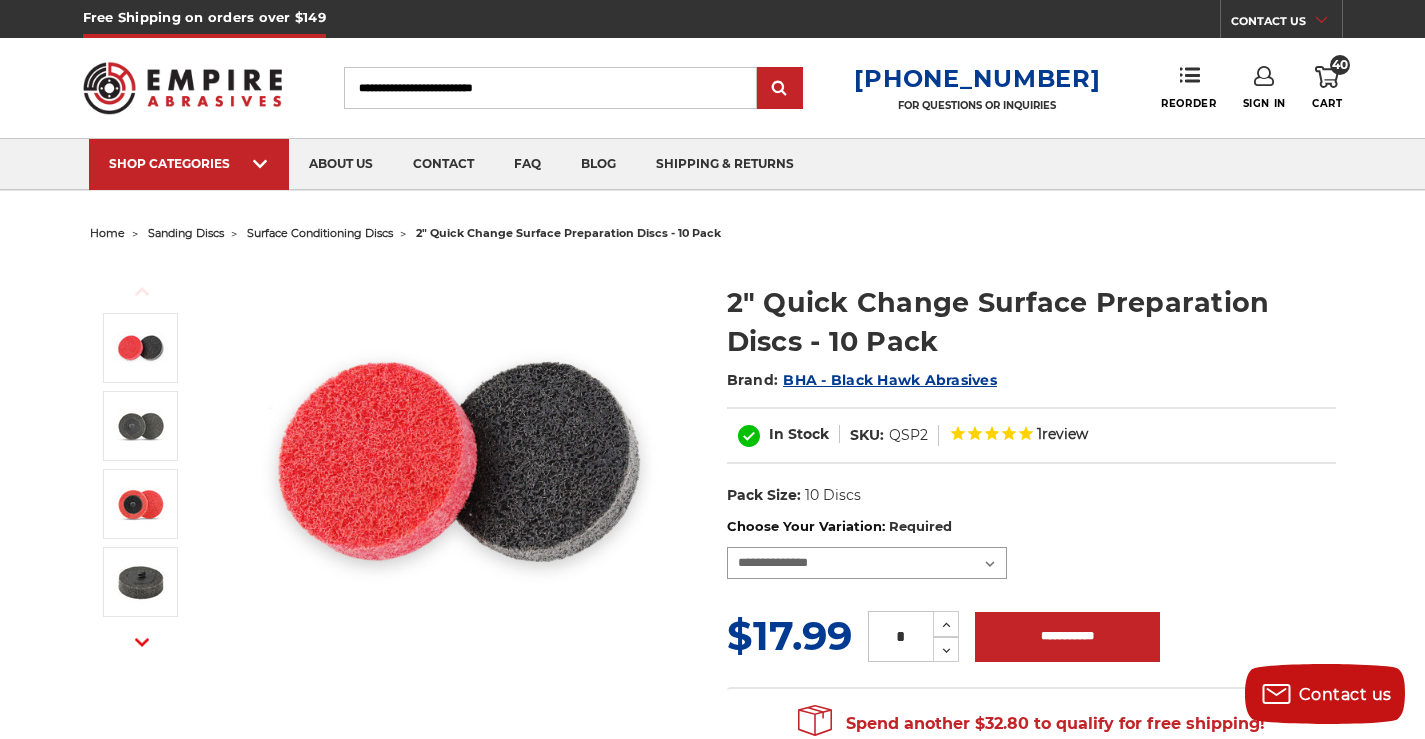 click on "**********" at bounding box center (867, 563) 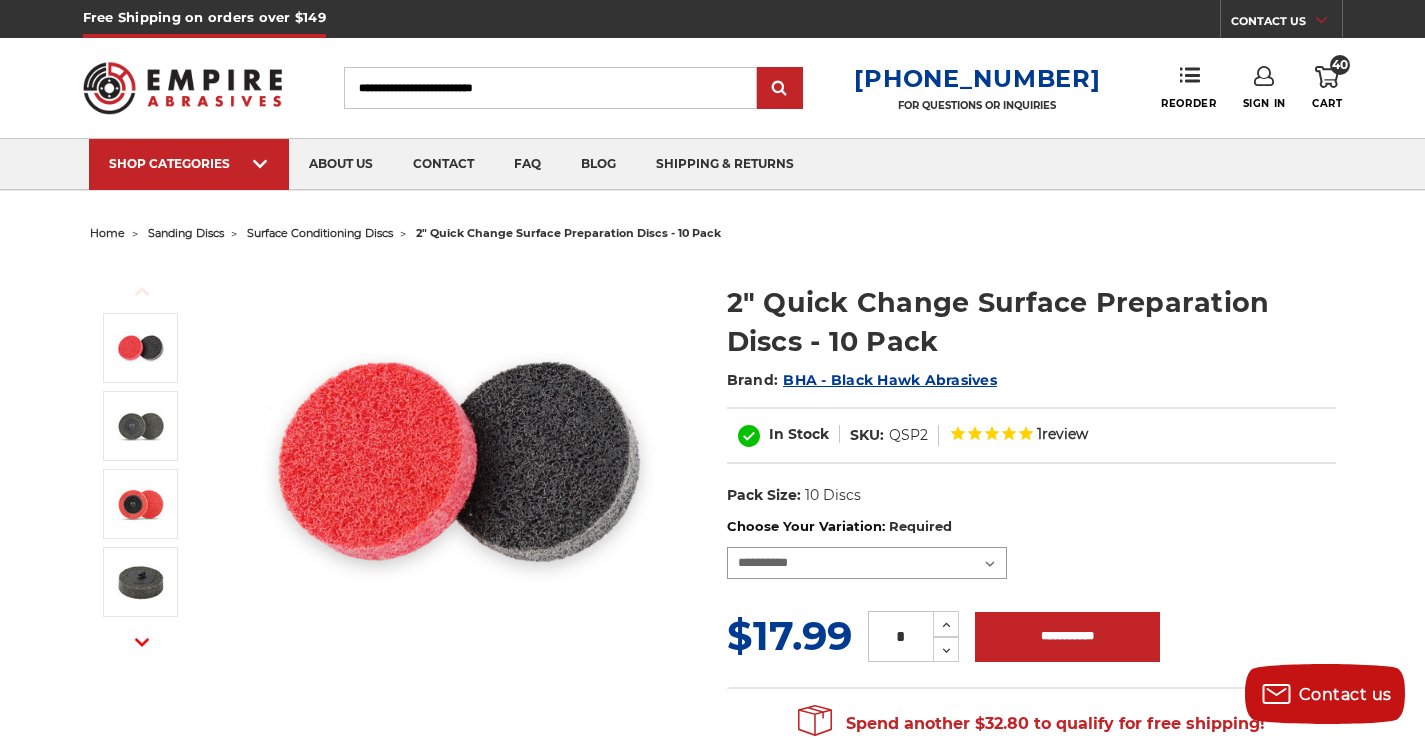 click on "**********" at bounding box center (867, 563) 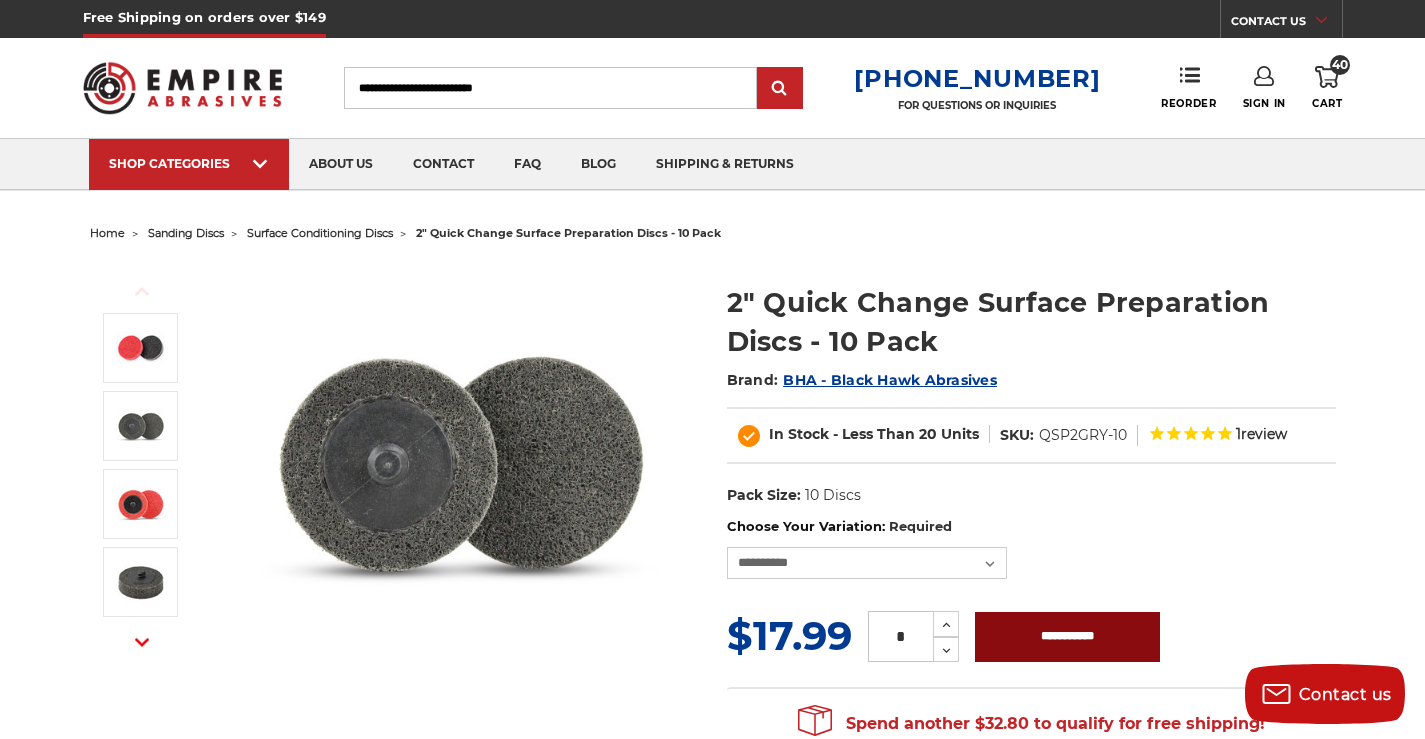 click on "**********" at bounding box center [1067, 637] 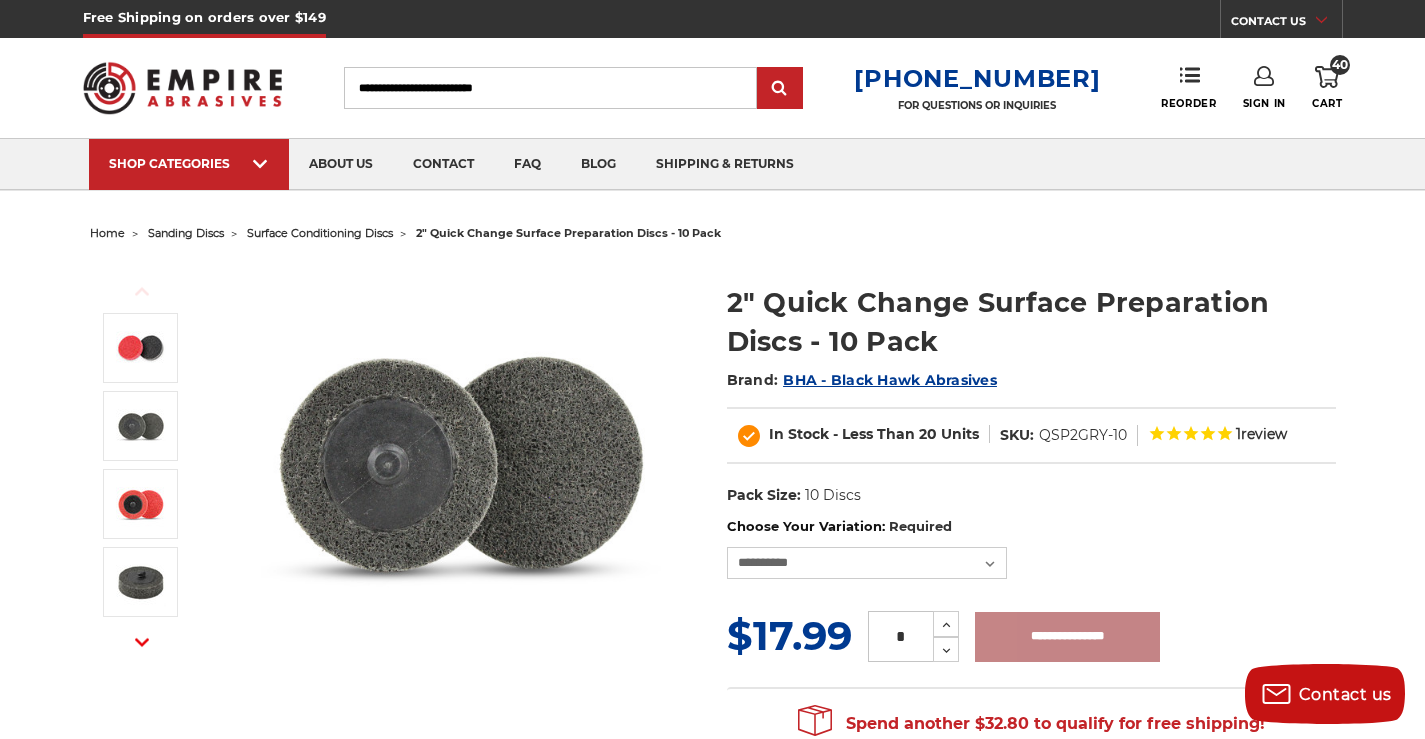 type on "**********" 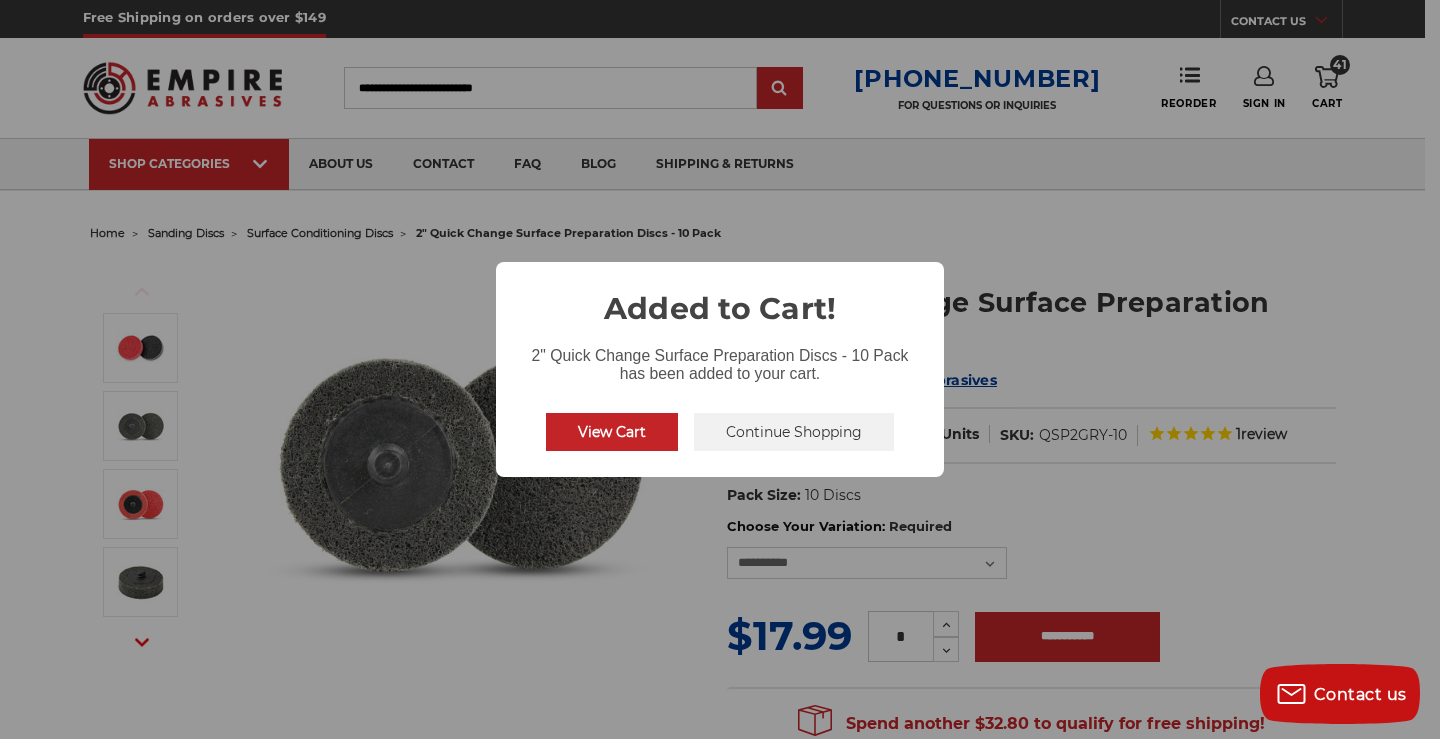 click on "Continue Shopping" at bounding box center [794, 432] 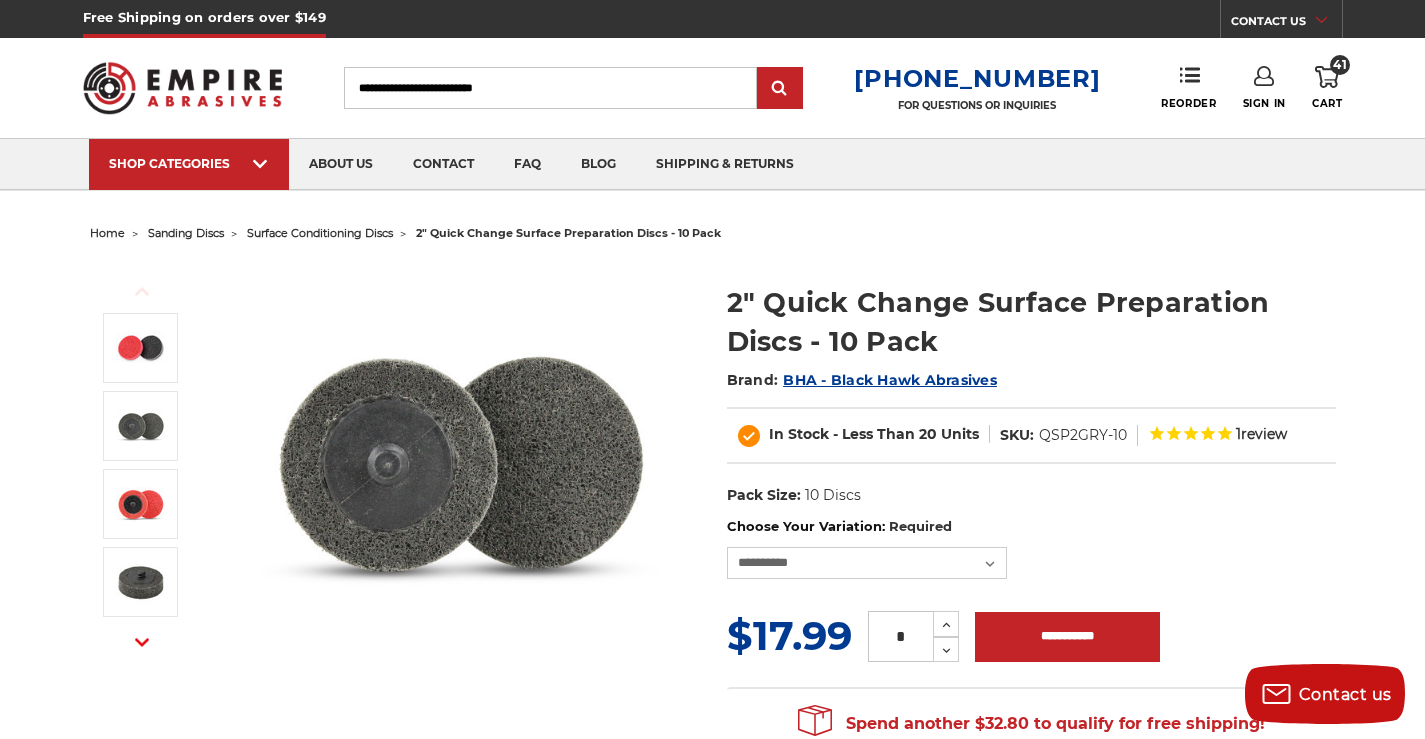 click on "sanding discs" at bounding box center (186, 233) 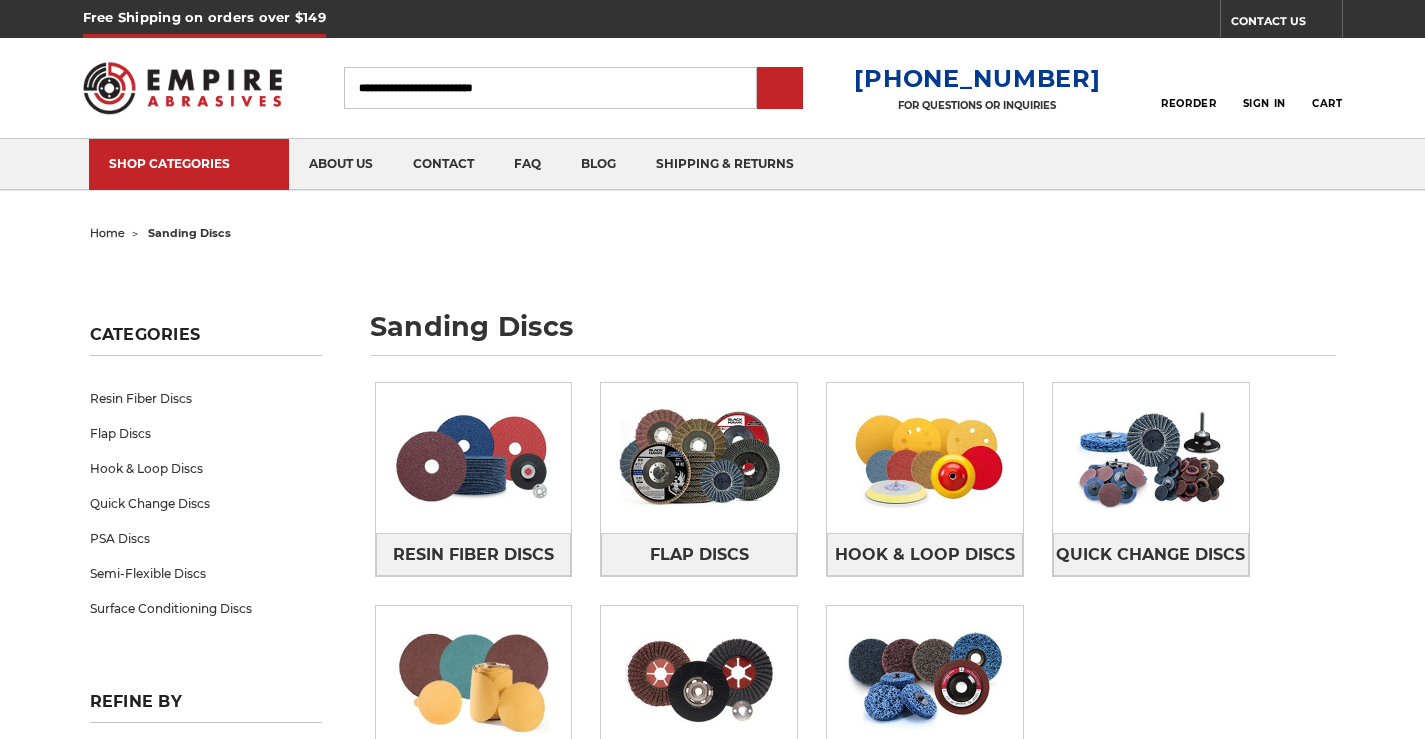 scroll, scrollTop: 0, scrollLeft: 0, axis: both 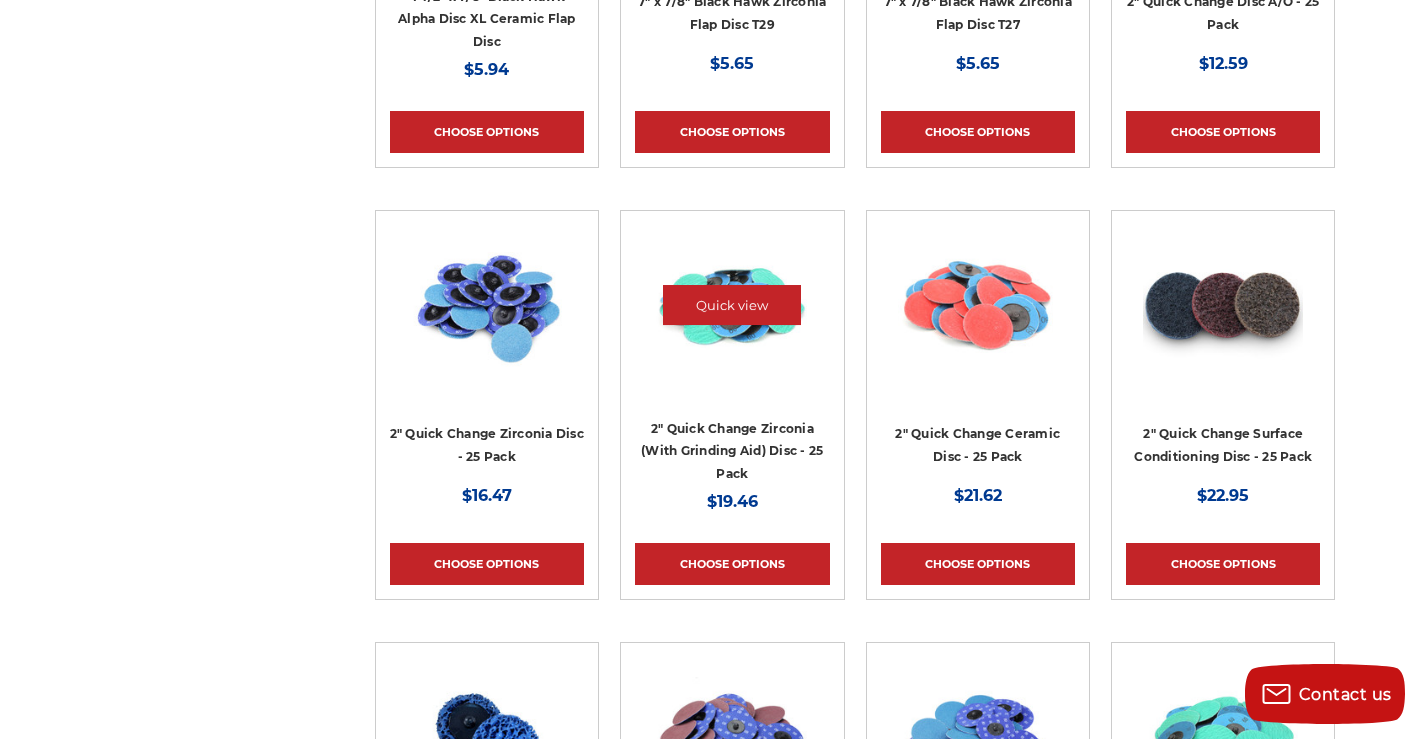 click at bounding box center (732, 305) 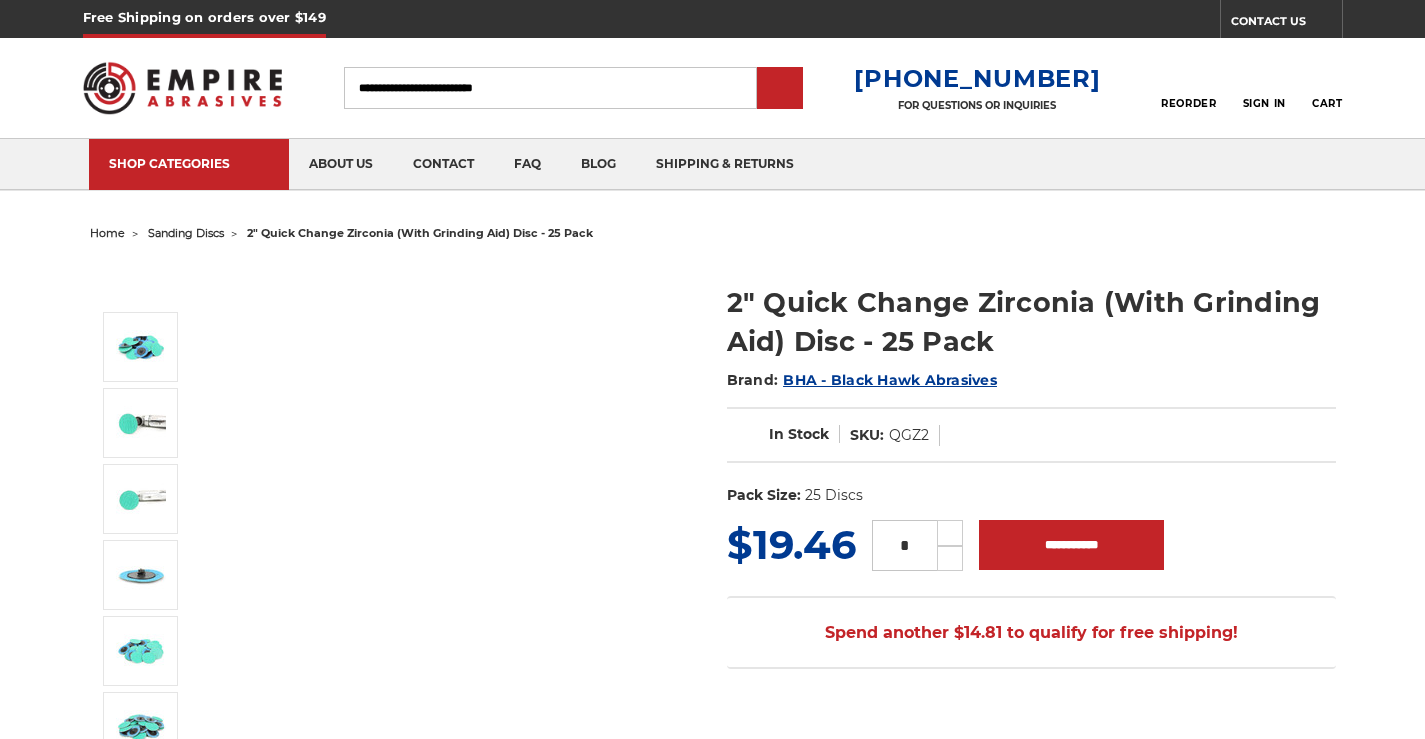 scroll, scrollTop: 0, scrollLeft: 0, axis: both 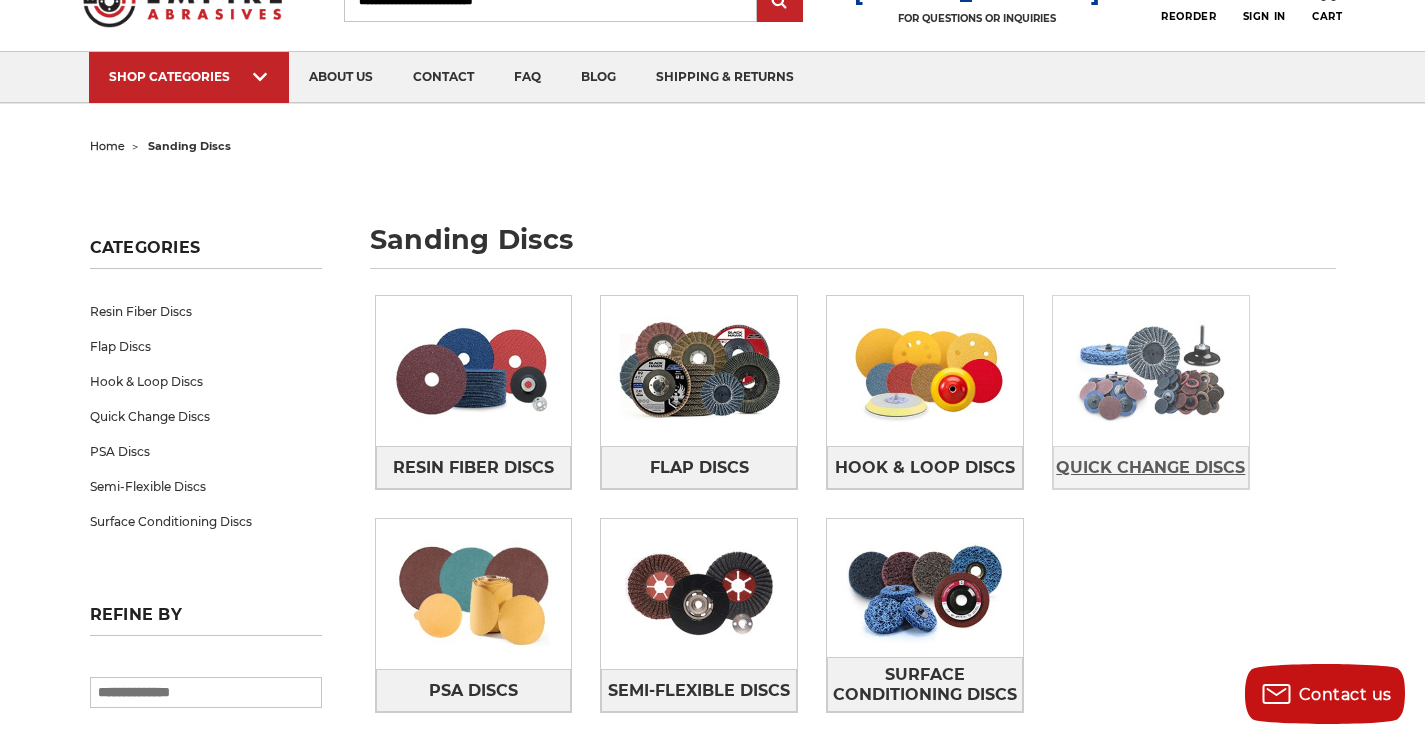 click on "Quick Change Discs" at bounding box center (1150, 468) 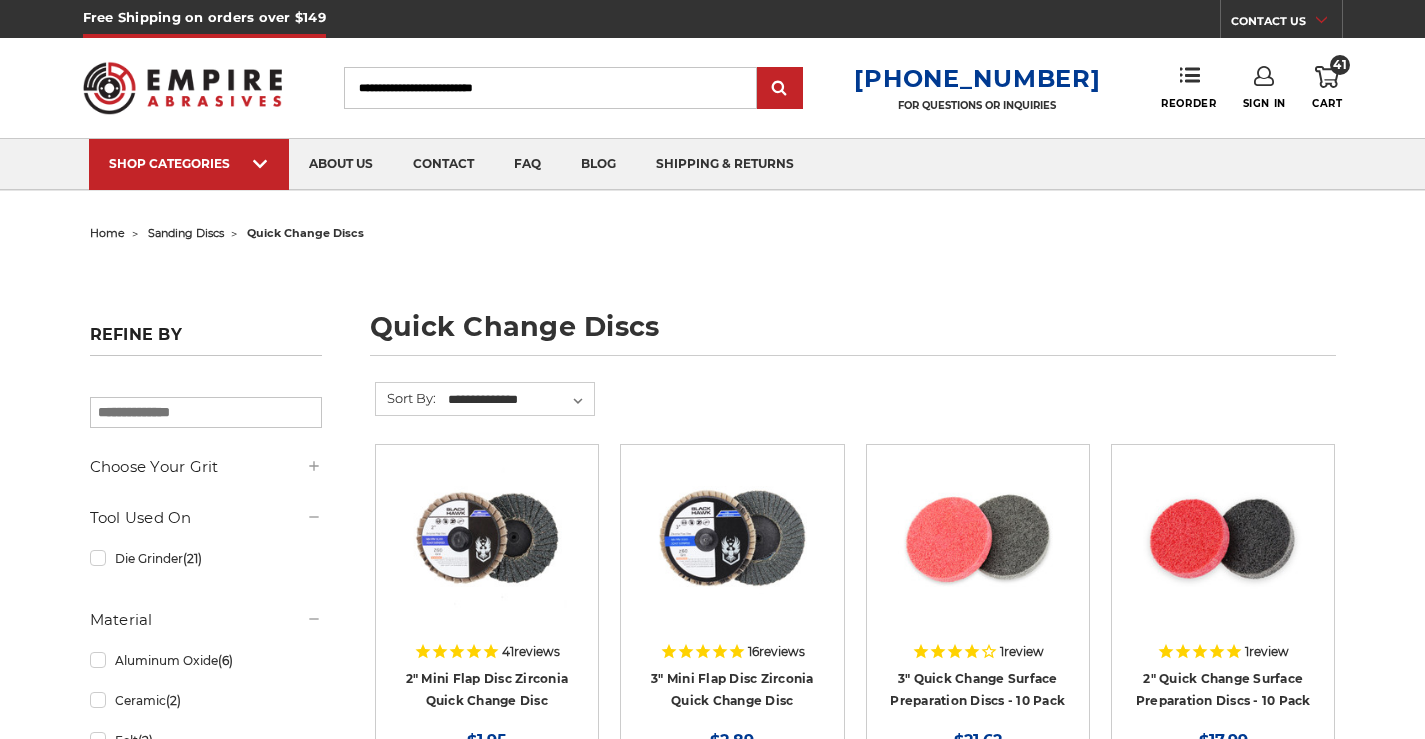 scroll, scrollTop: 100, scrollLeft: 0, axis: vertical 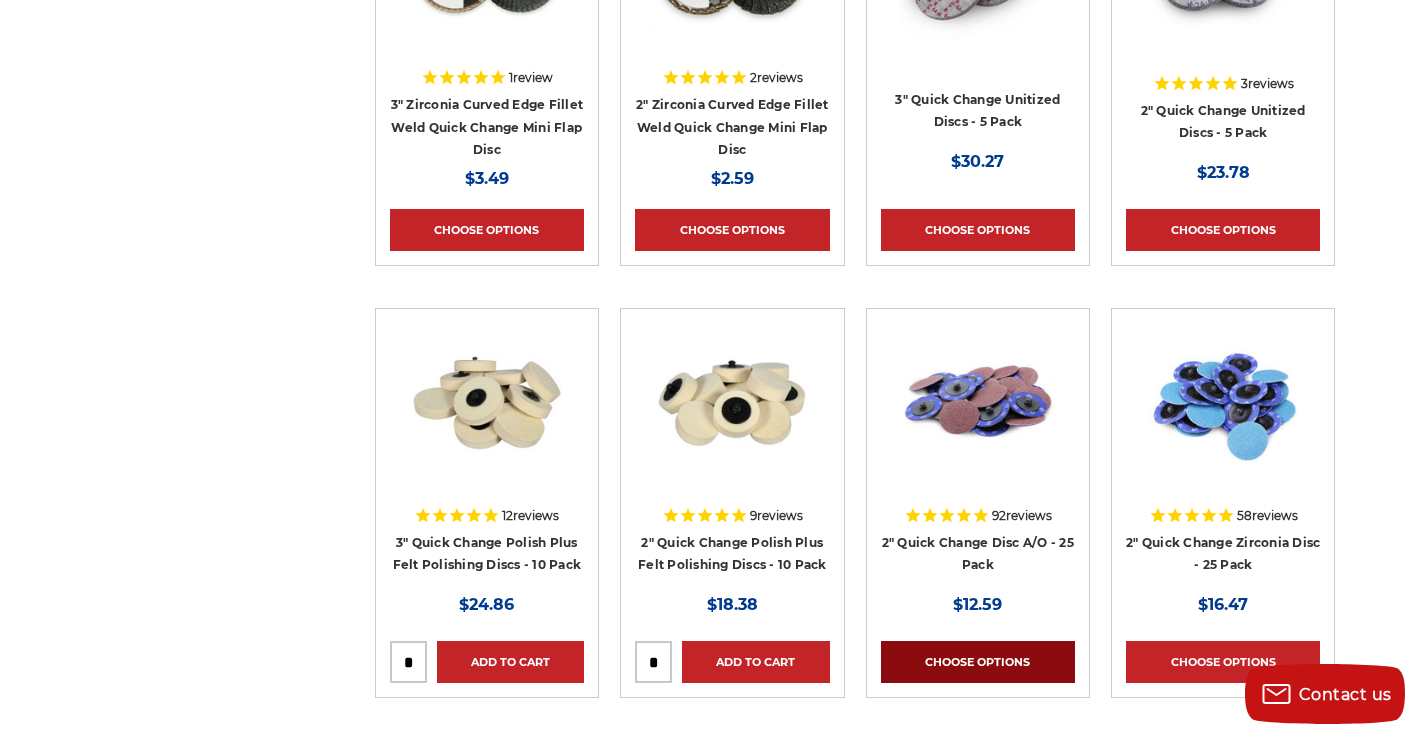 click on "Choose Options" at bounding box center [978, 662] 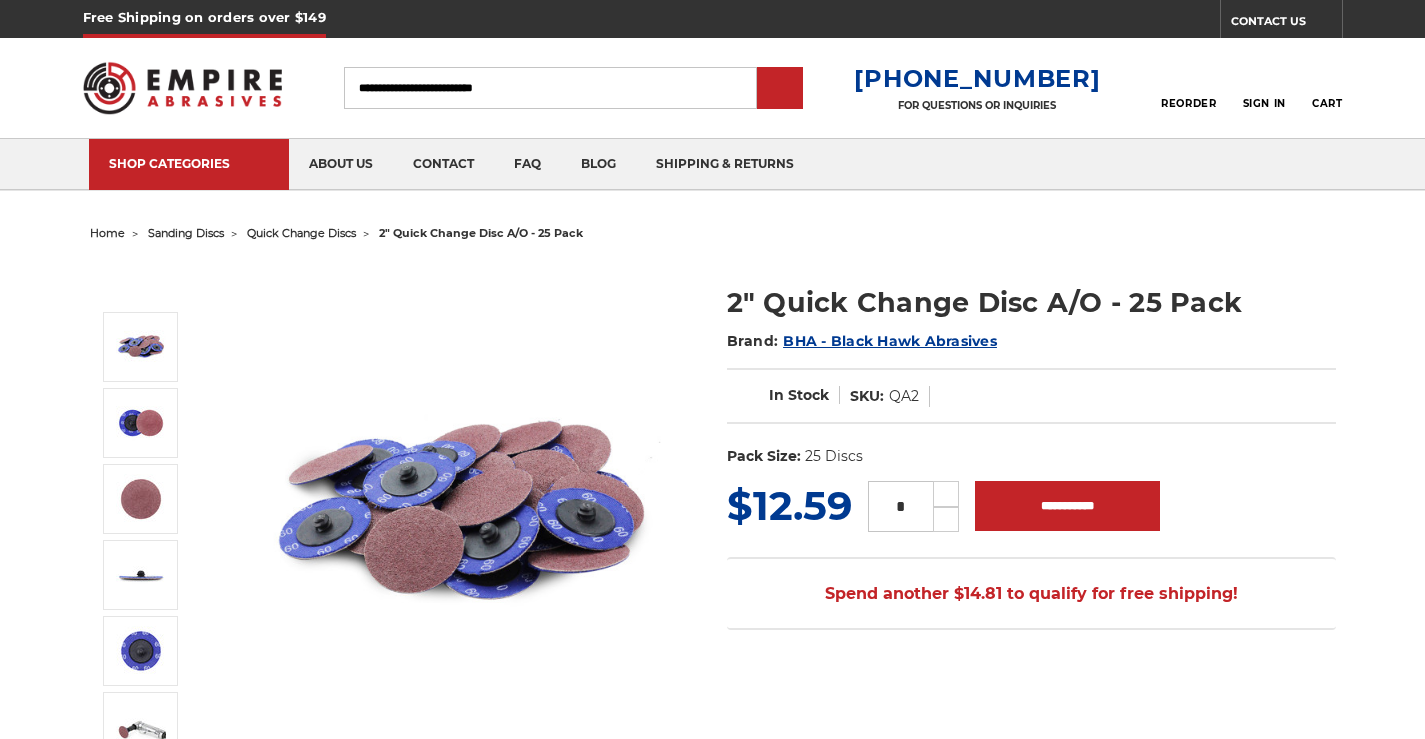 scroll, scrollTop: 0, scrollLeft: 0, axis: both 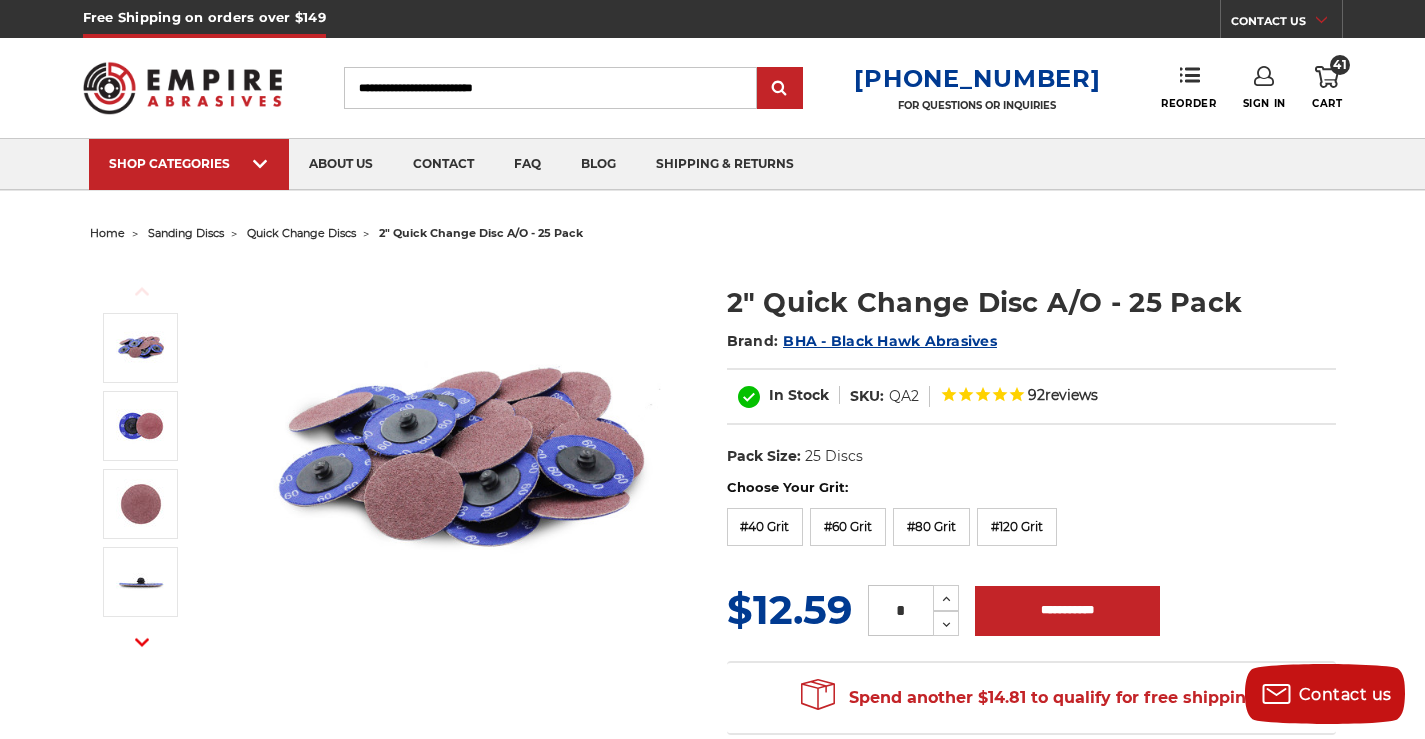 click on "quick change discs" at bounding box center [301, 233] 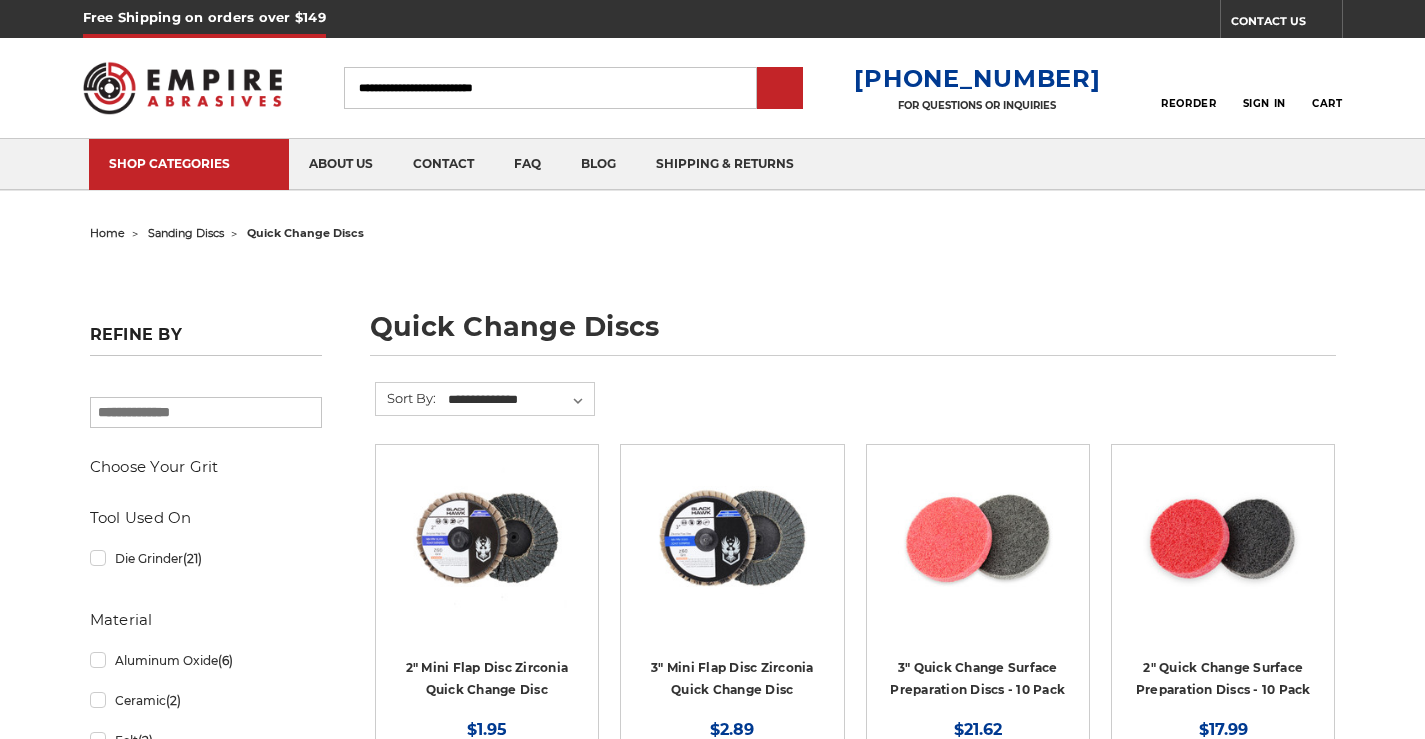 scroll, scrollTop: 0, scrollLeft: 0, axis: both 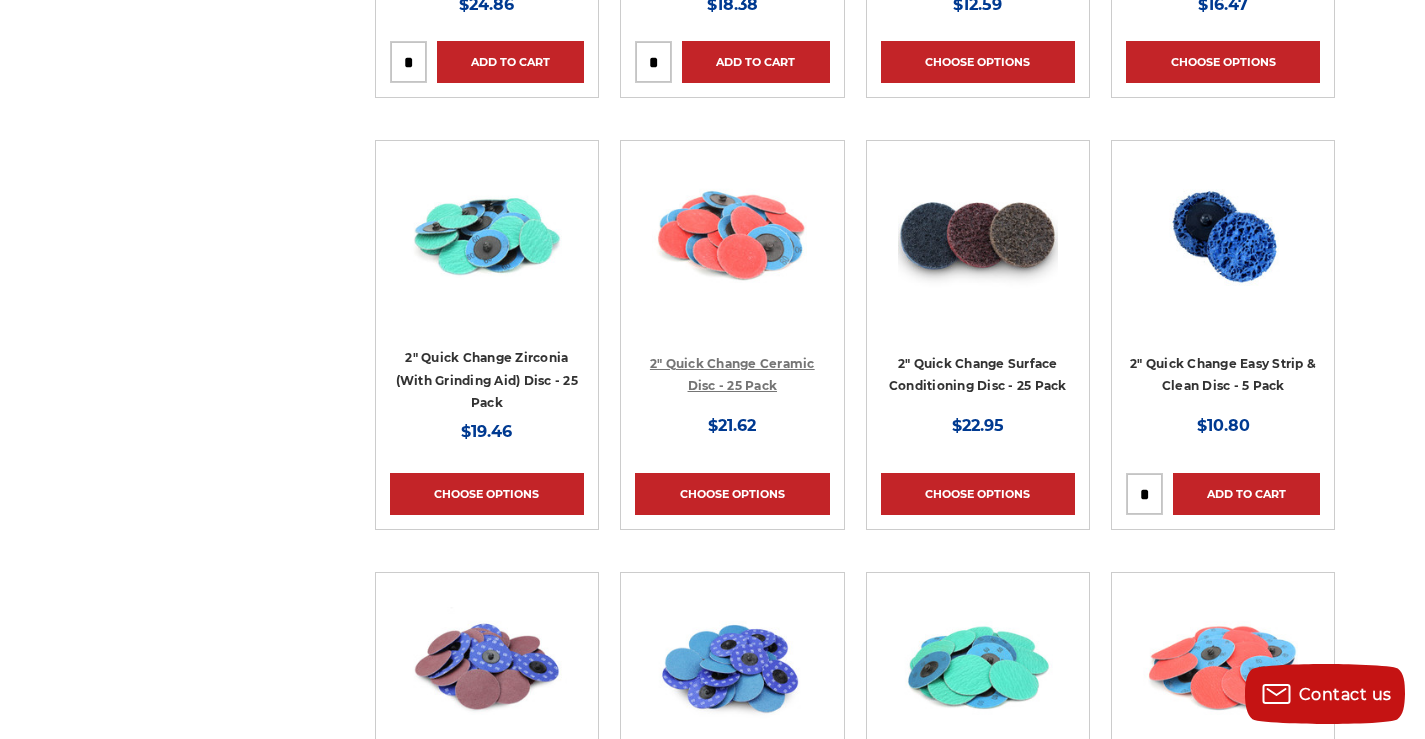 click on "2" Quick Change Ceramic Disc - 25 Pack" at bounding box center [732, 375] 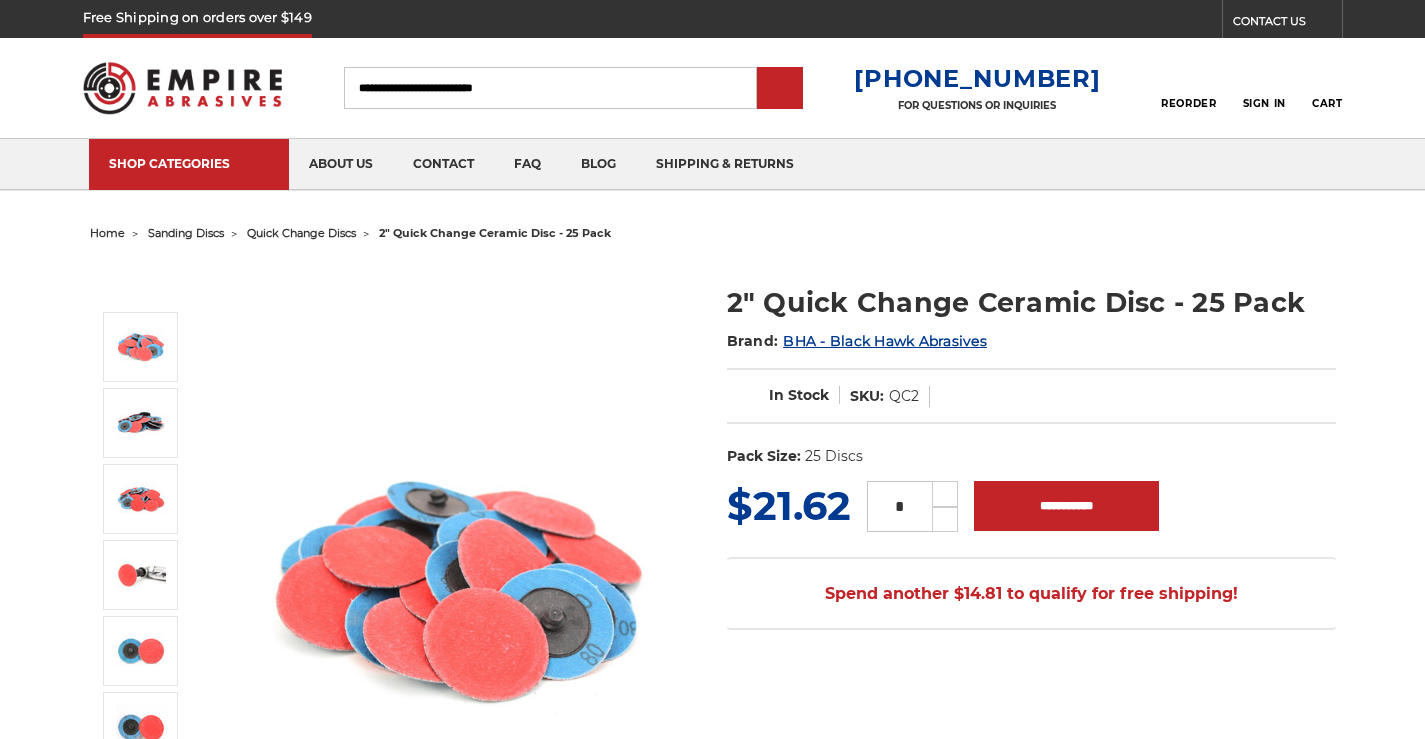 scroll, scrollTop: 0, scrollLeft: 0, axis: both 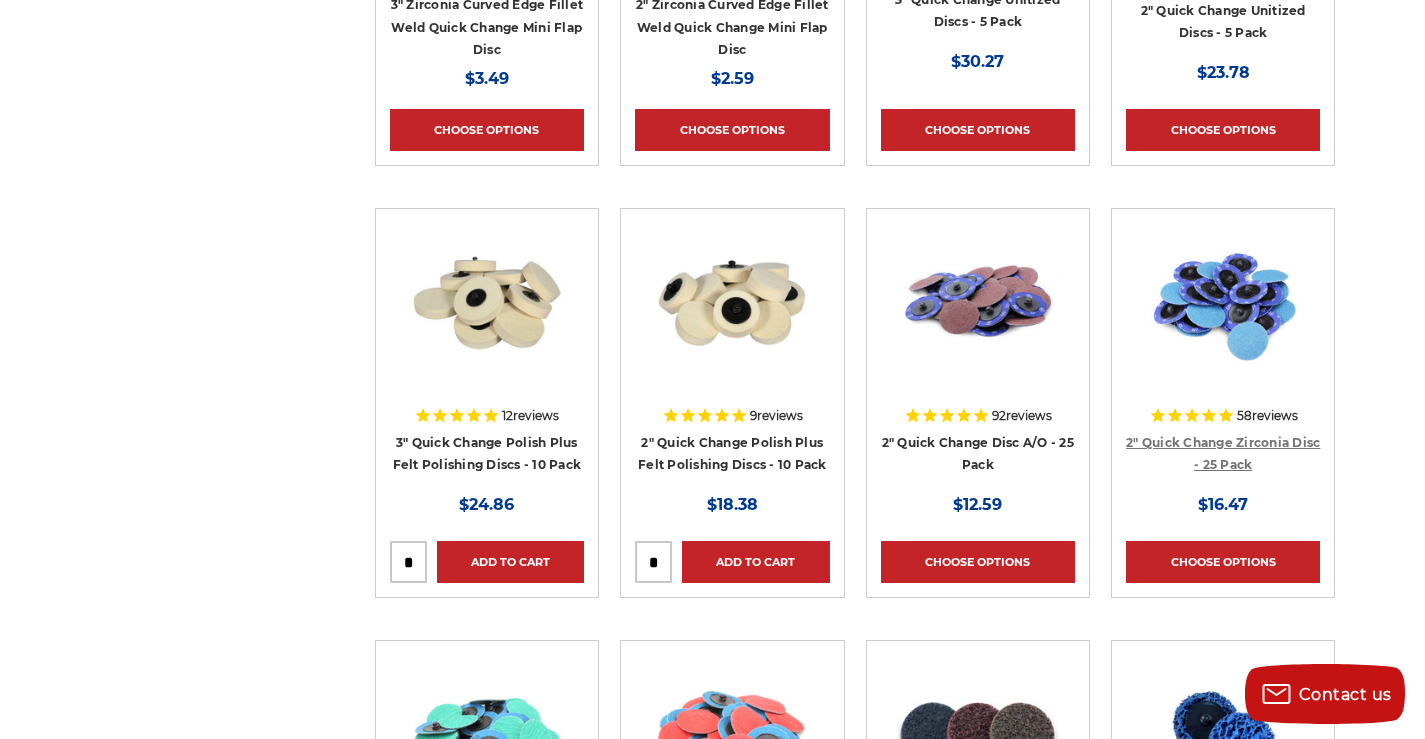 click on "2" Quick Change Zirconia Disc - 25 Pack" at bounding box center [1223, 454] 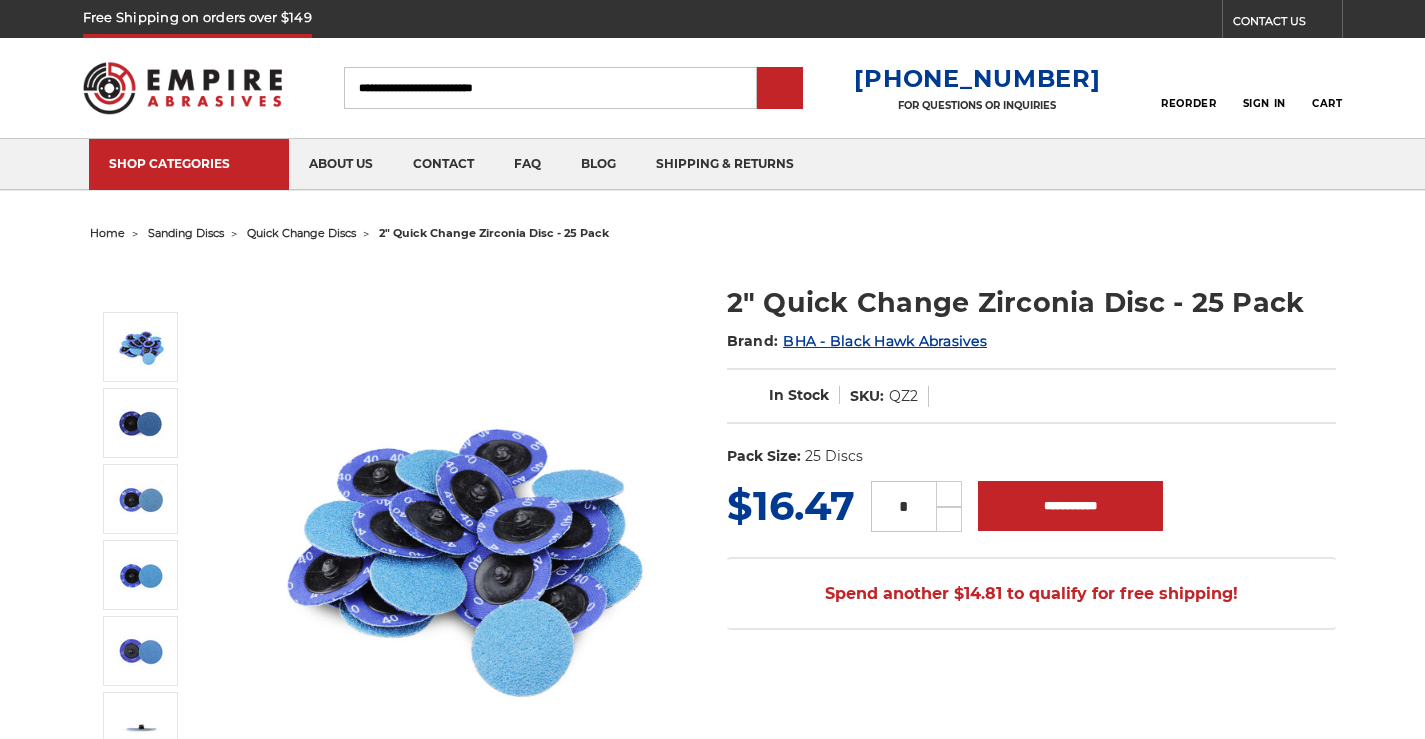 scroll, scrollTop: 0, scrollLeft: 0, axis: both 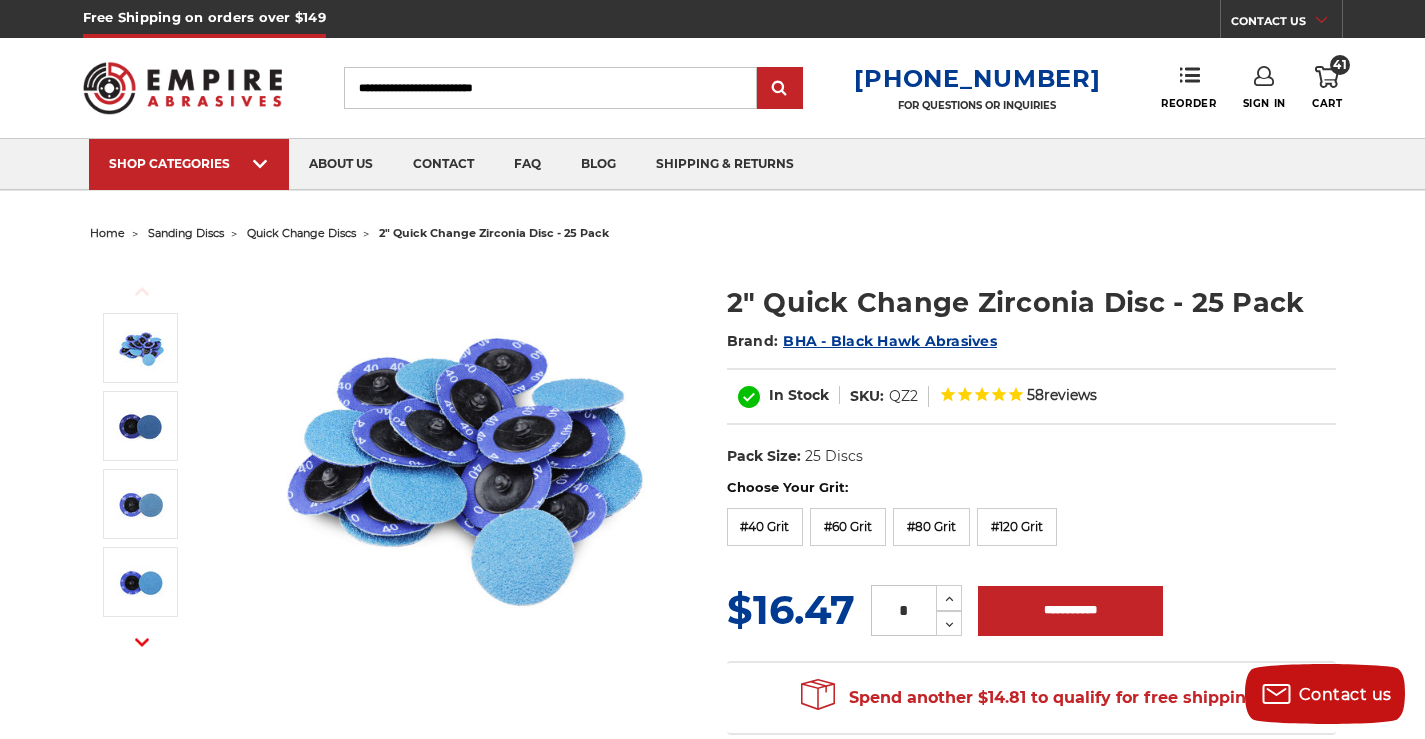 click on "sanding discs" at bounding box center (186, 233) 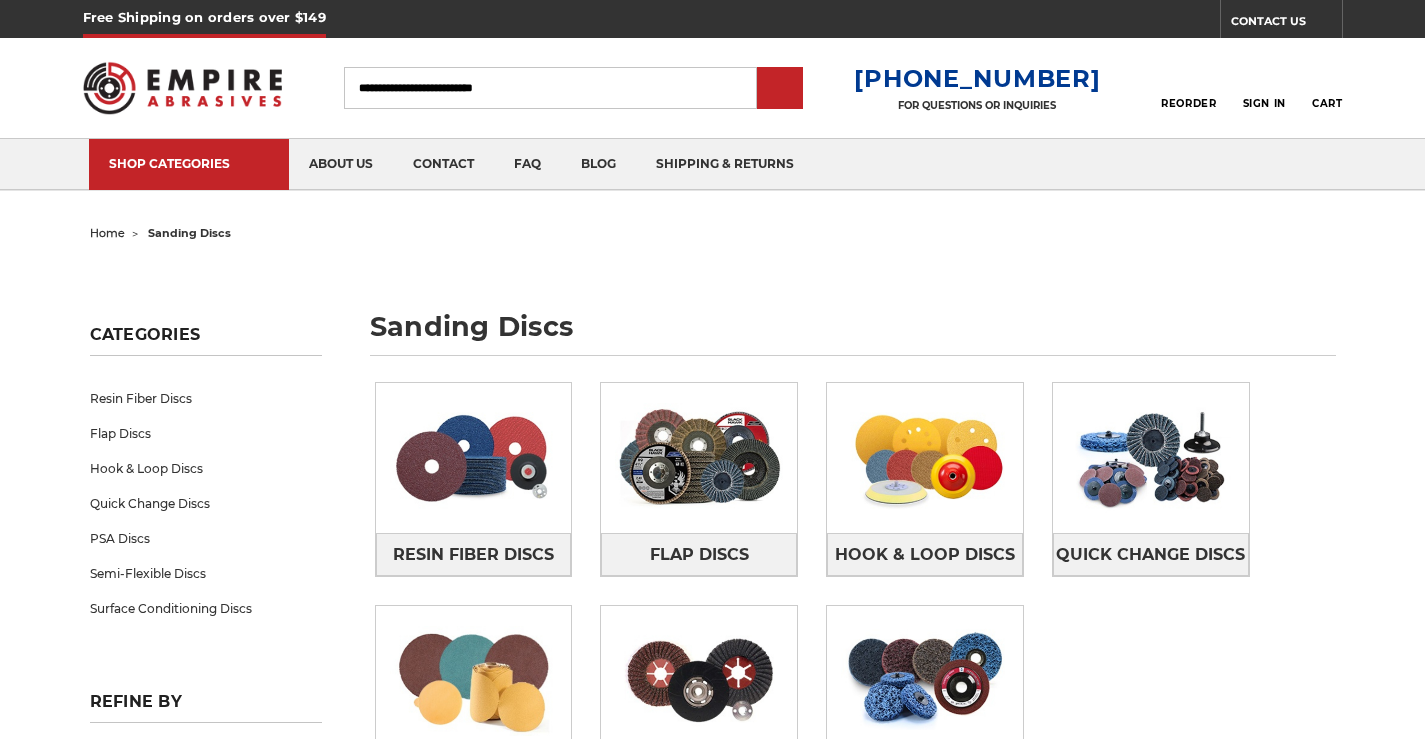 scroll, scrollTop: 0, scrollLeft: 0, axis: both 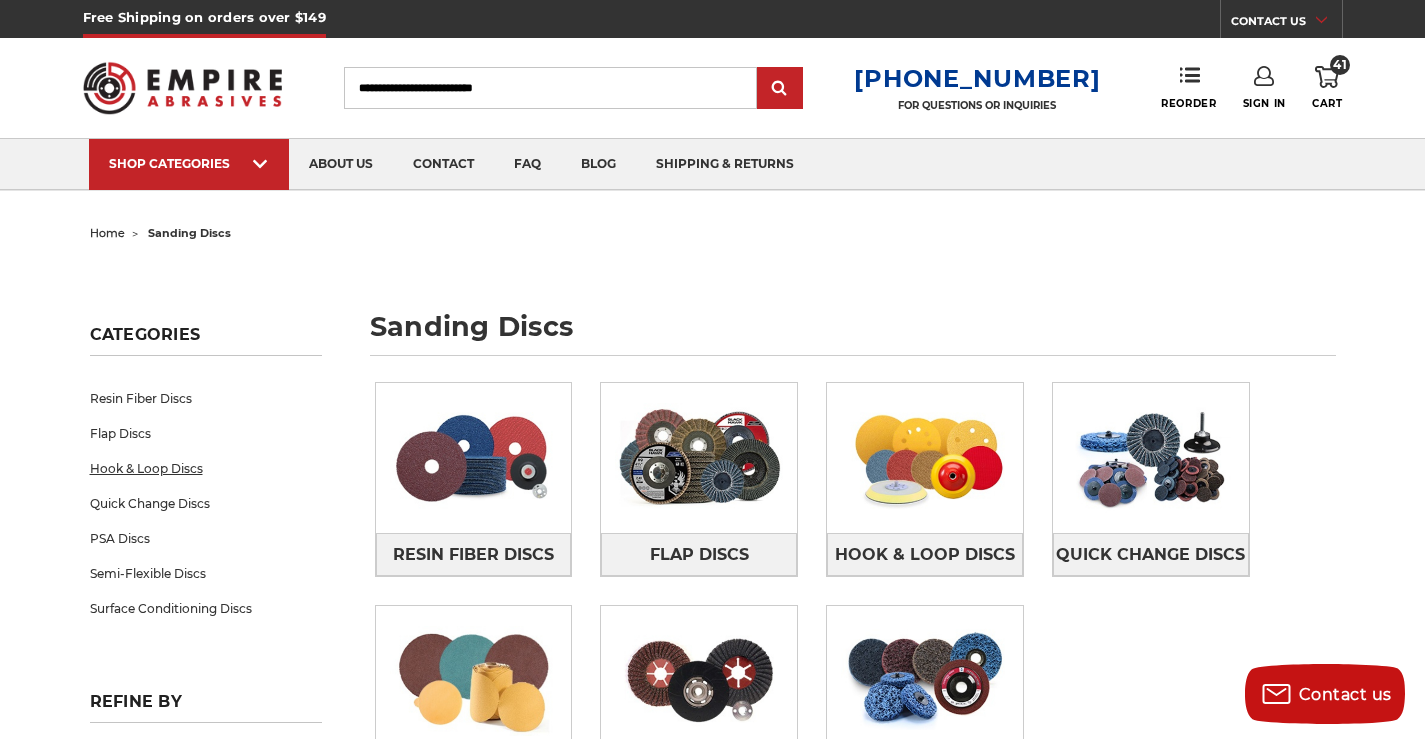 click on "Hook & Loop Discs" at bounding box center (206, 468) 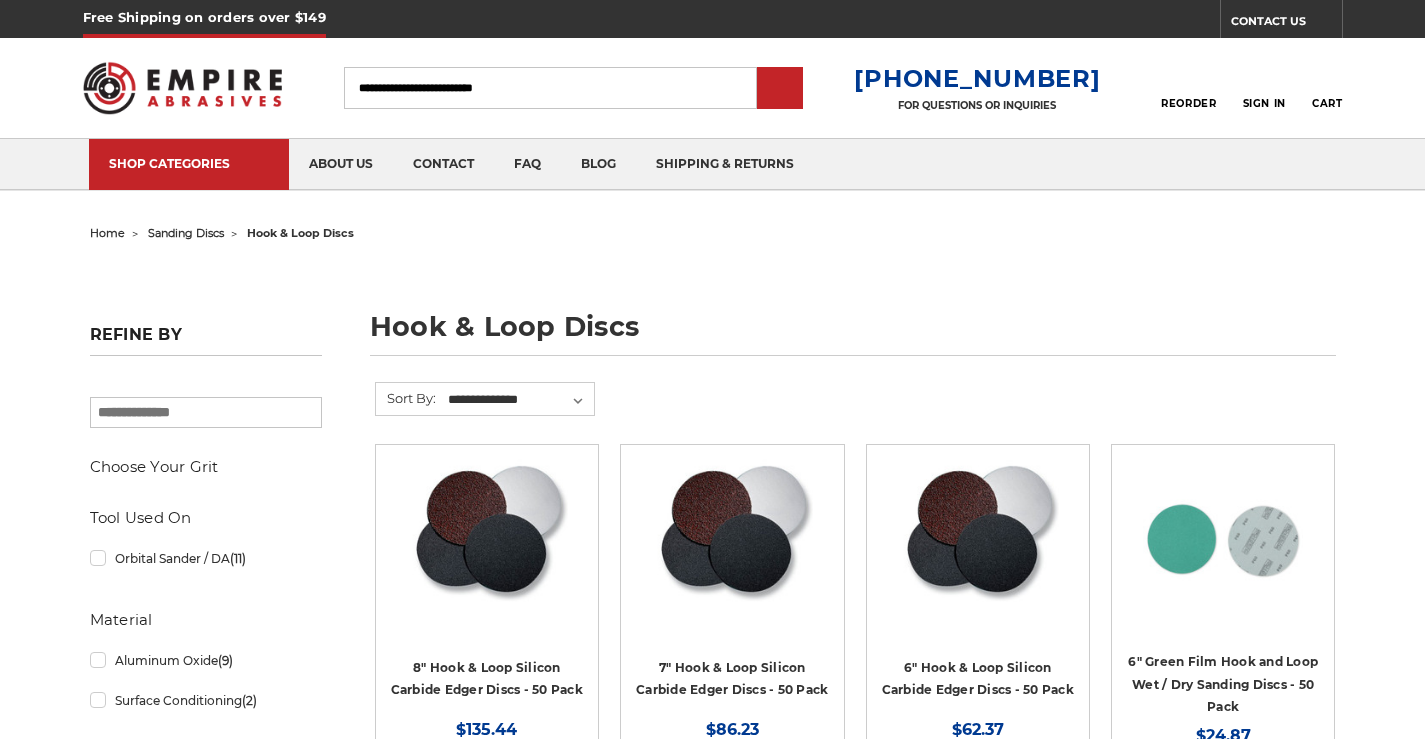 scroll, scrollTop: 0, scrollLeft: 0, axis: both 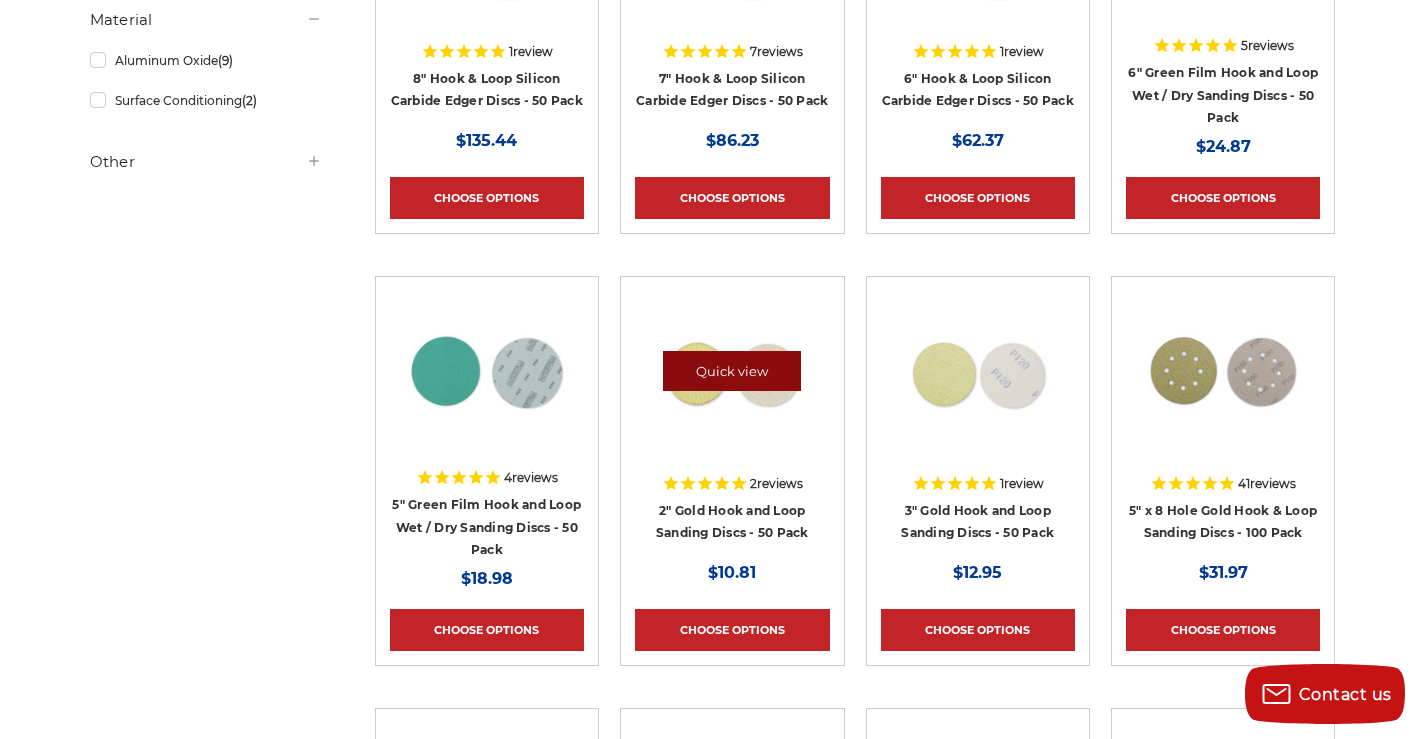 click on "Quick view" at bounding box center (732, 371) 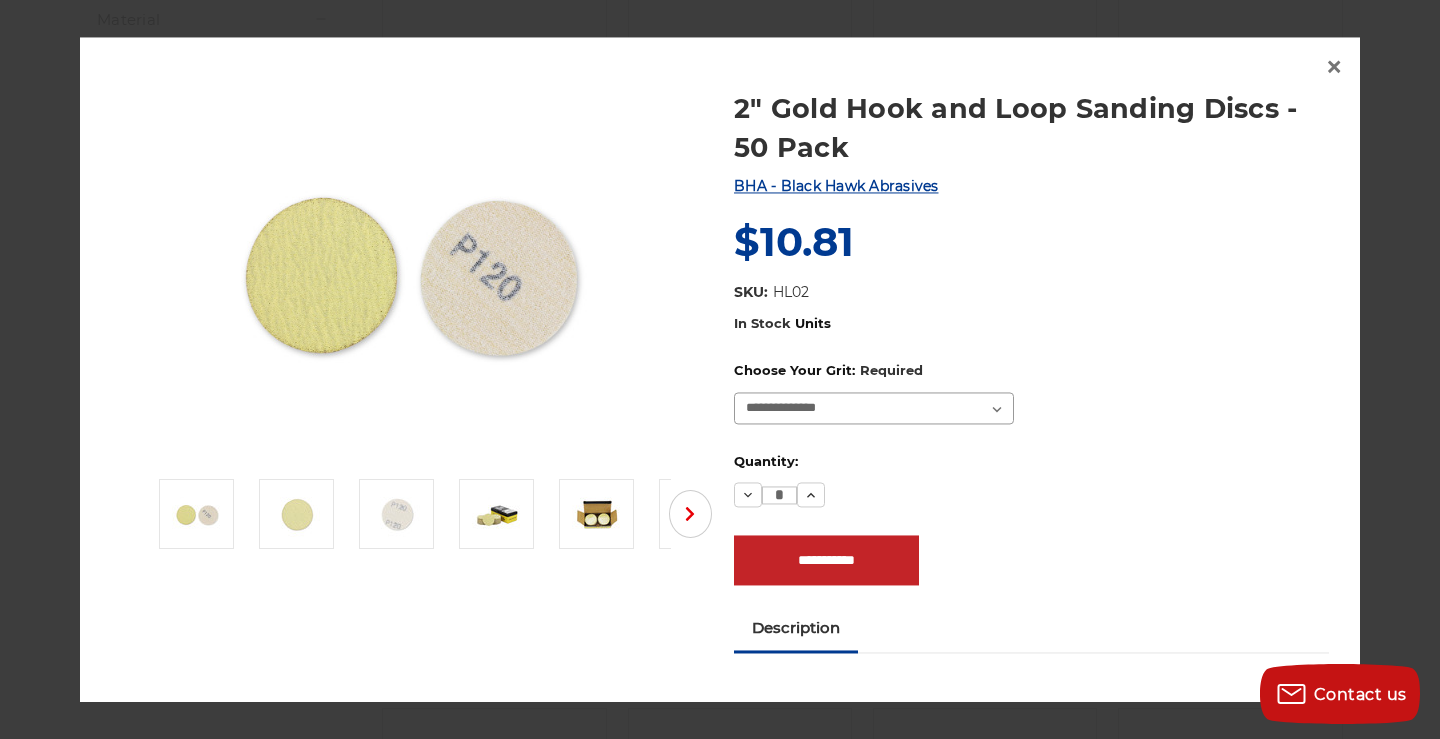 click on "**********" at bounding box center (874, 408) 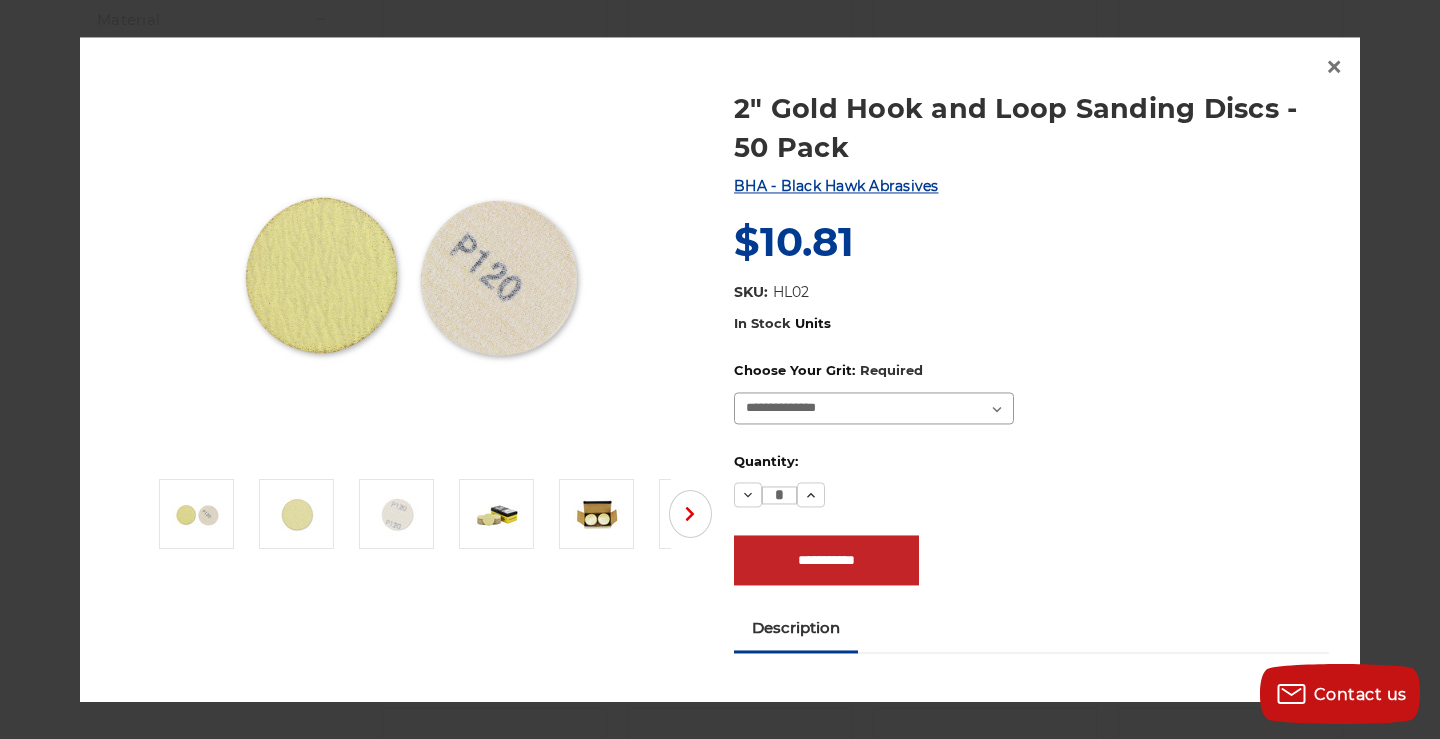 select on "****" 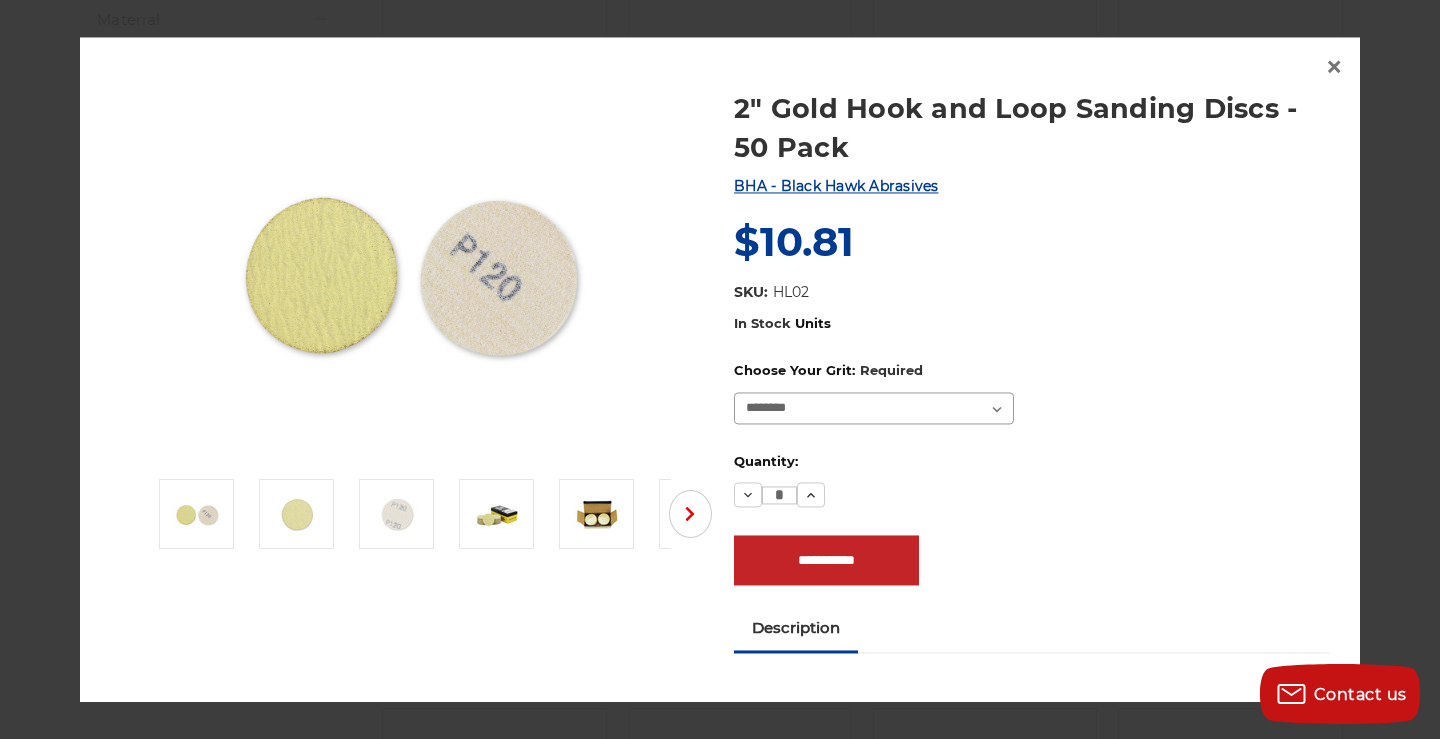 click on "**********" at bounding box center [874, 408] 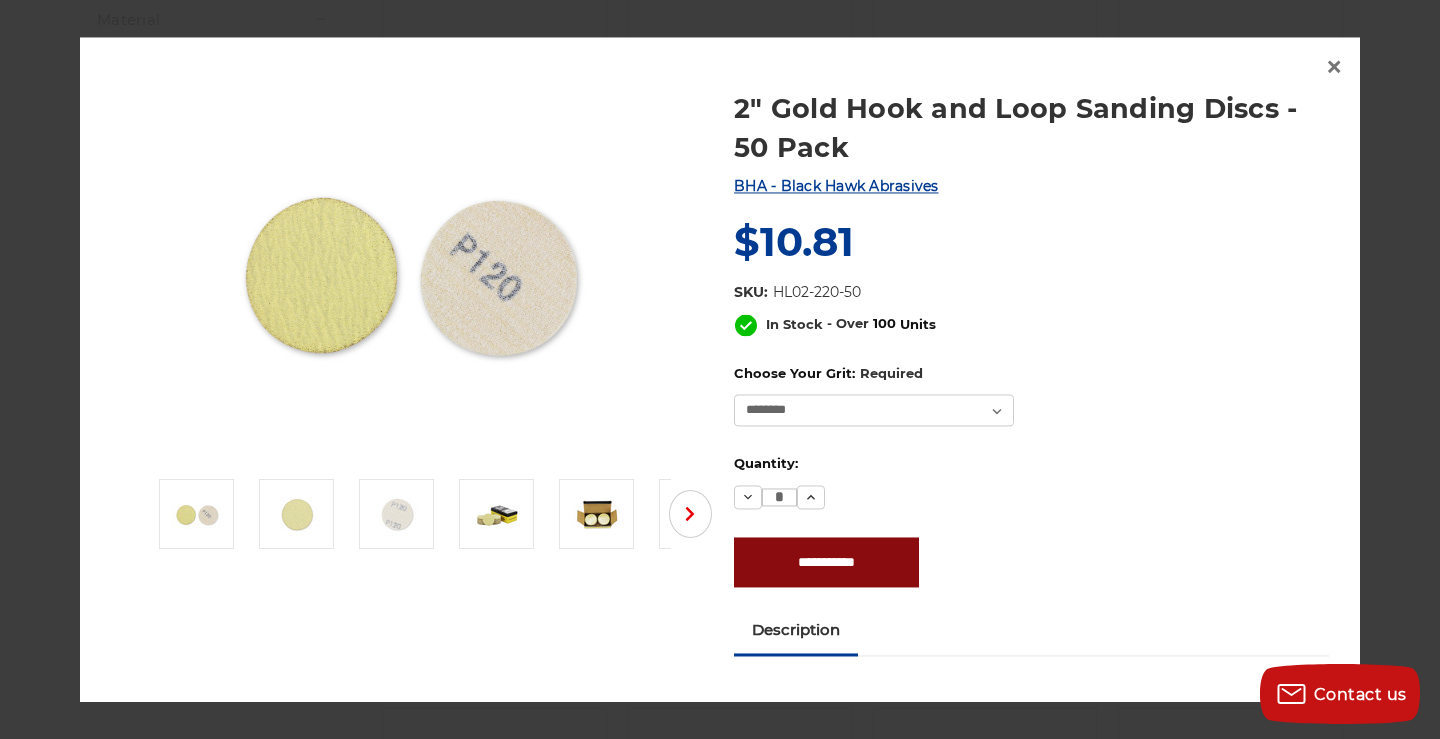 click on "**********" at bounding box center [826, 563] 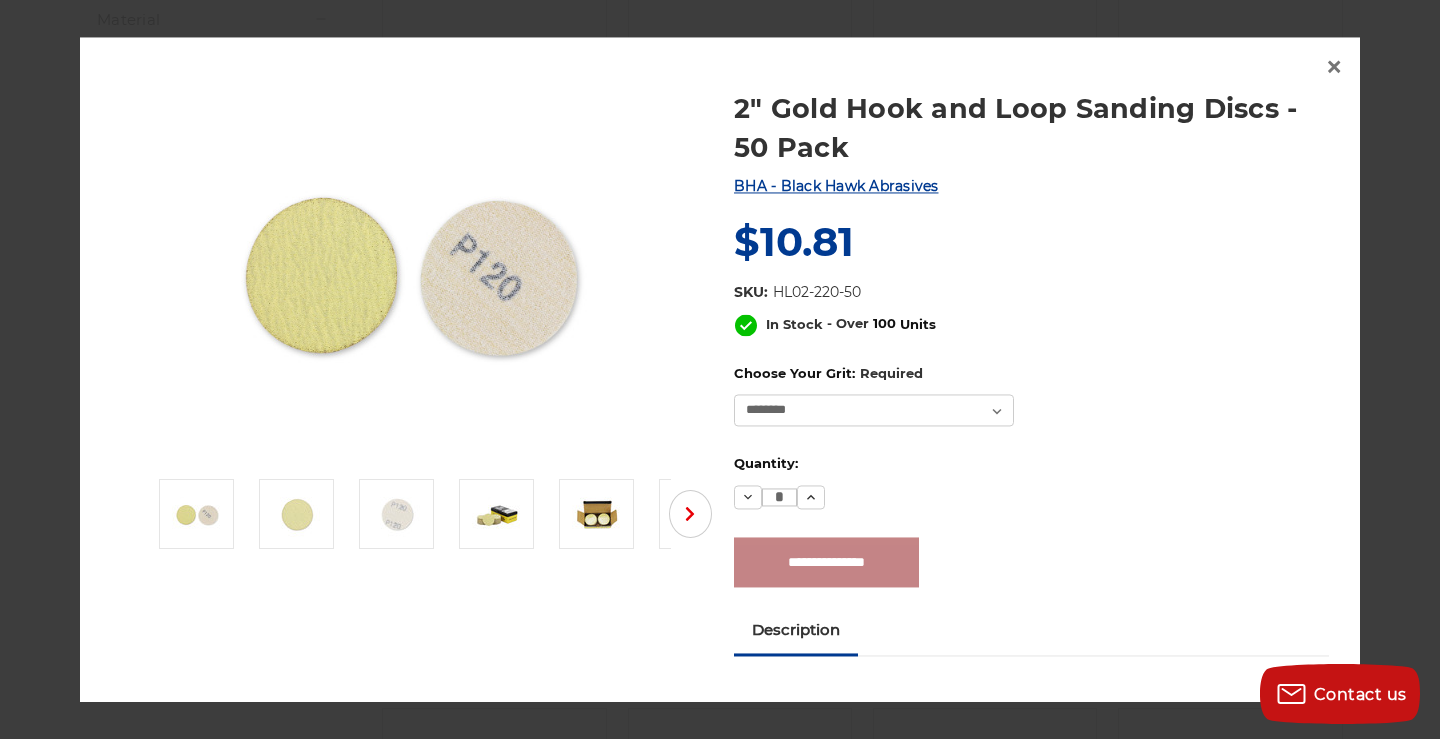 type on "**********" 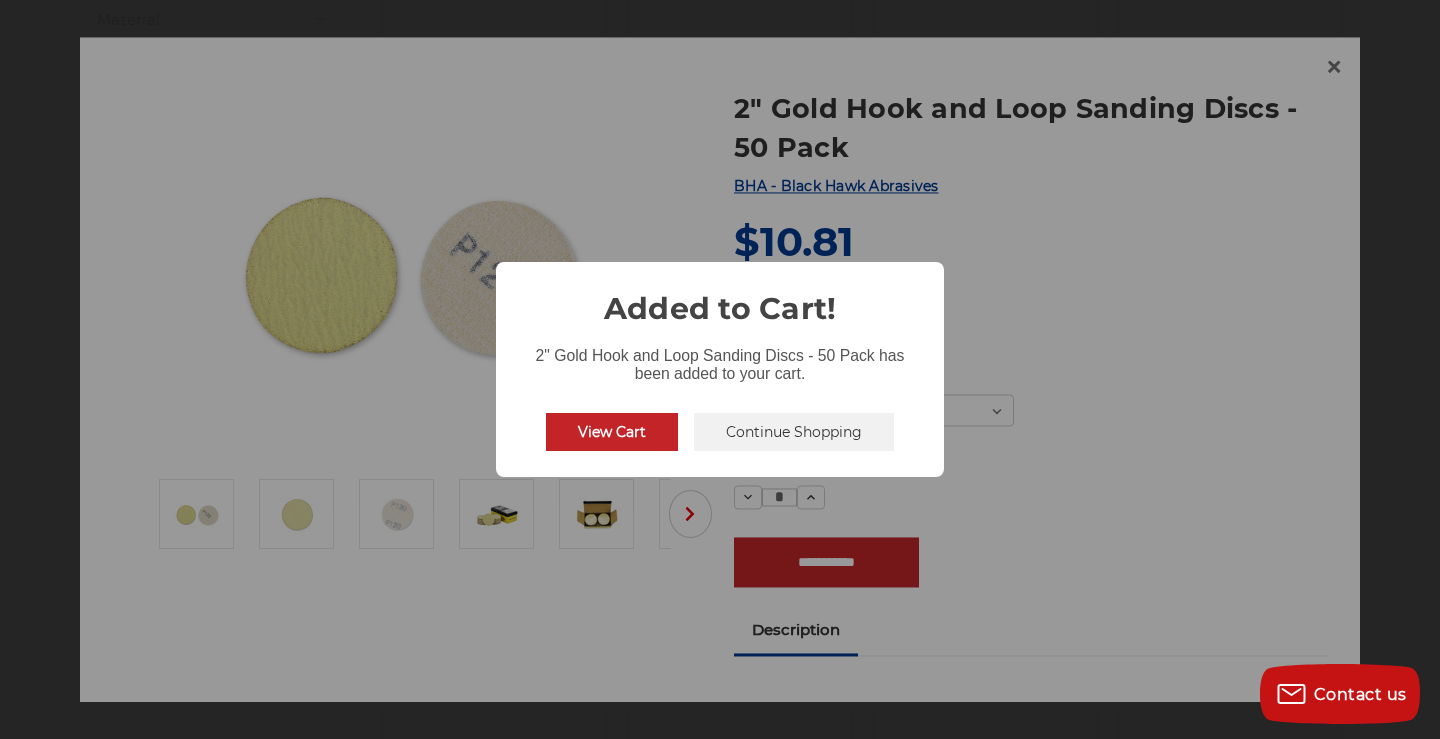 click on "Continue Shopping" at bounding box center [794, 432] 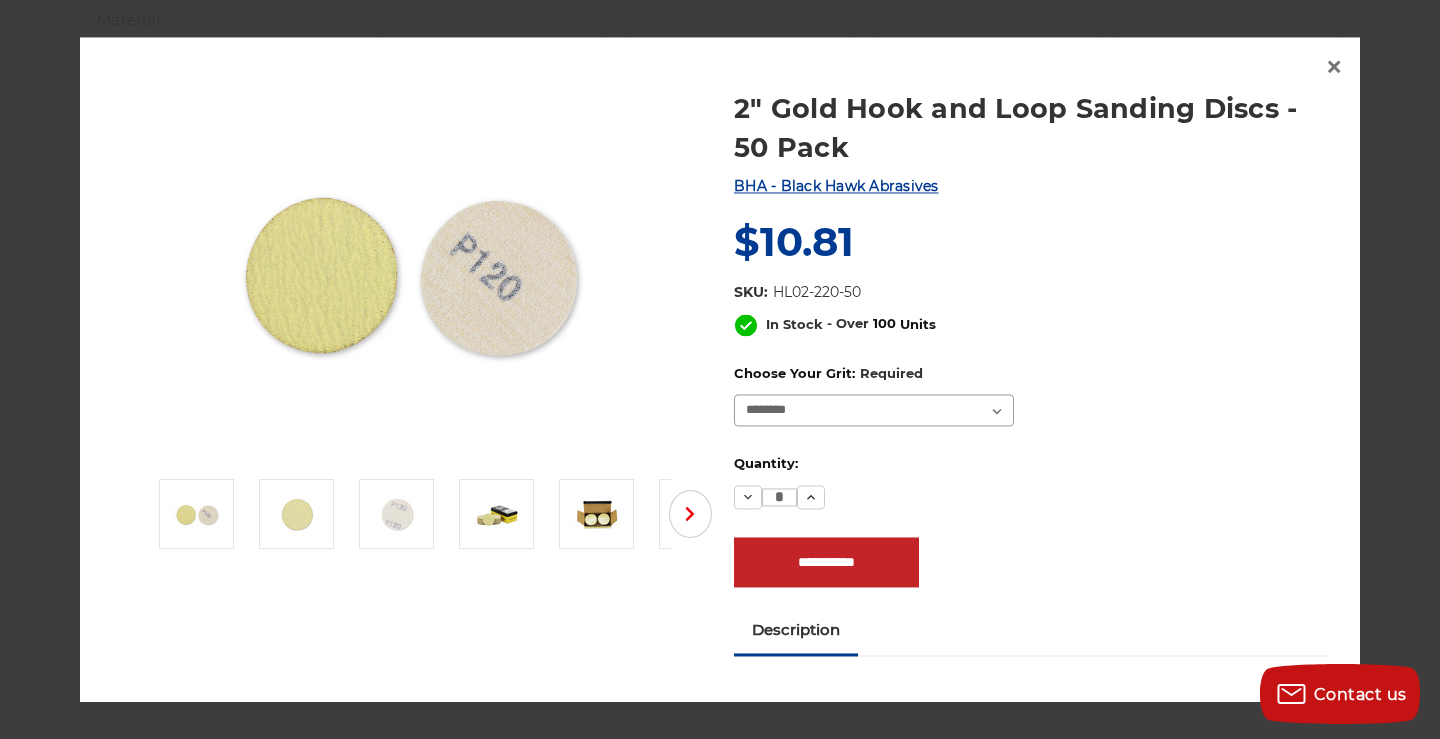 click on "**********" at bounding box center (874, 411) 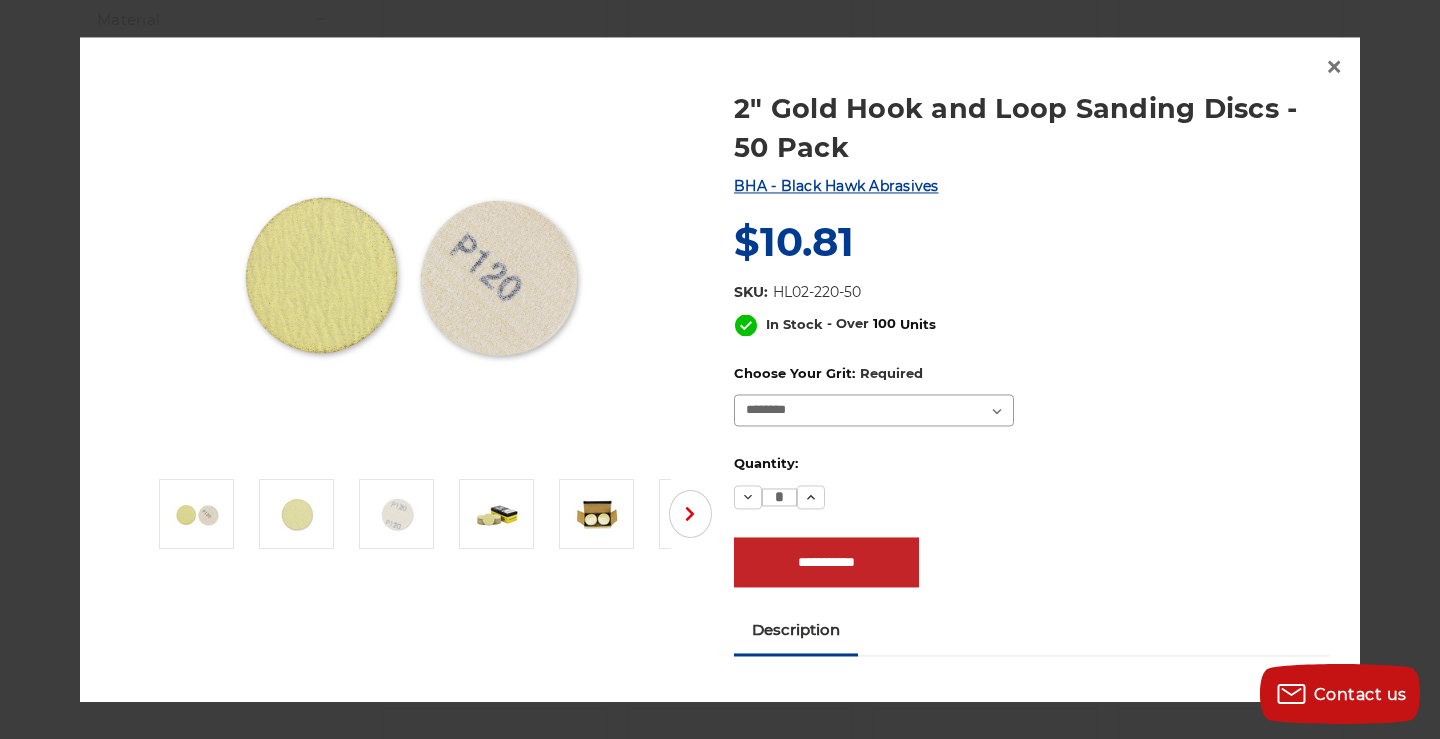 select on "****" 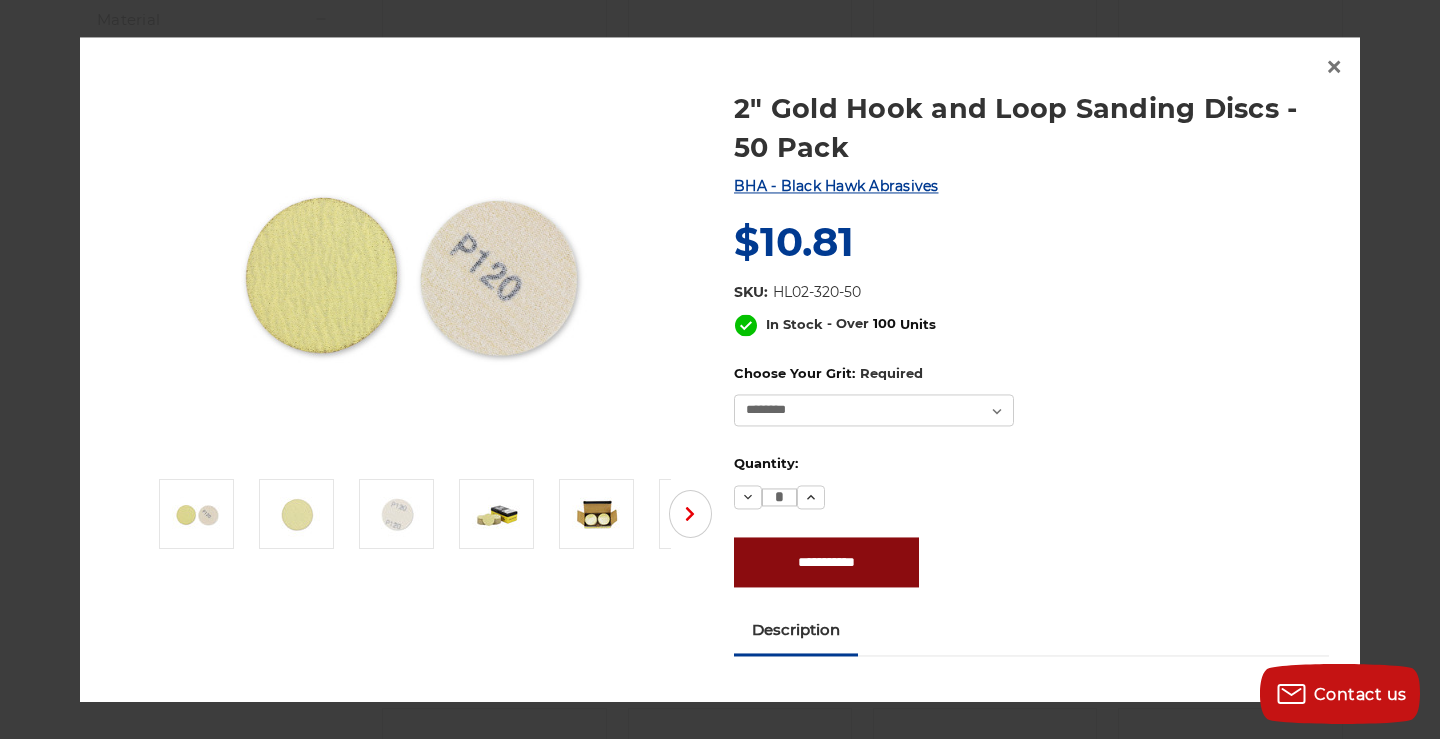 click on "**********" at bounding box center [826, 563] 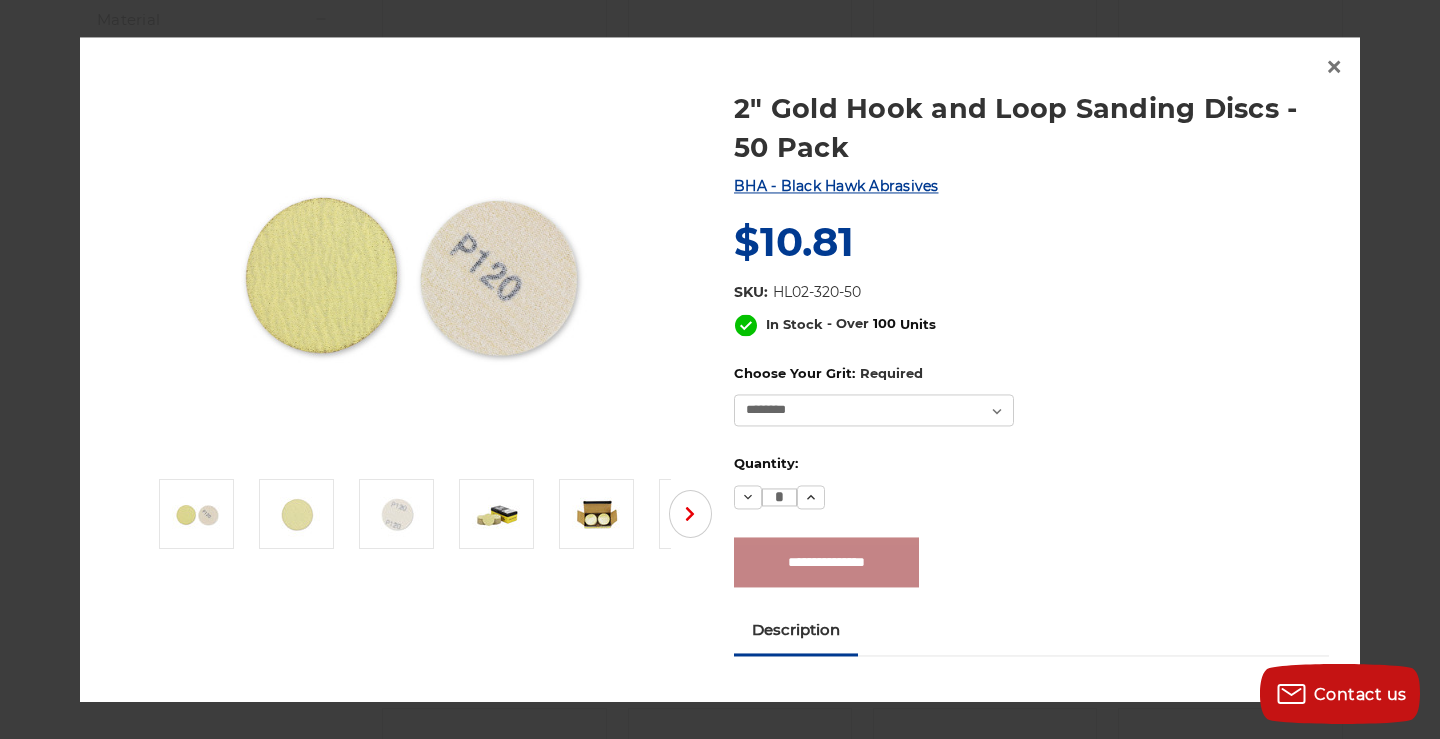 type on "**********" 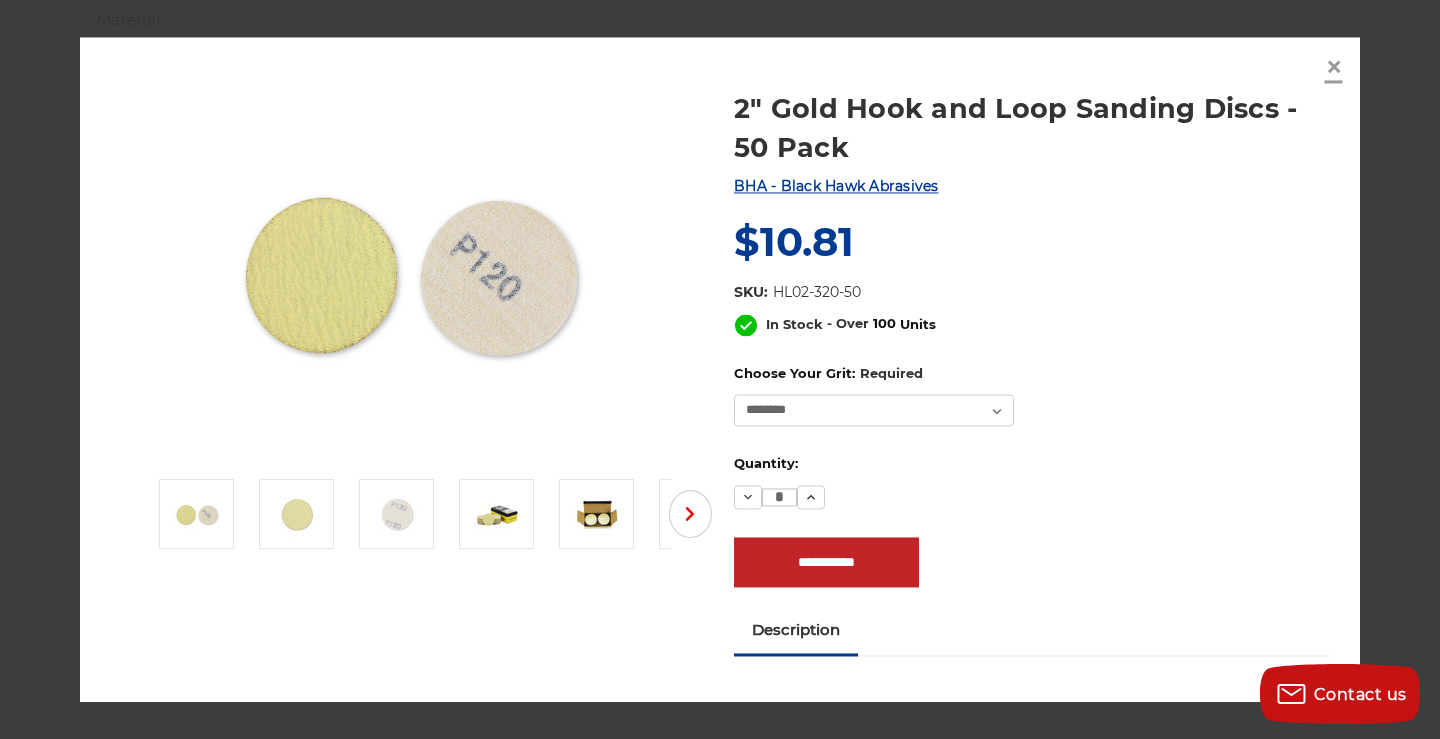 click on "×" at bounding box center (1334, 67) 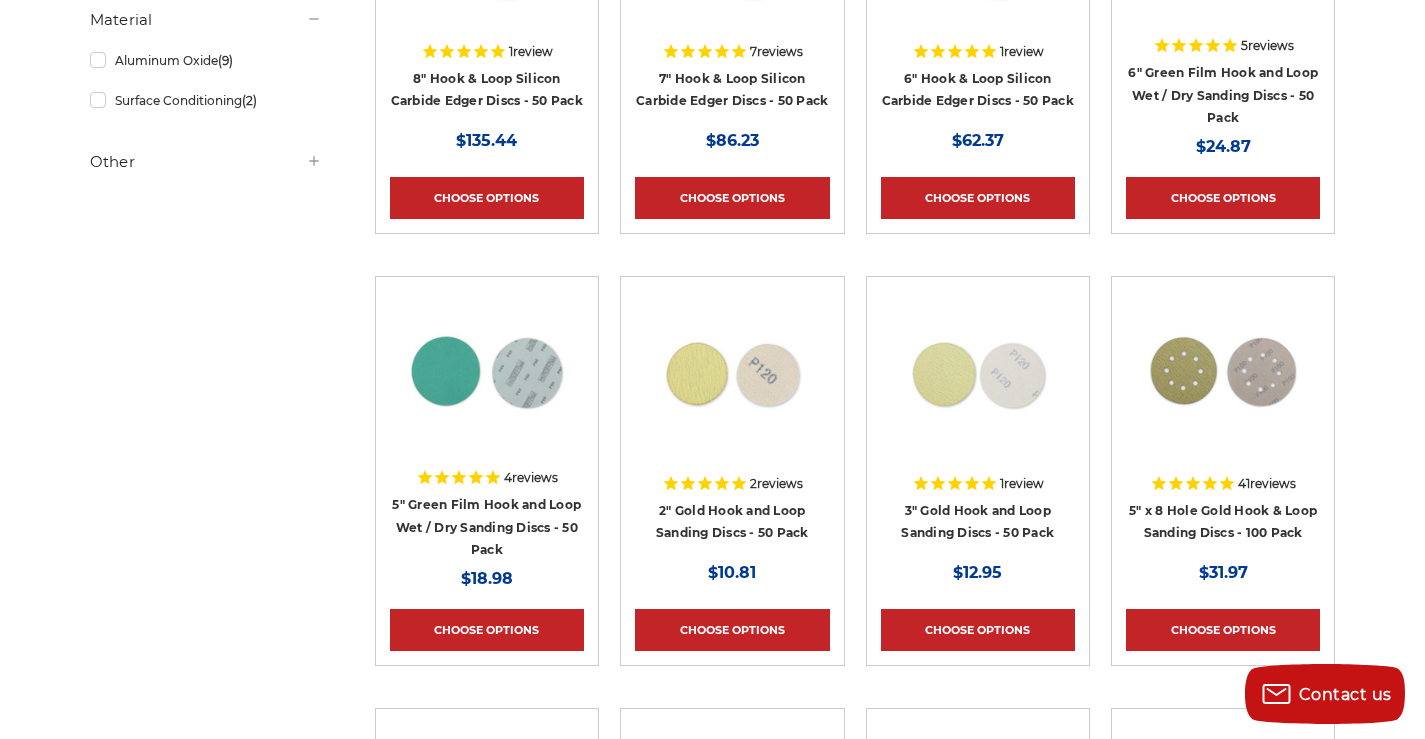 scroll, scrollTop: 0, scrollLeft: 0, axis: both 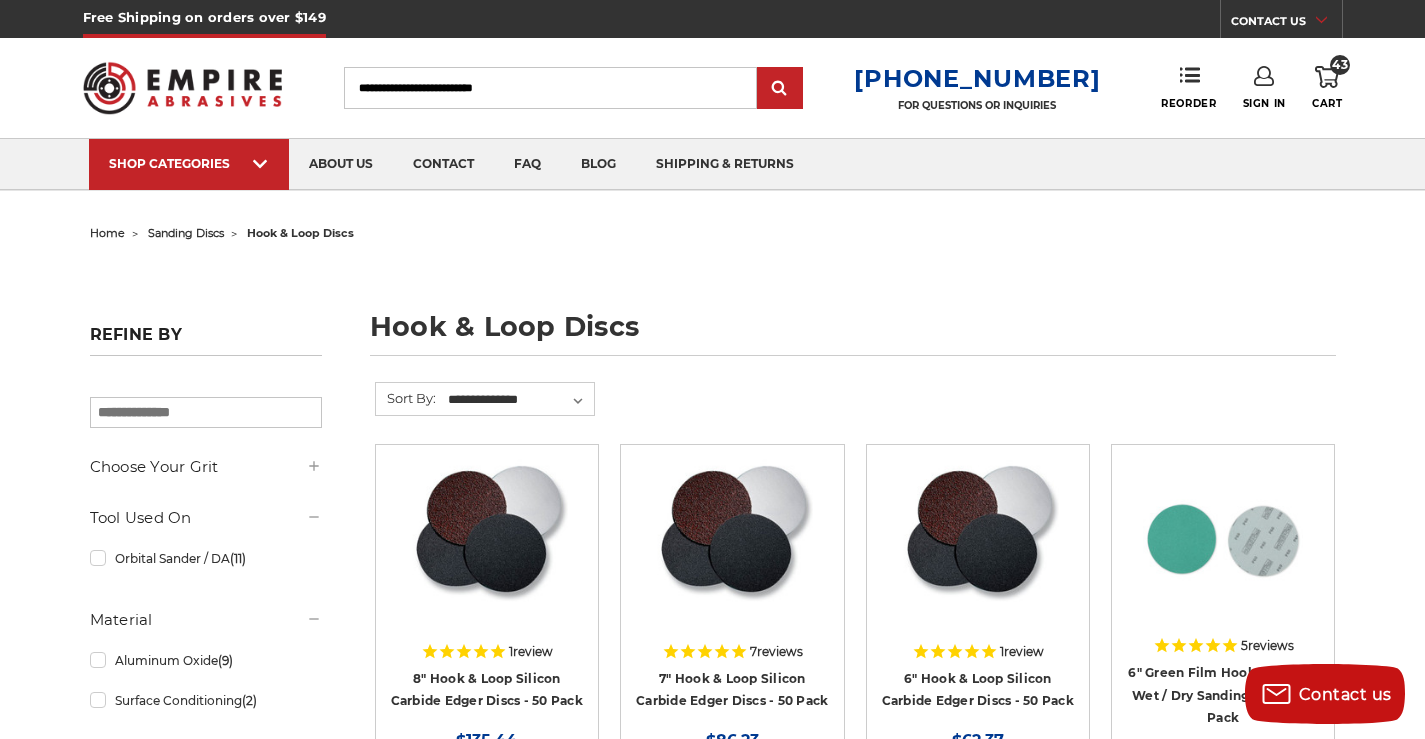 click 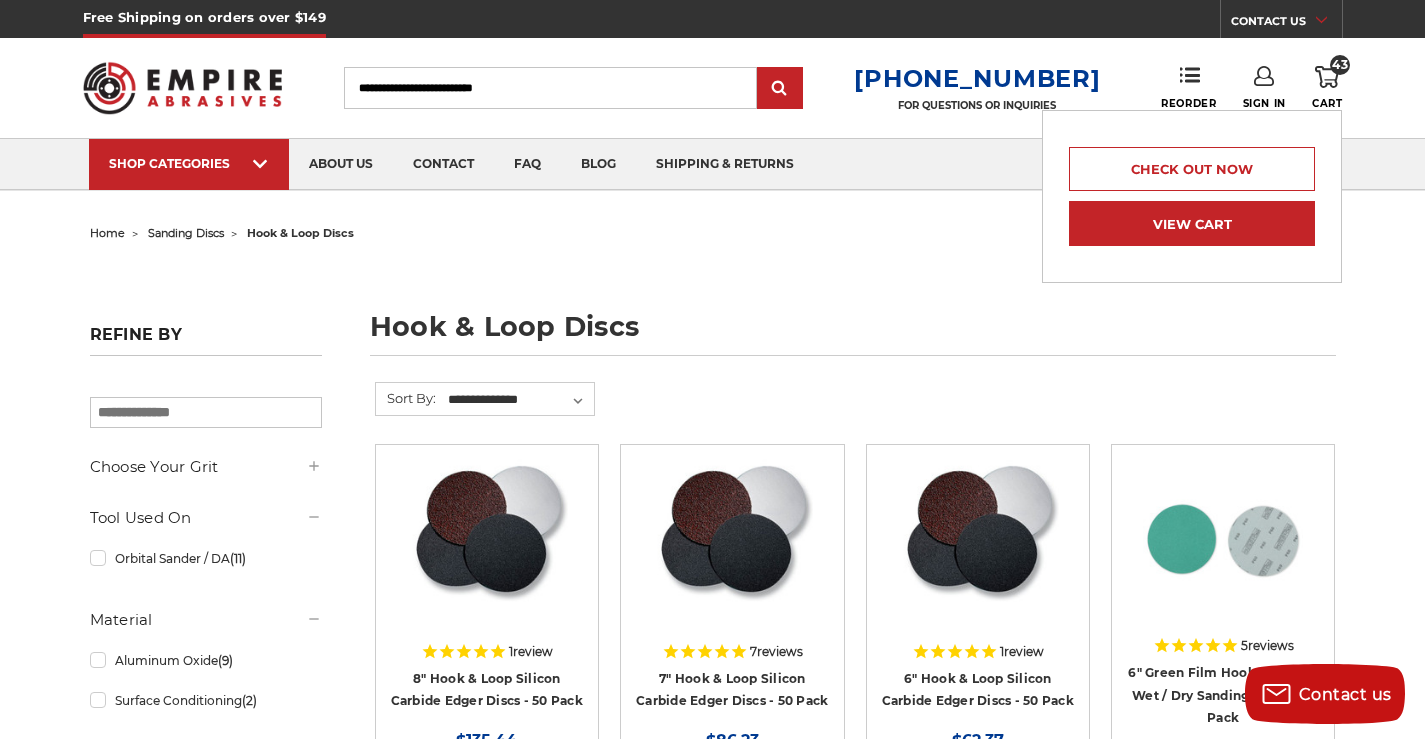 click on "View Cart" at bounding box center [1192, 223] 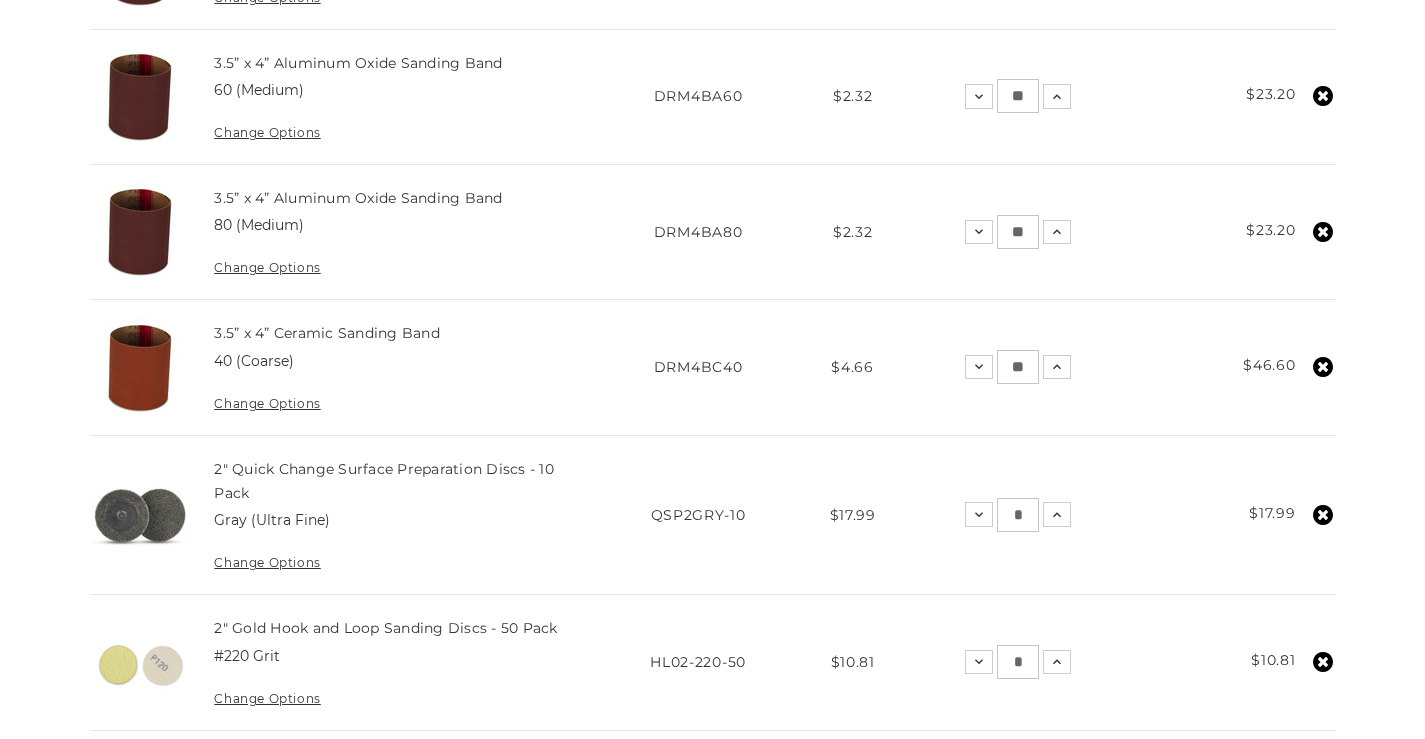 scroll, scrollTop: 700, scrollLeft: 0, axis: vertical 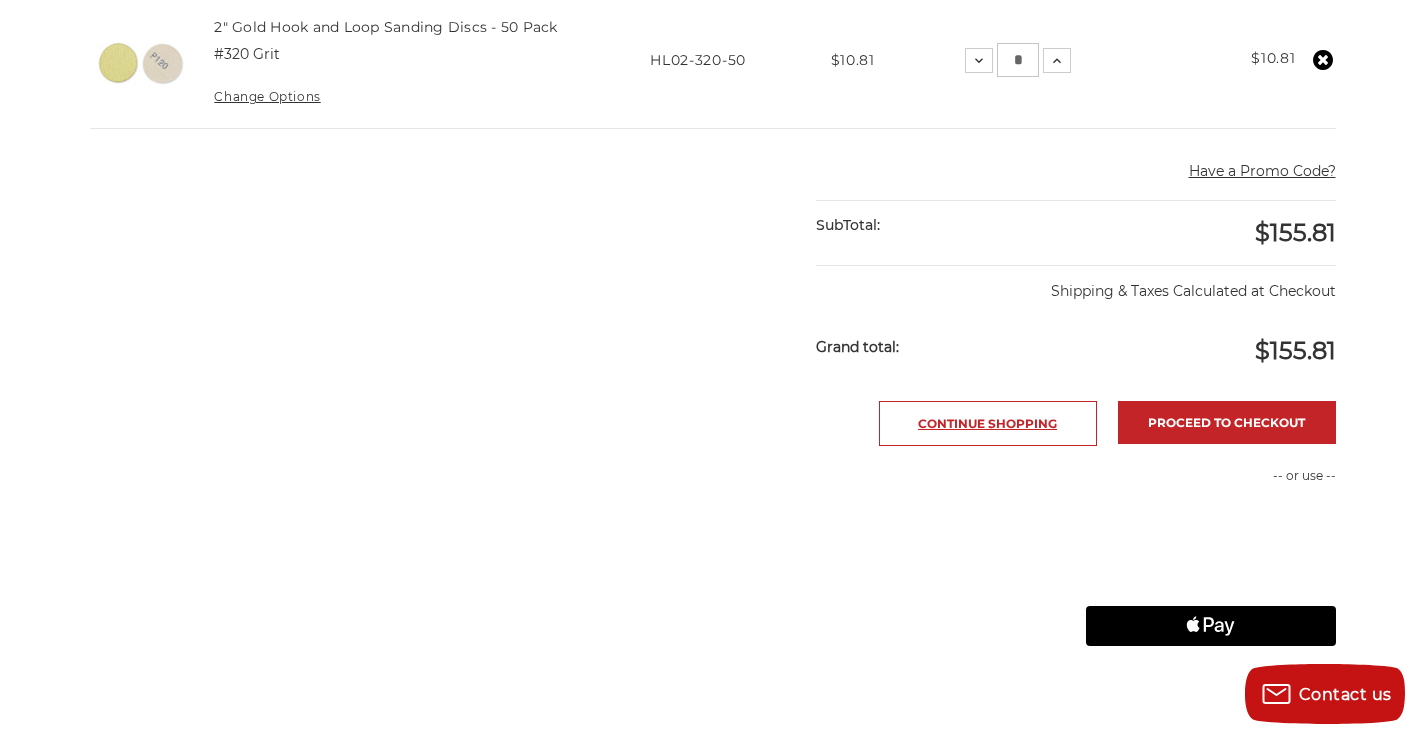 click on "Continue Shopping" at bounding box center [988, 423] 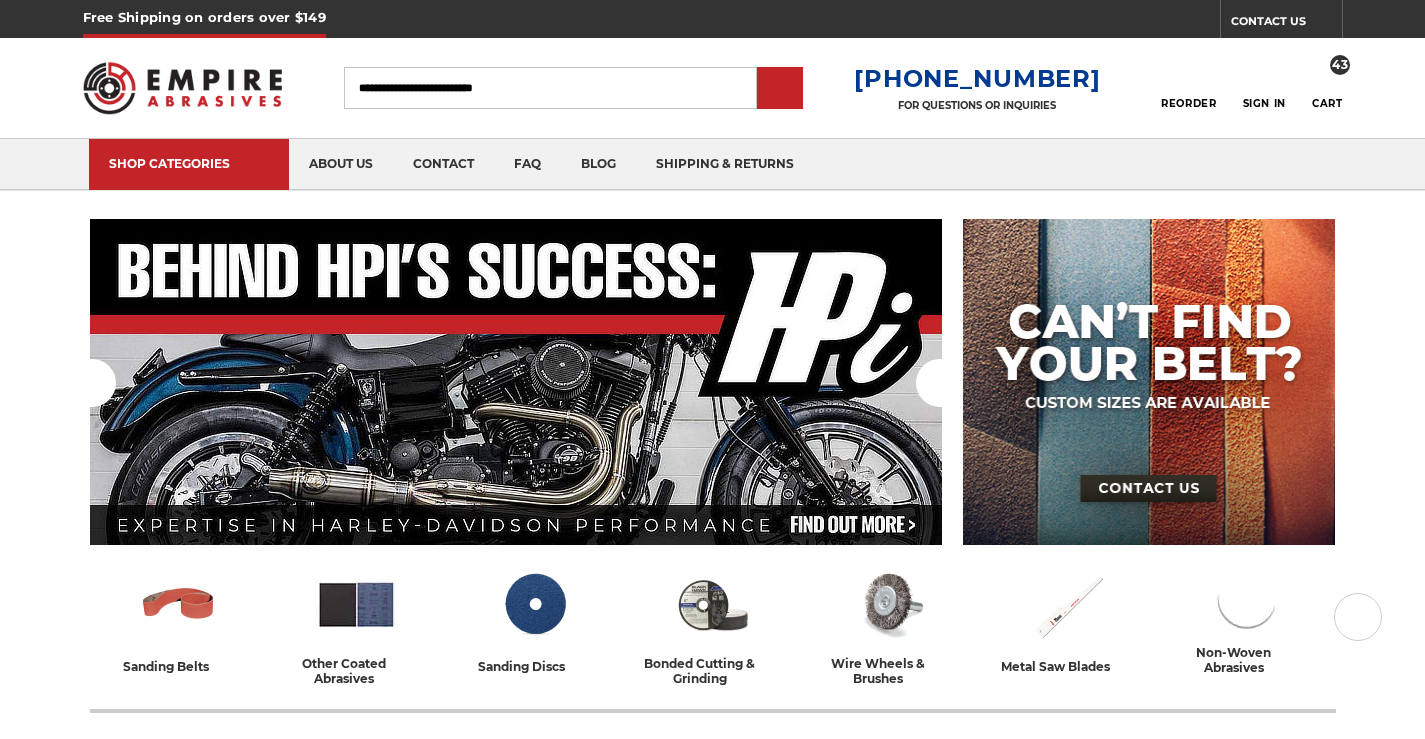 scroll, scrollTop: 100, scrollLeft: 0, axis: vertical 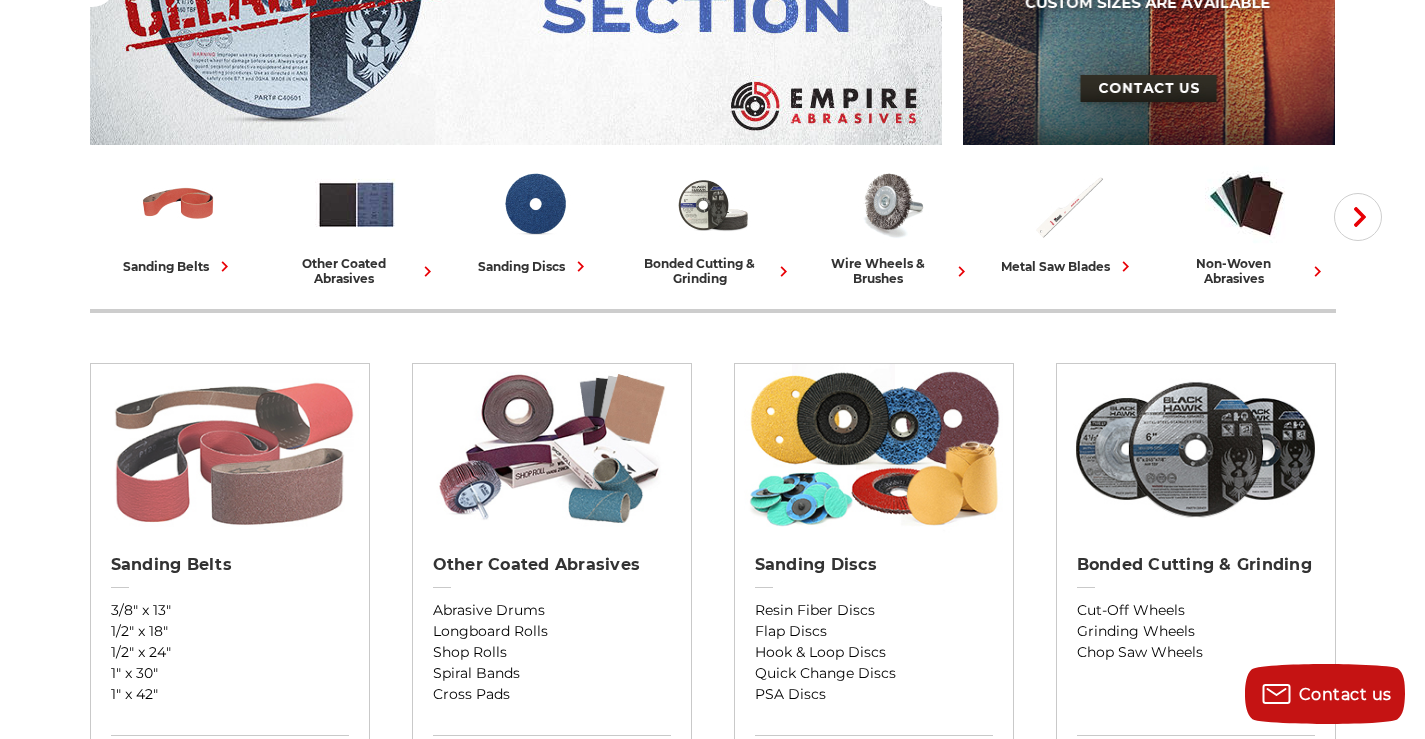 click at bounding box center [229, 449] 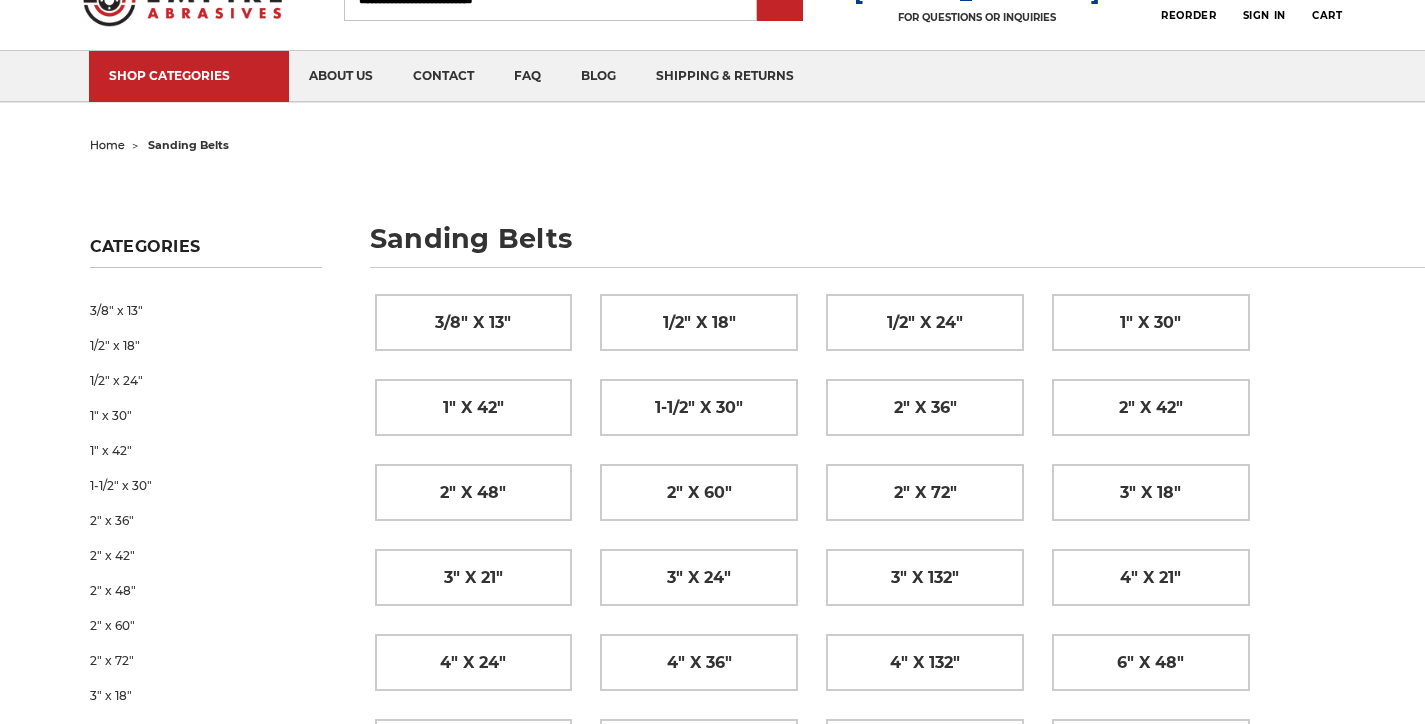 scroll, scrollTop: 100, scrollLeft: 0, axis: vertical 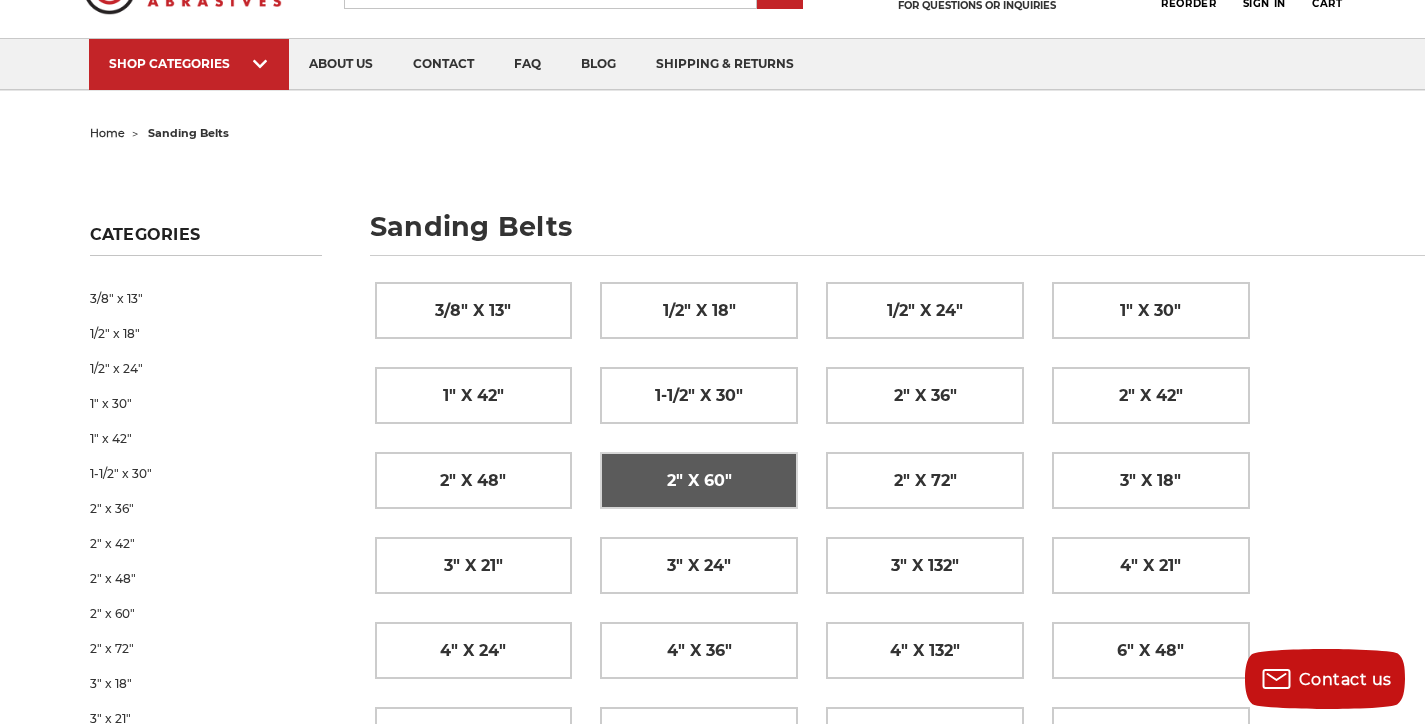 click on "2" x 60"" at bounding box center [699, 481] 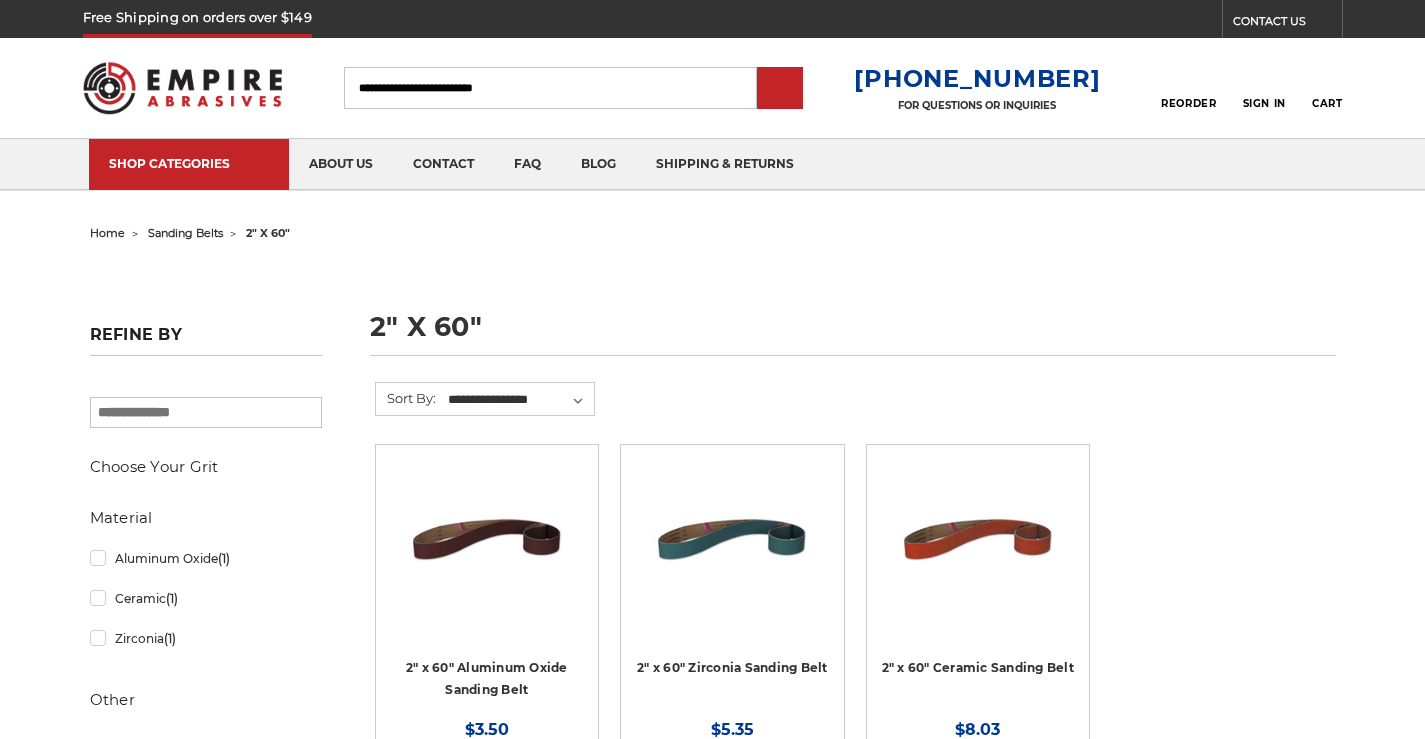 scroll, scrollTop: 0, scrollLeft: 0, axis: both 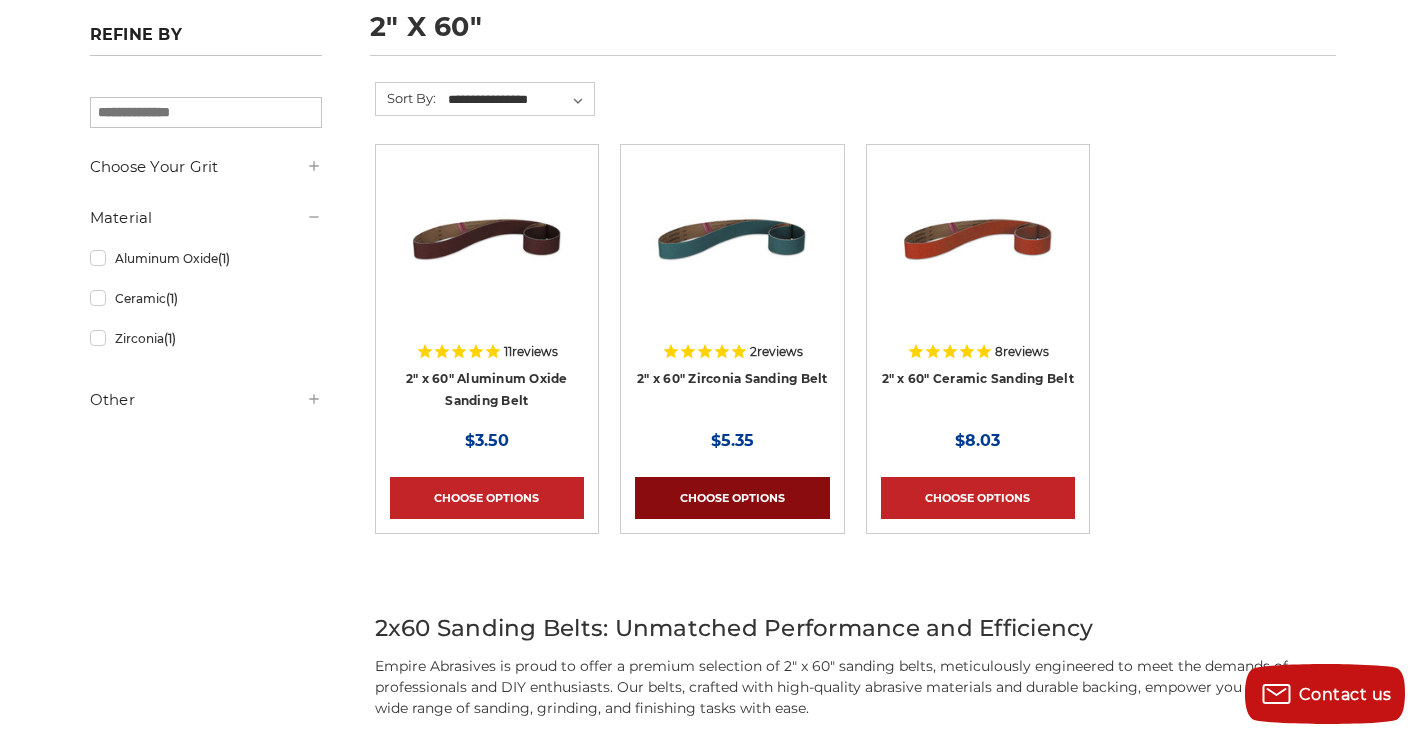 click on "Choose Options" at bounding box center (732, 498) 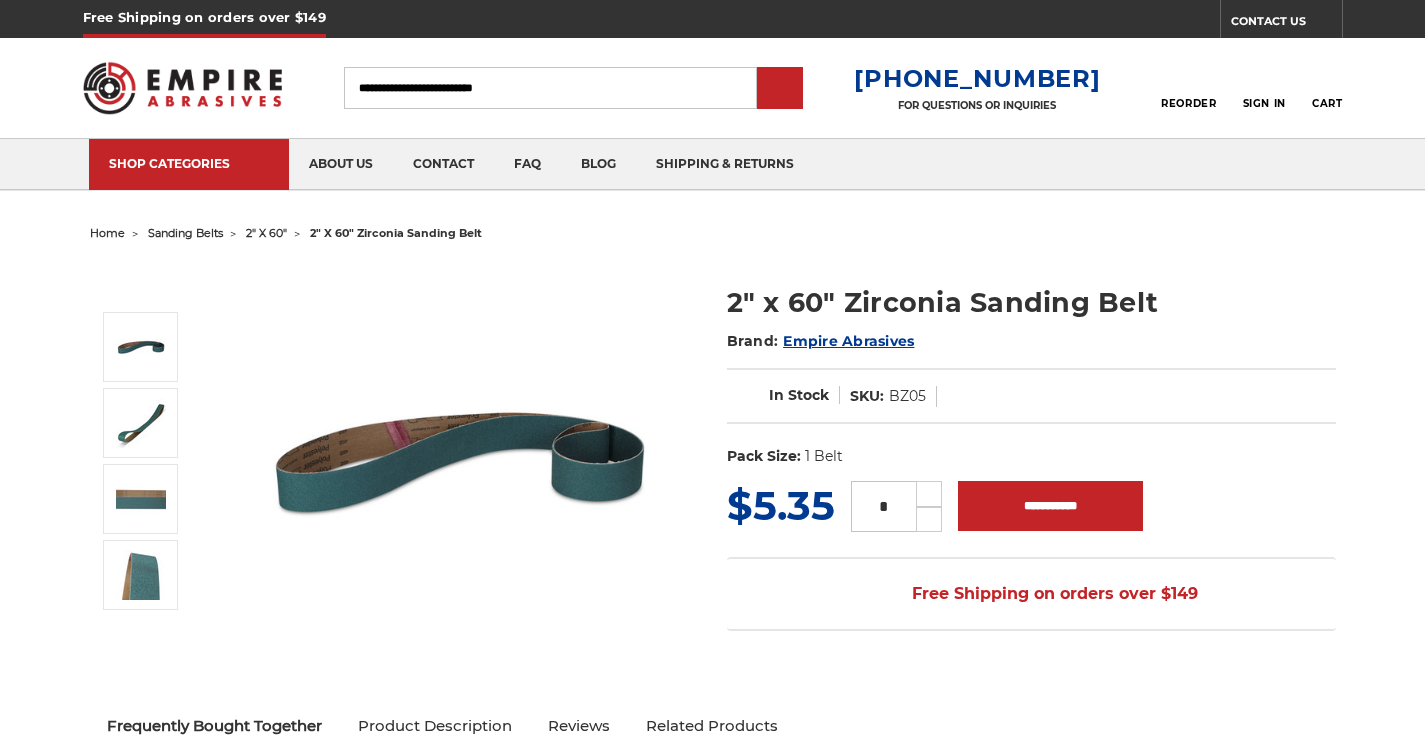 scroll, scrollTop: 0, scrollLeft: 0, axis: both 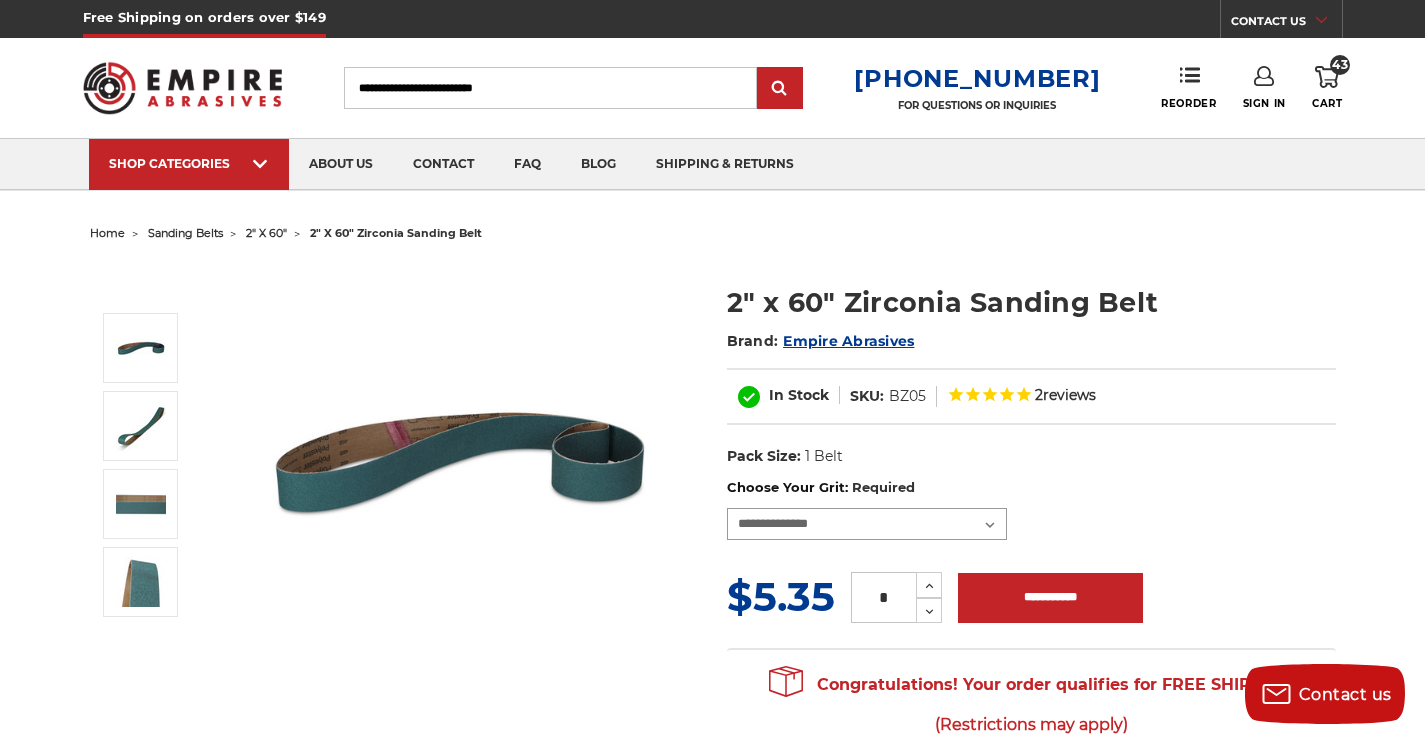 click on "**********" at bounding box center [867, 524] 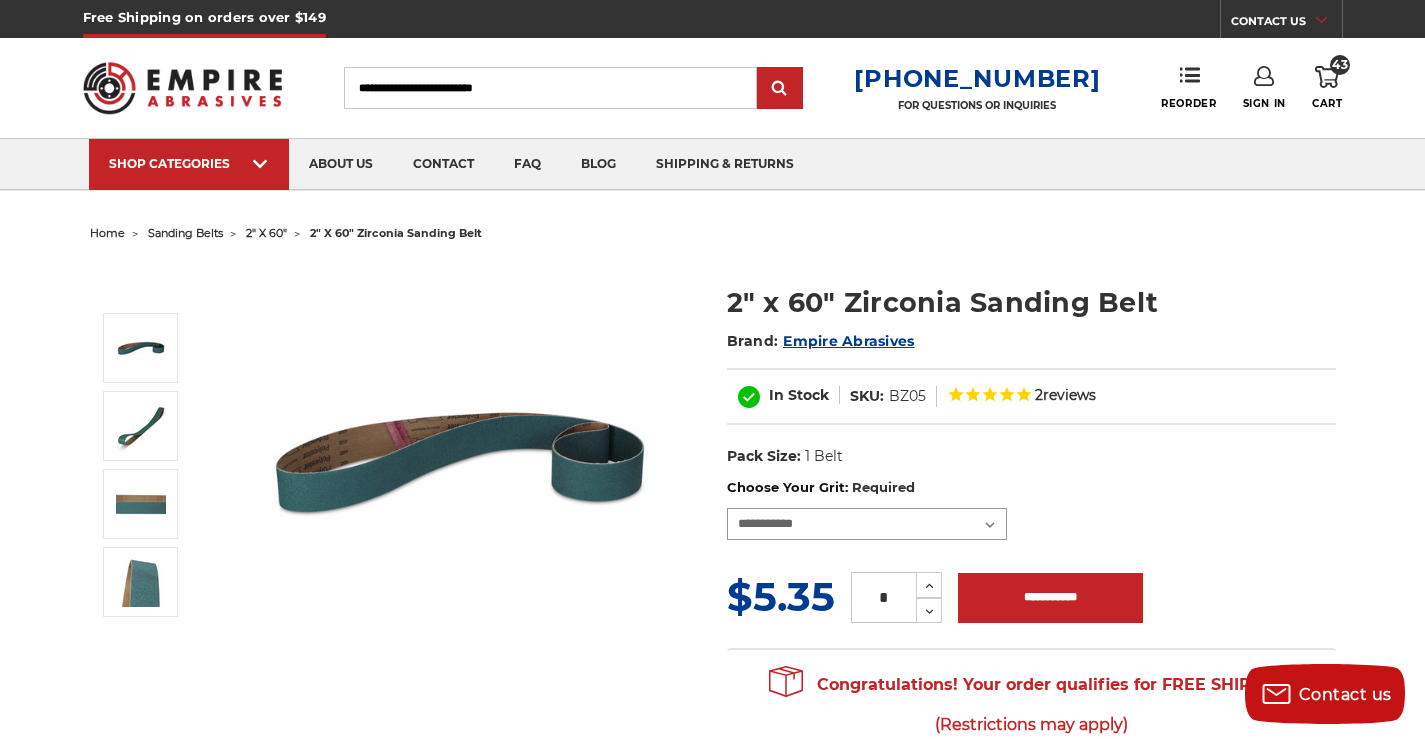 click on "**********" at bounding box center [867, 524] 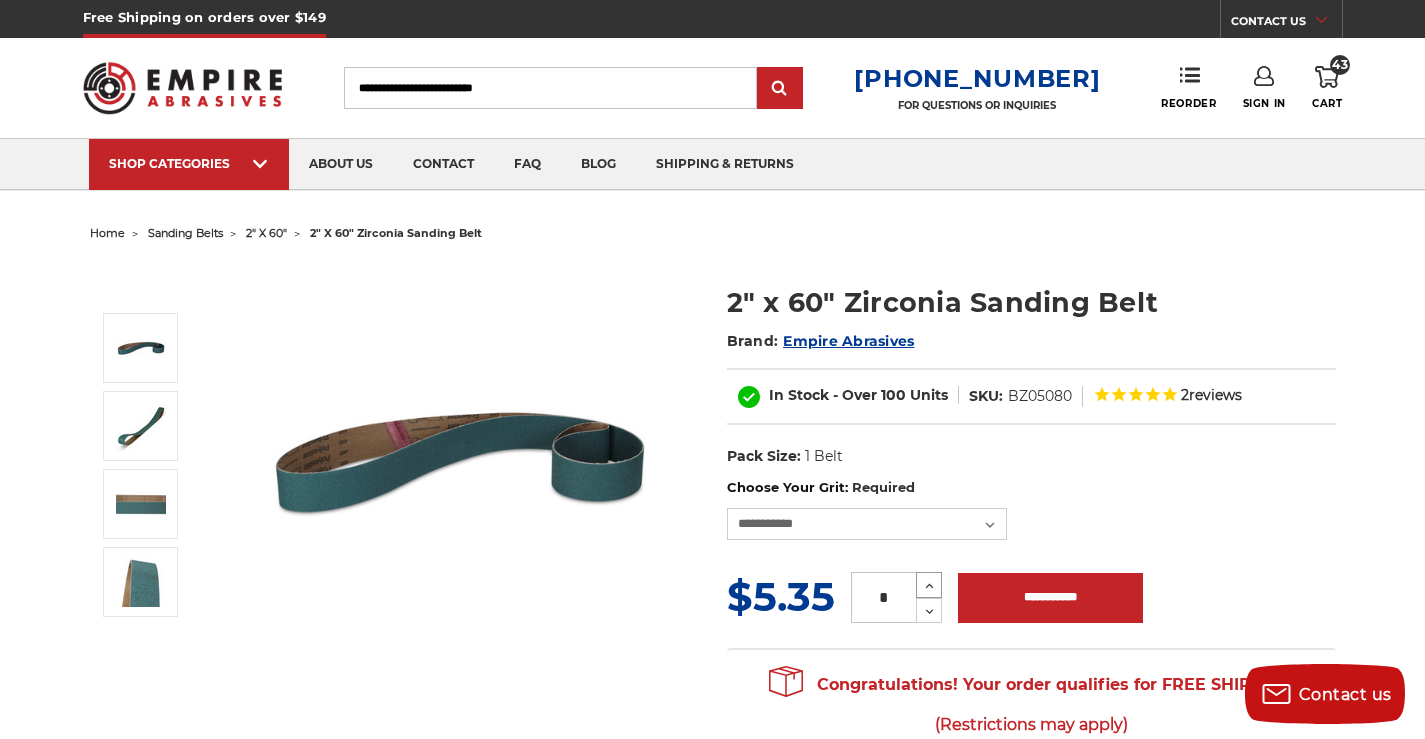 click 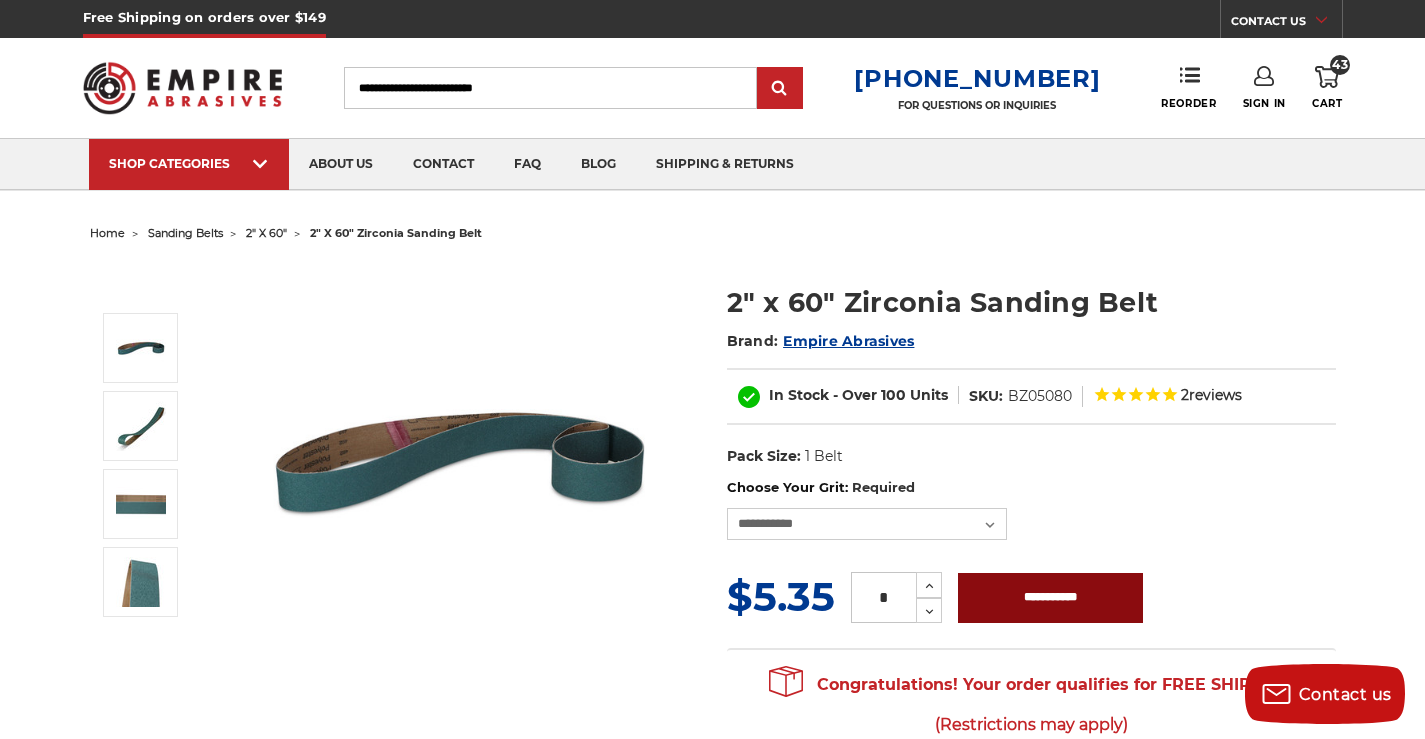 click on "**********" at bounding box center (1050, 598) 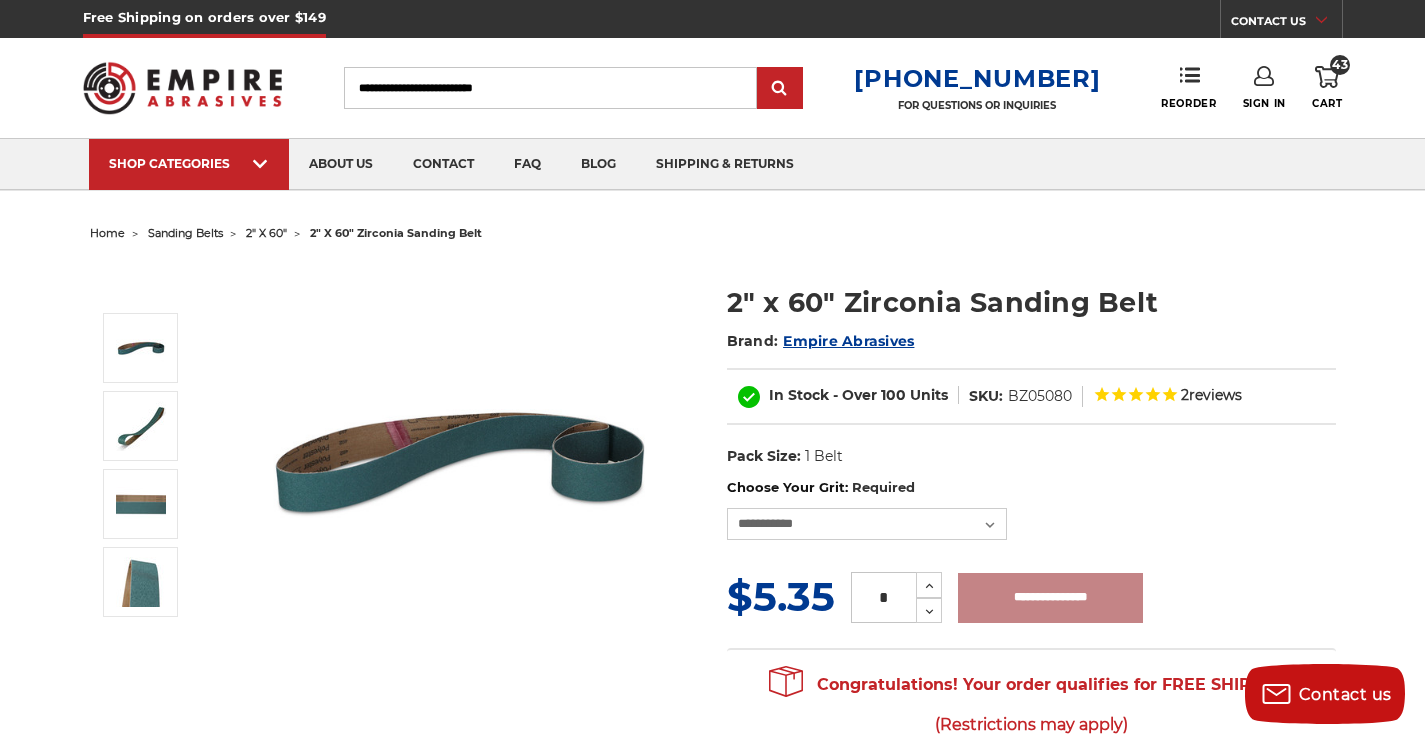 type on "**********" 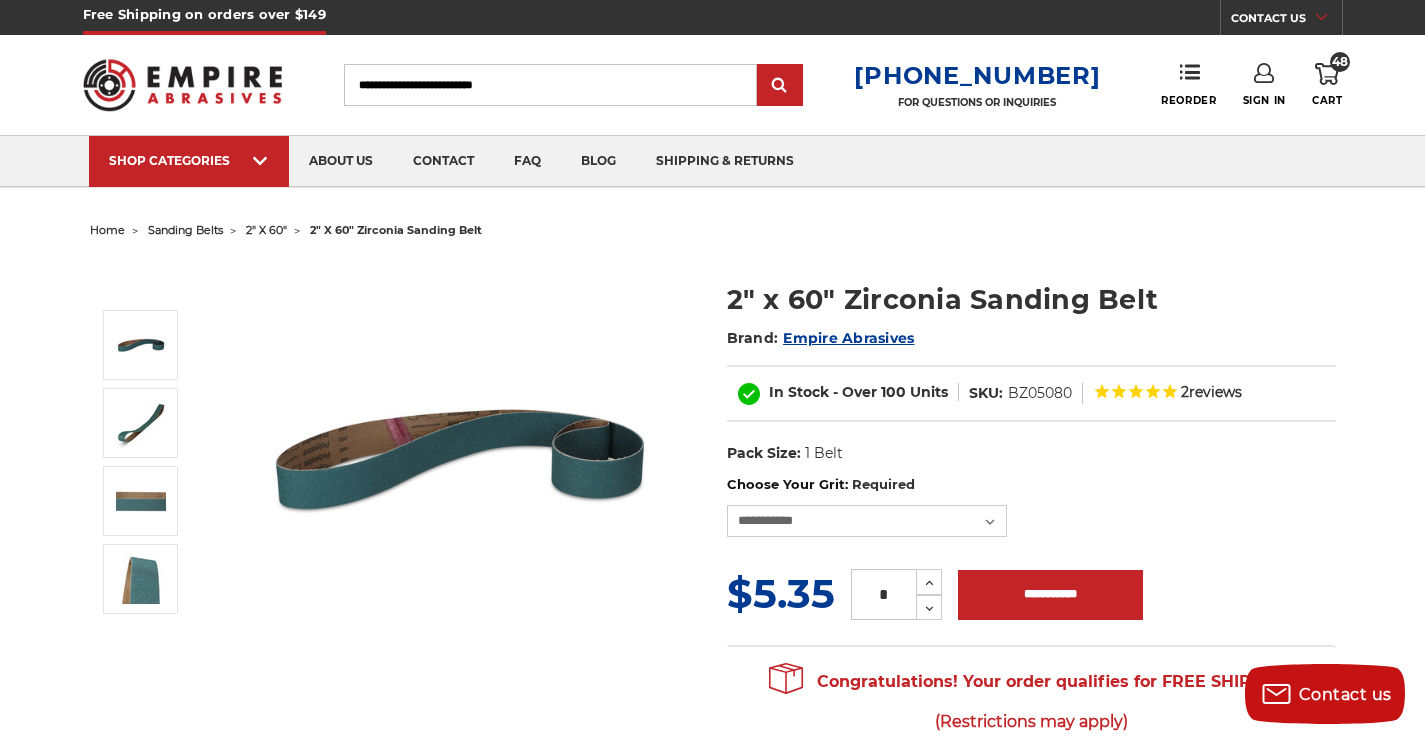 scroll, scrollTop: 0, scrollLeft: 0, axis: both 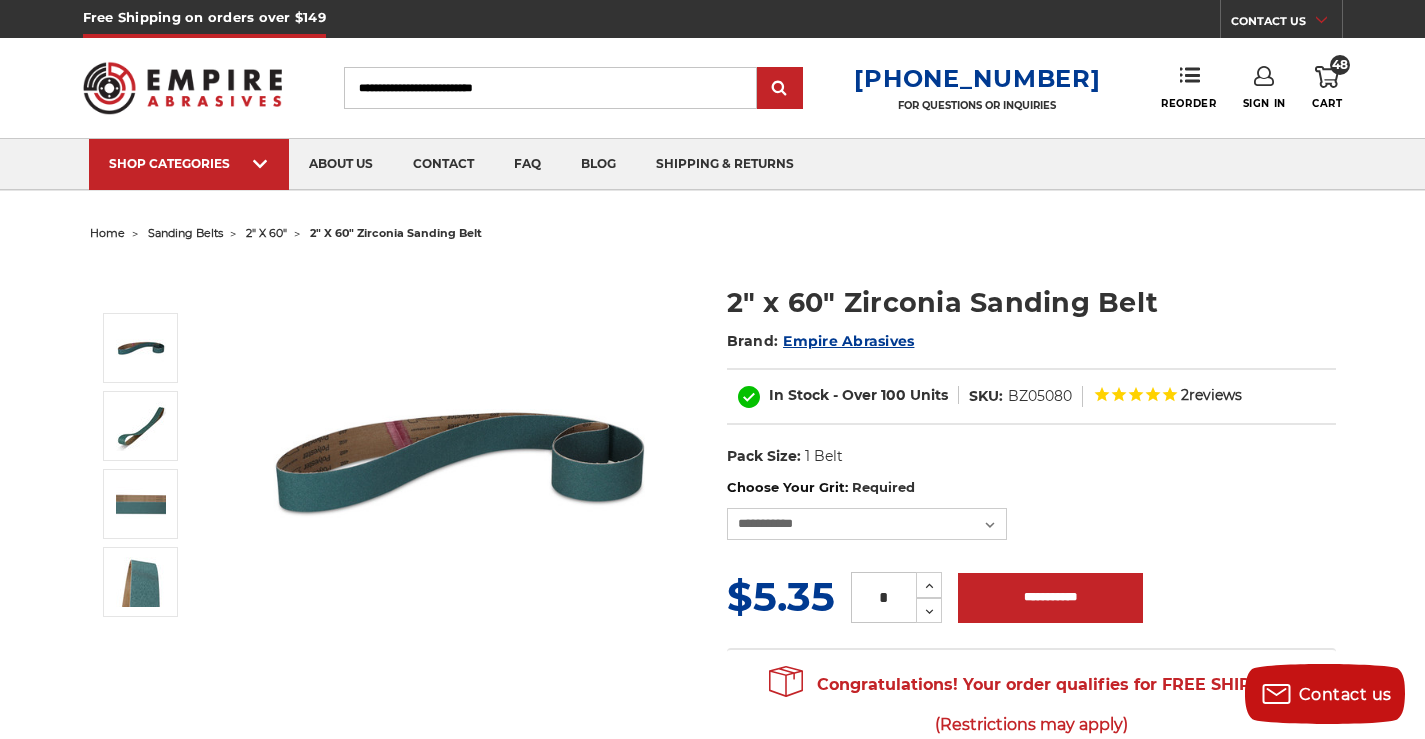 click 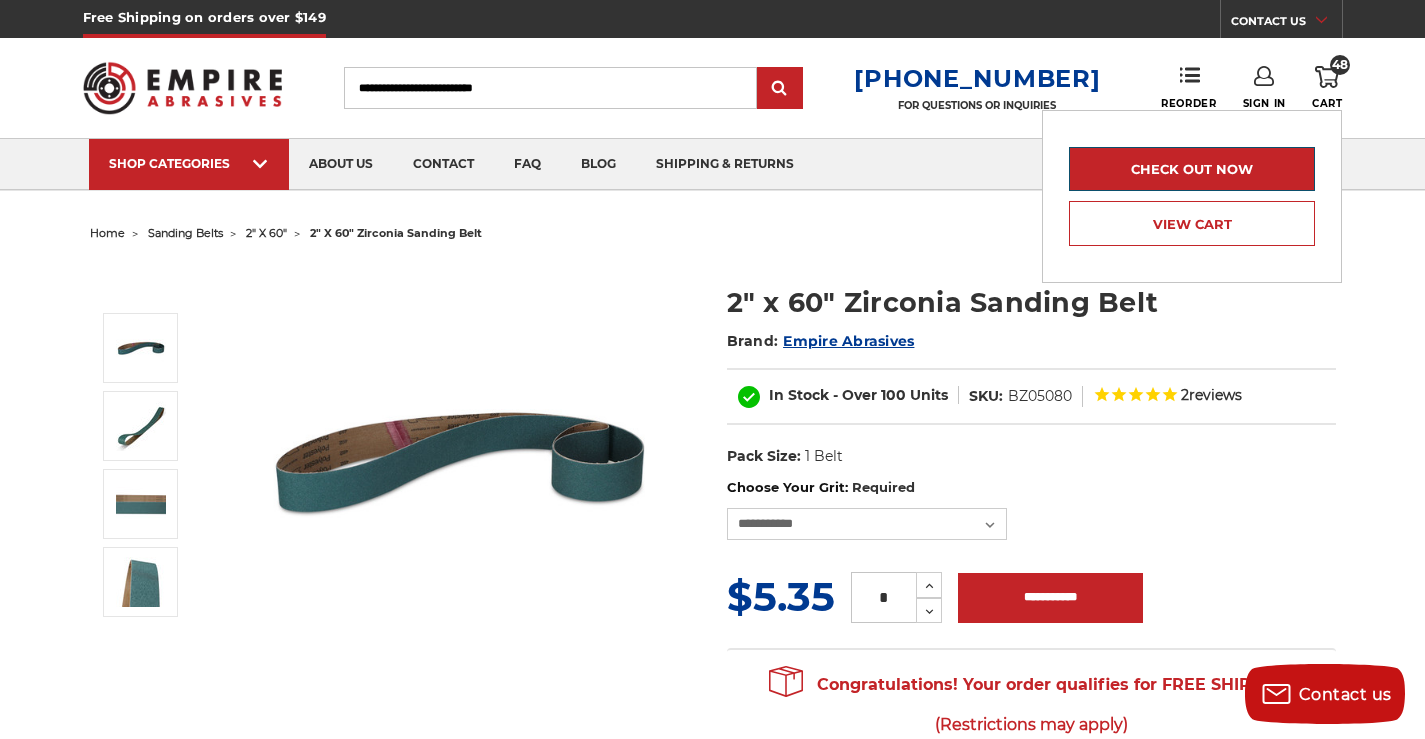 click on "Check out now" at bounding box center (1192, 169) 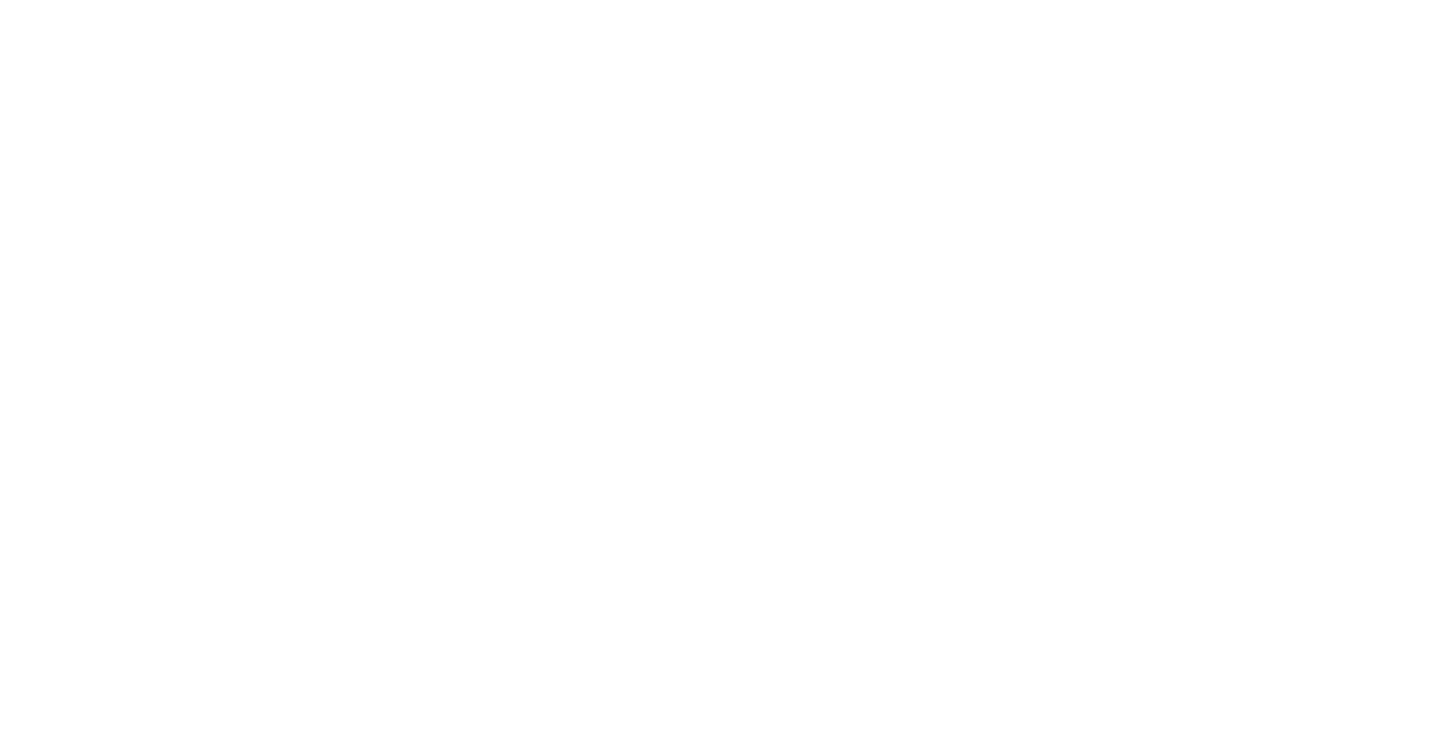 scroll, scrollTop: 0, scrollLeft: 0, axis: both 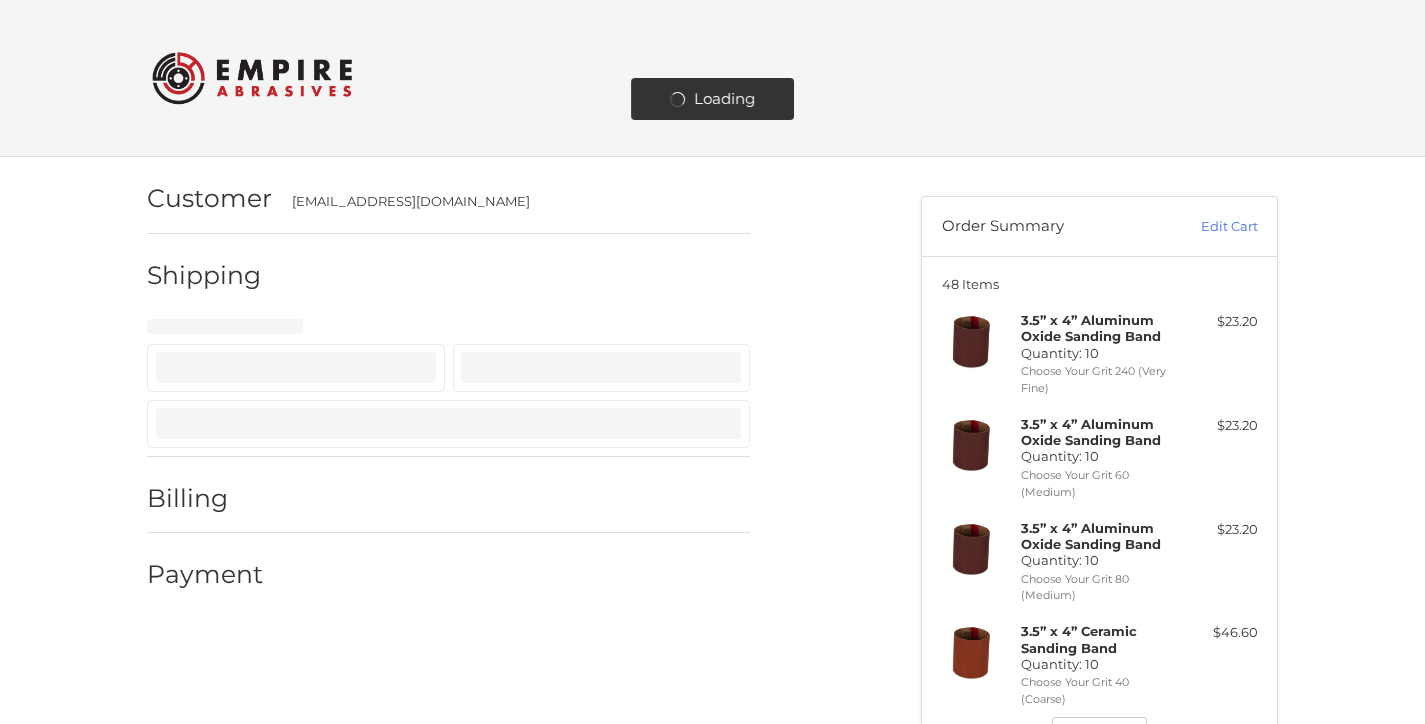 select on "**" 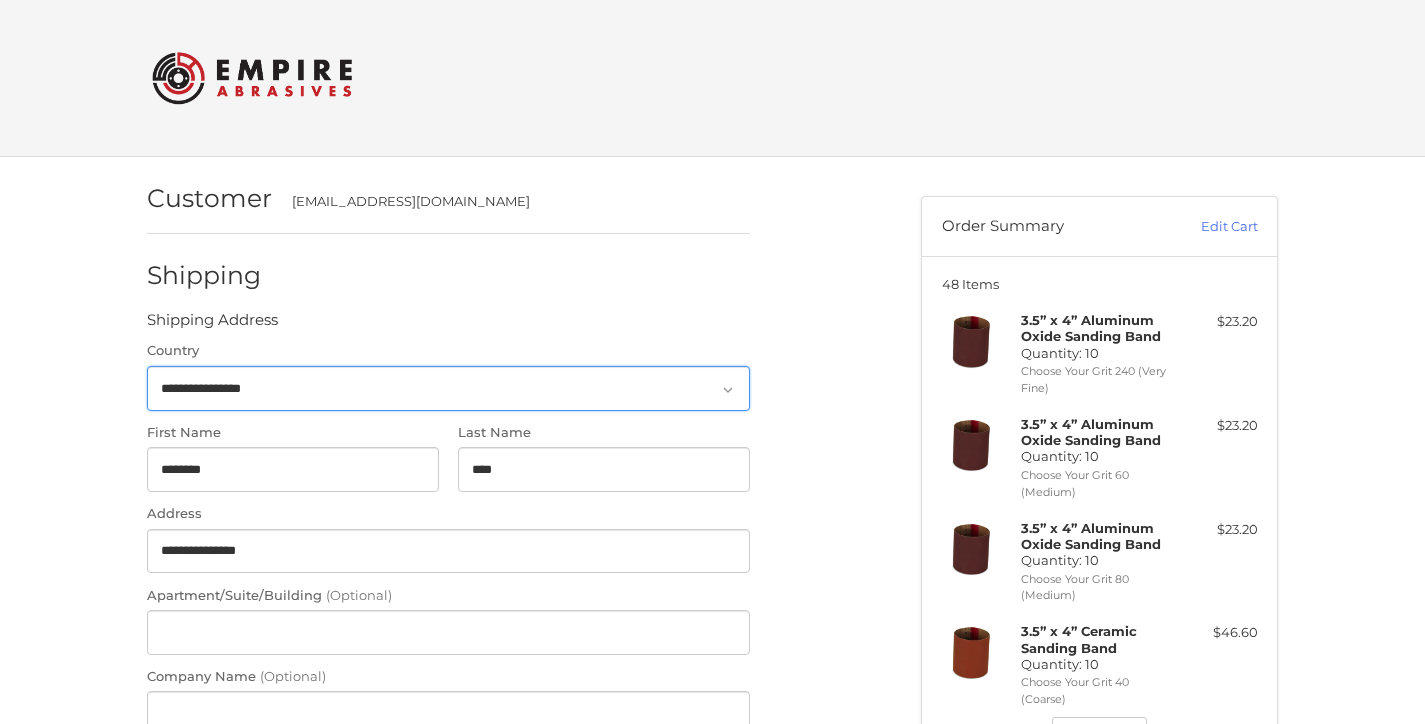 select on "**" 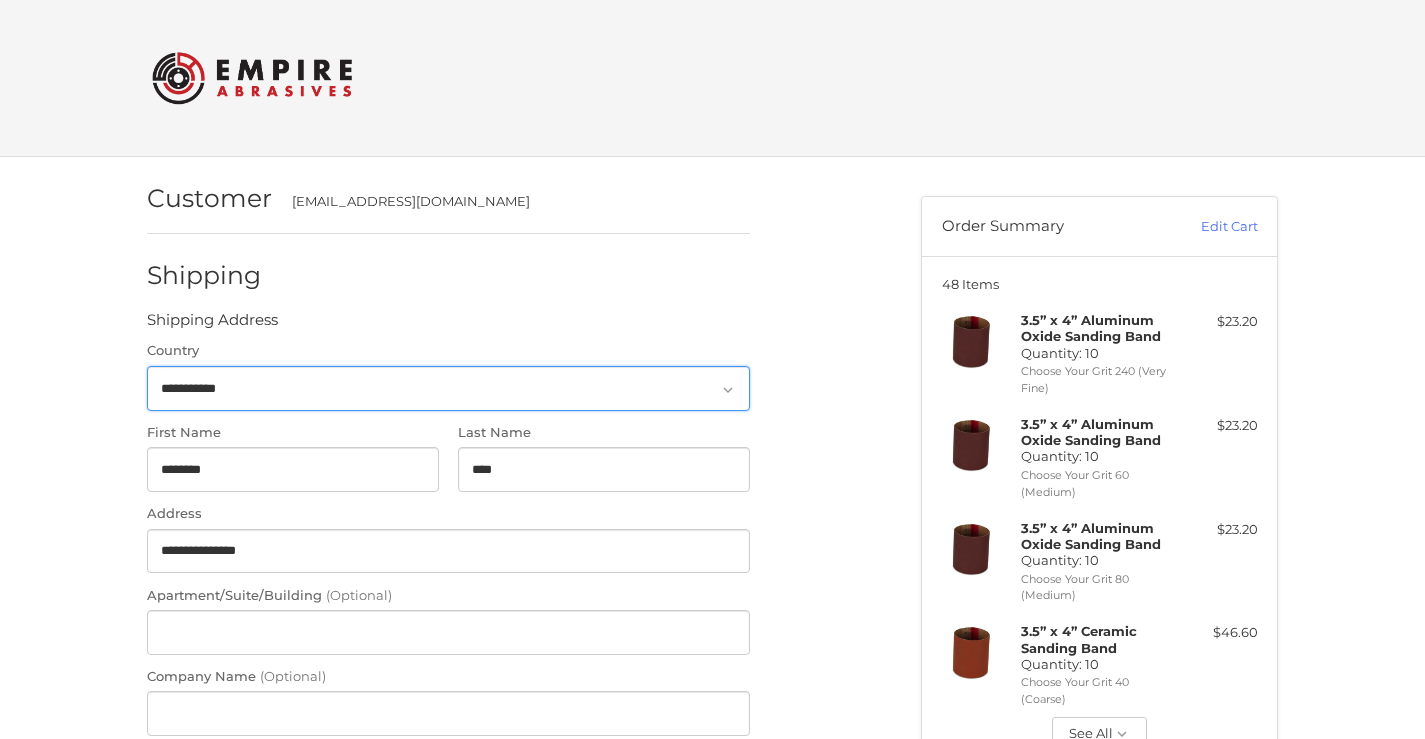 scroll, scrollTop: 86, scrollLeft: 0, axis: vertical 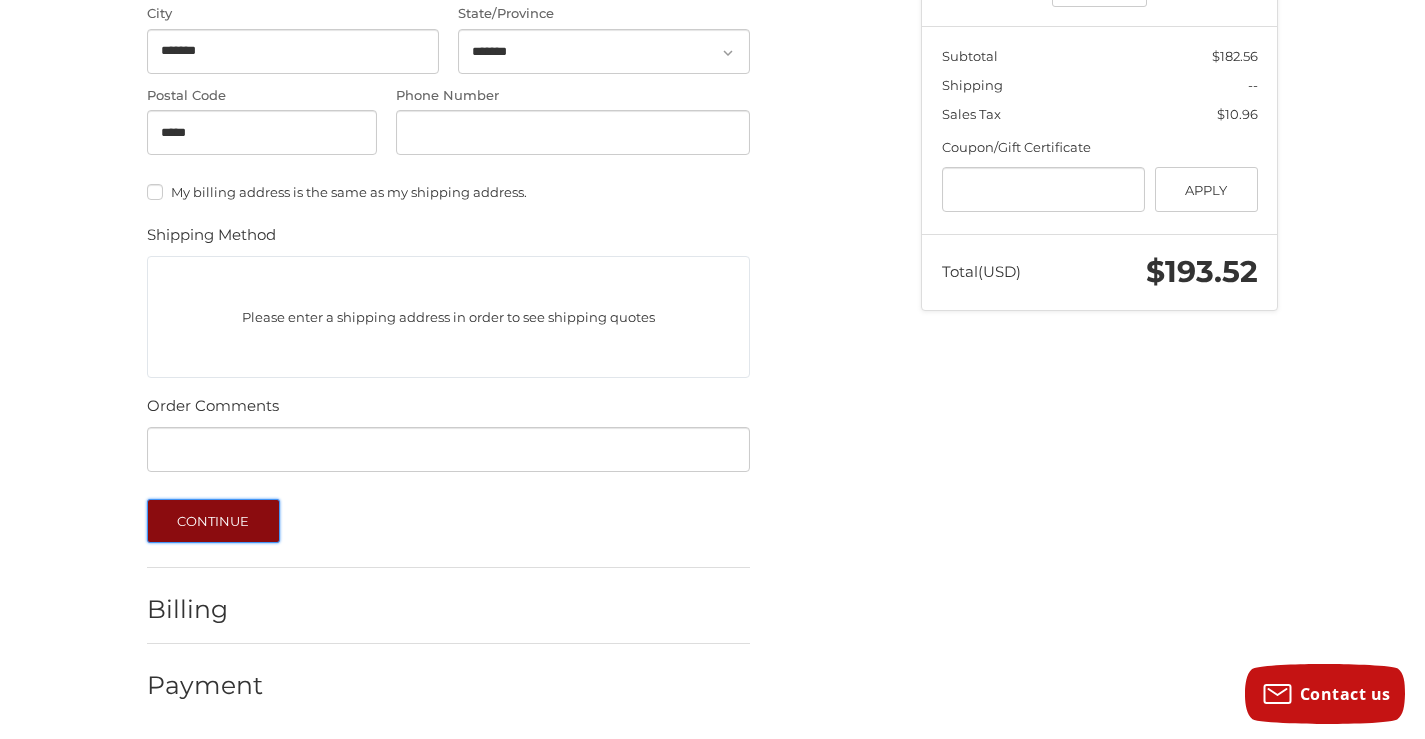 click on "Continue" at bounding box center [213, 521] 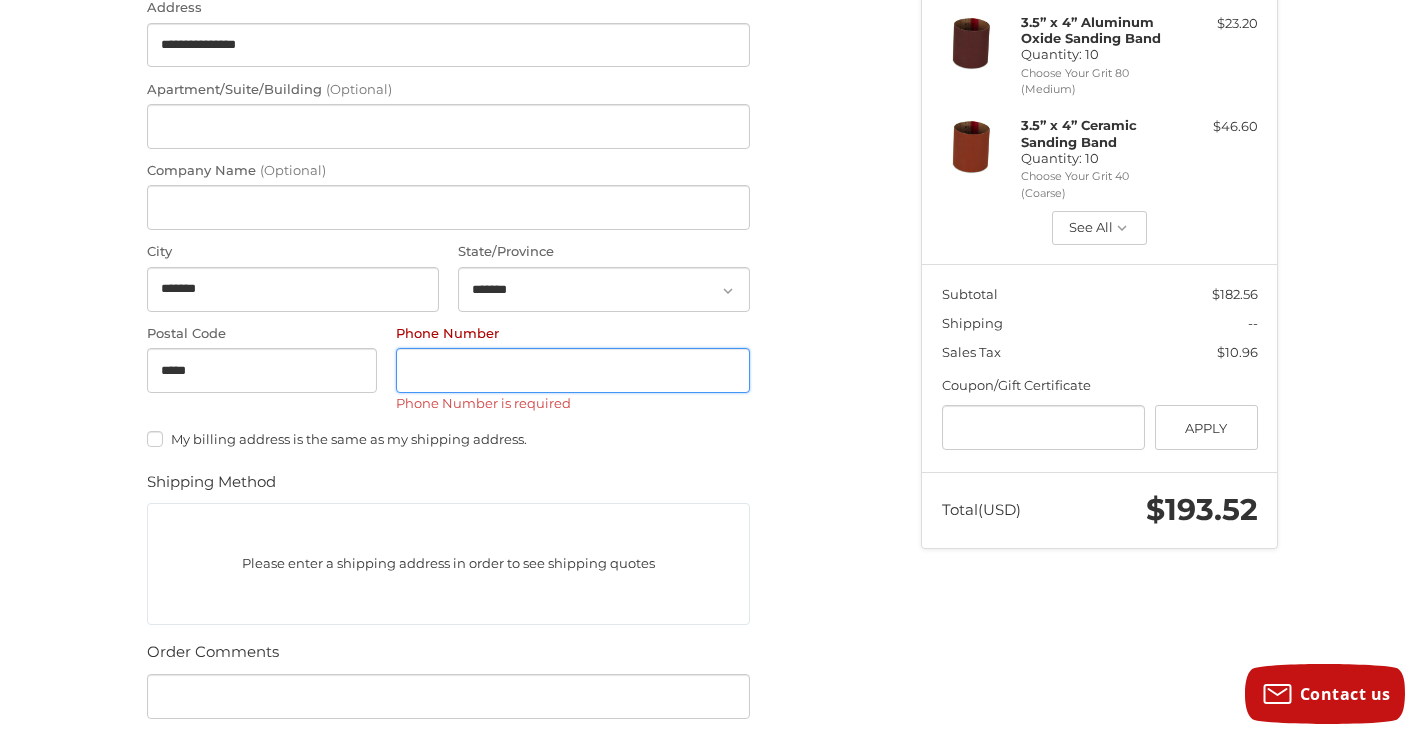 scroll, scrollTop: 505, scrollLeft: 0, axis: vertical 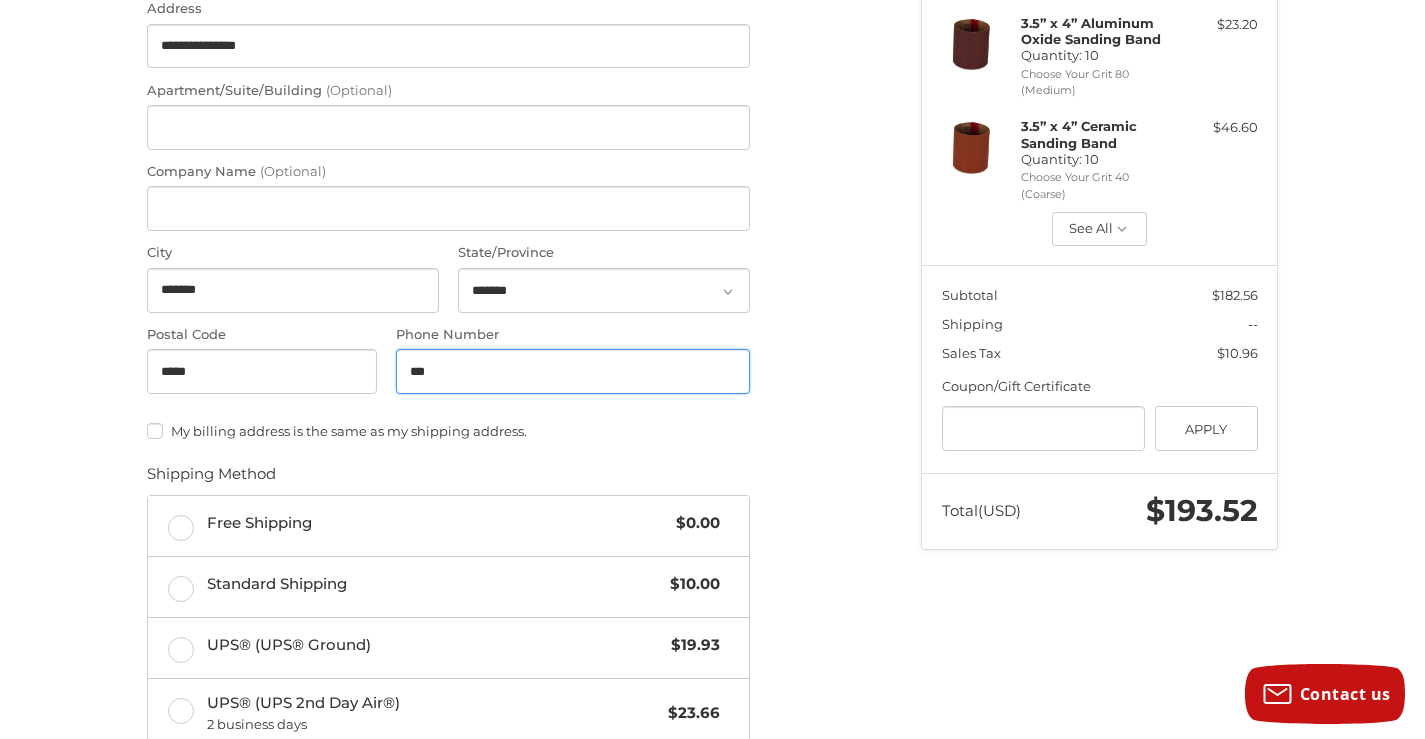 type on "**********" 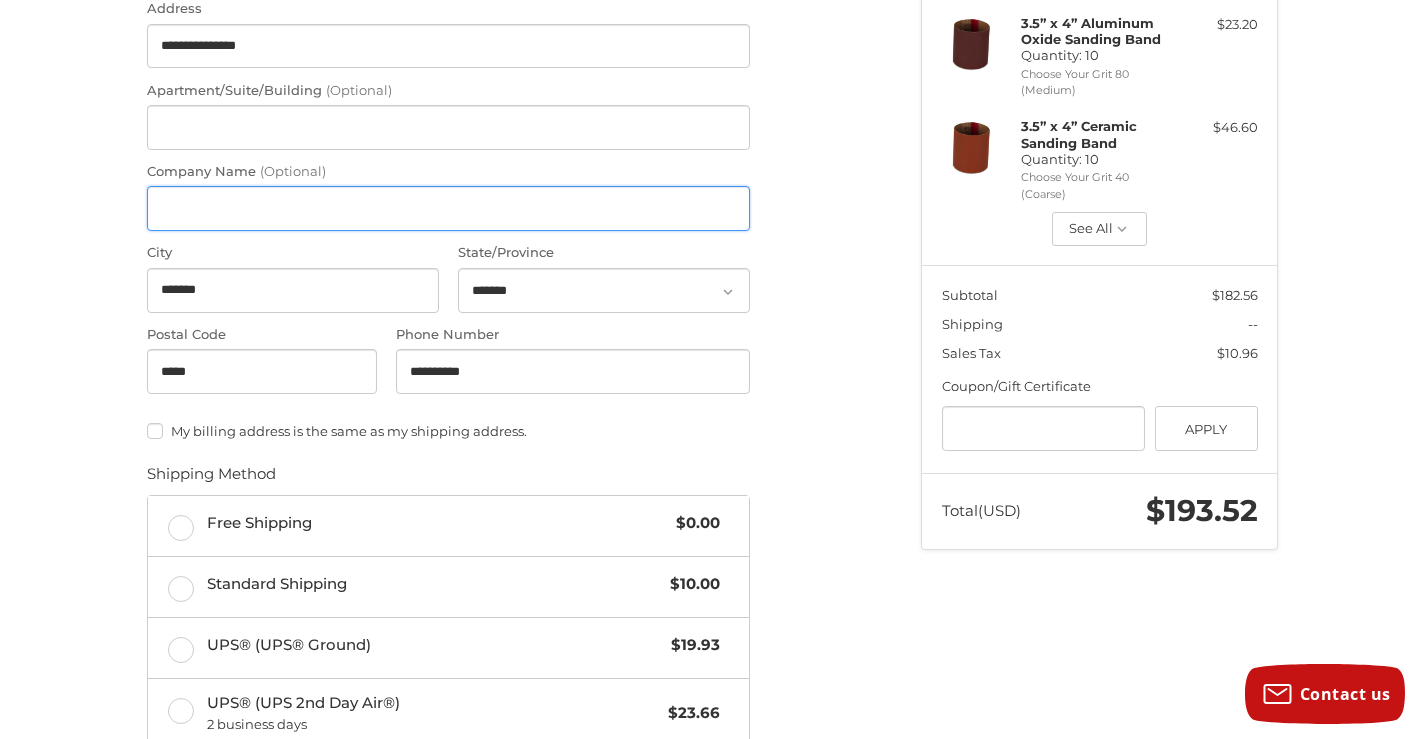 type on "**********" 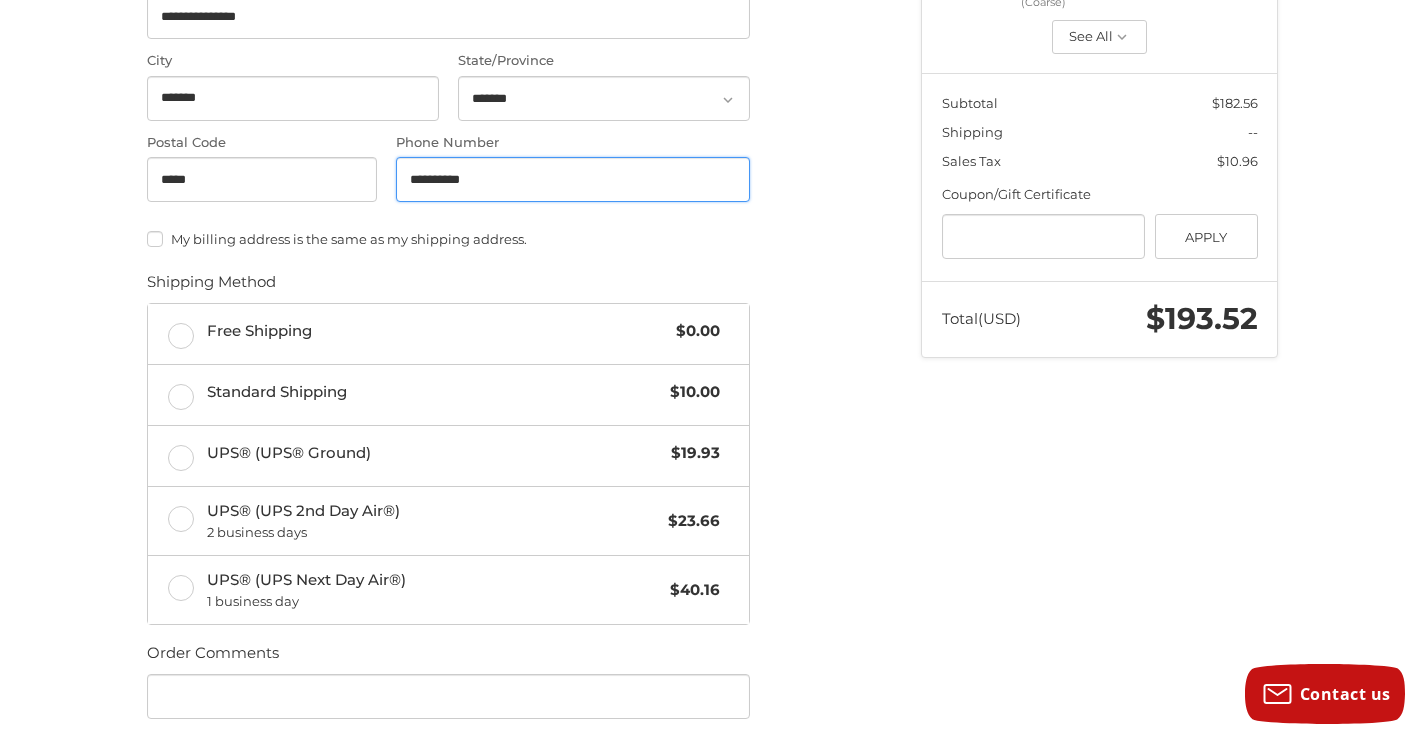 scroll, scrollTop: 704, scrollLeft: 0, axis: vertical 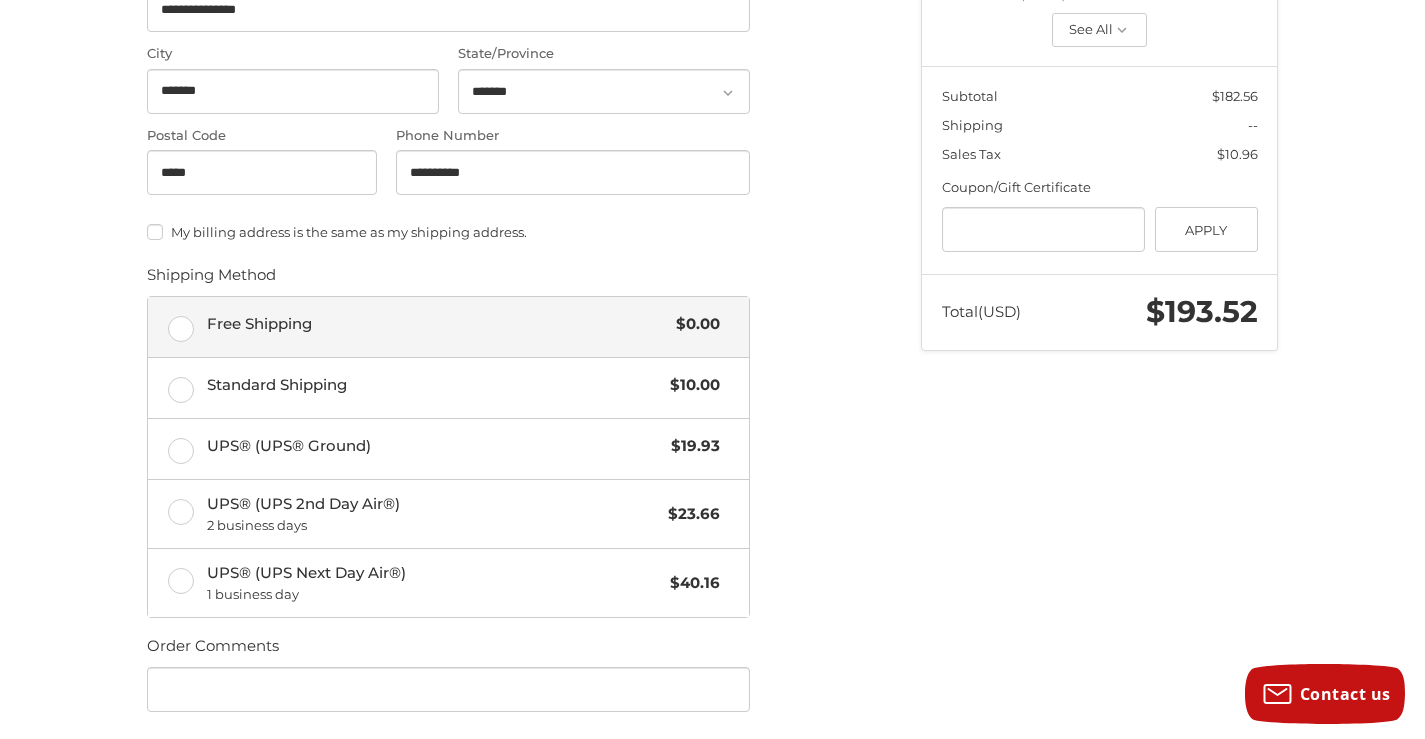 click on "Free Shipping $0.00" at bounding box center (448, 327) 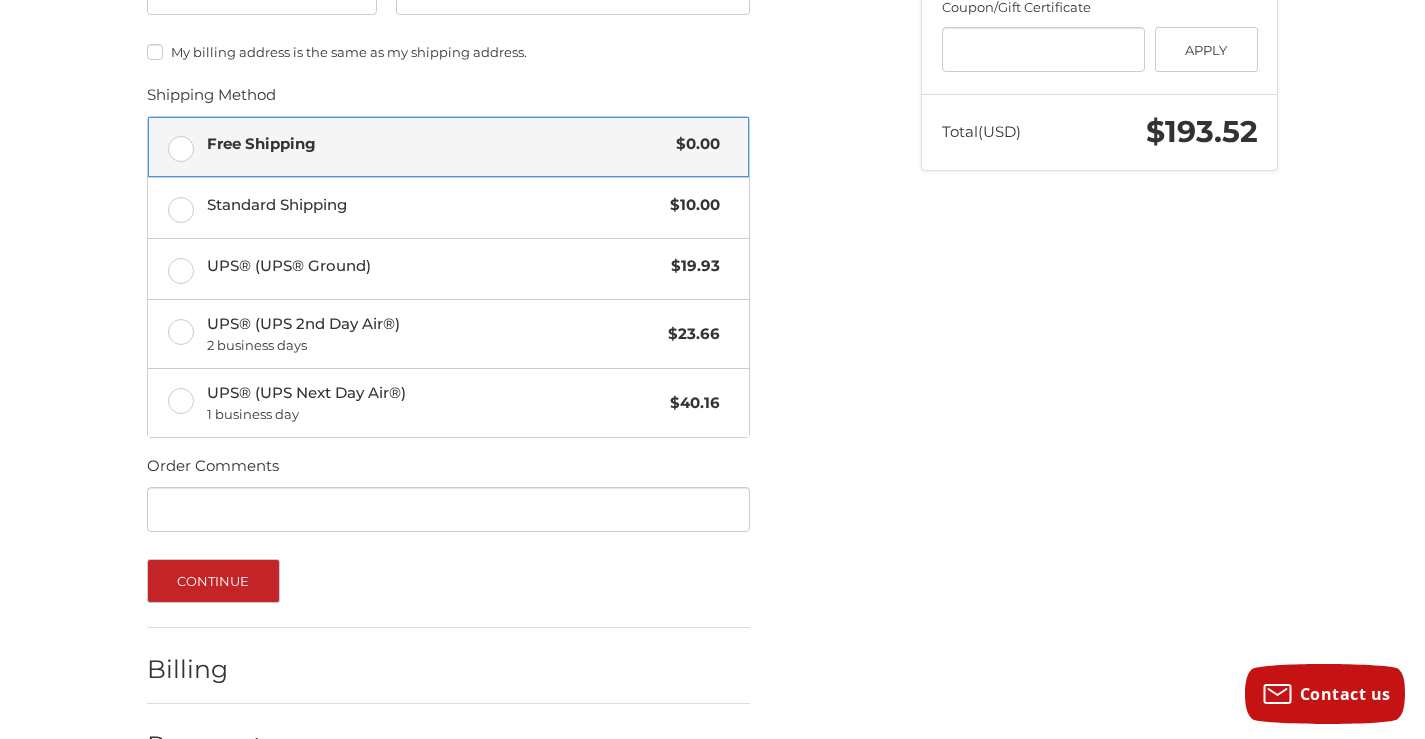 scroll, scrollTop: 944, scrollLeft: 0, axis: vertical 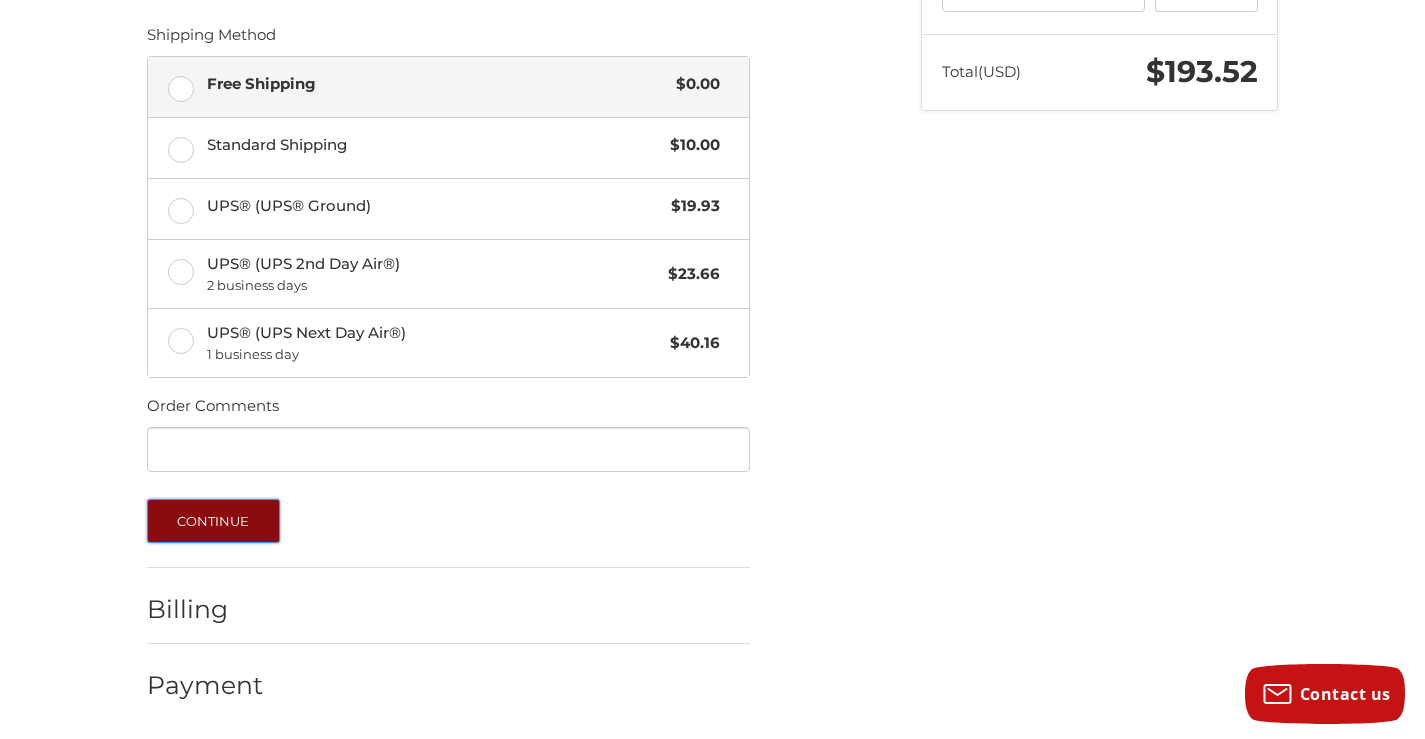 click on "Continue" at bounding box center [213, 521] 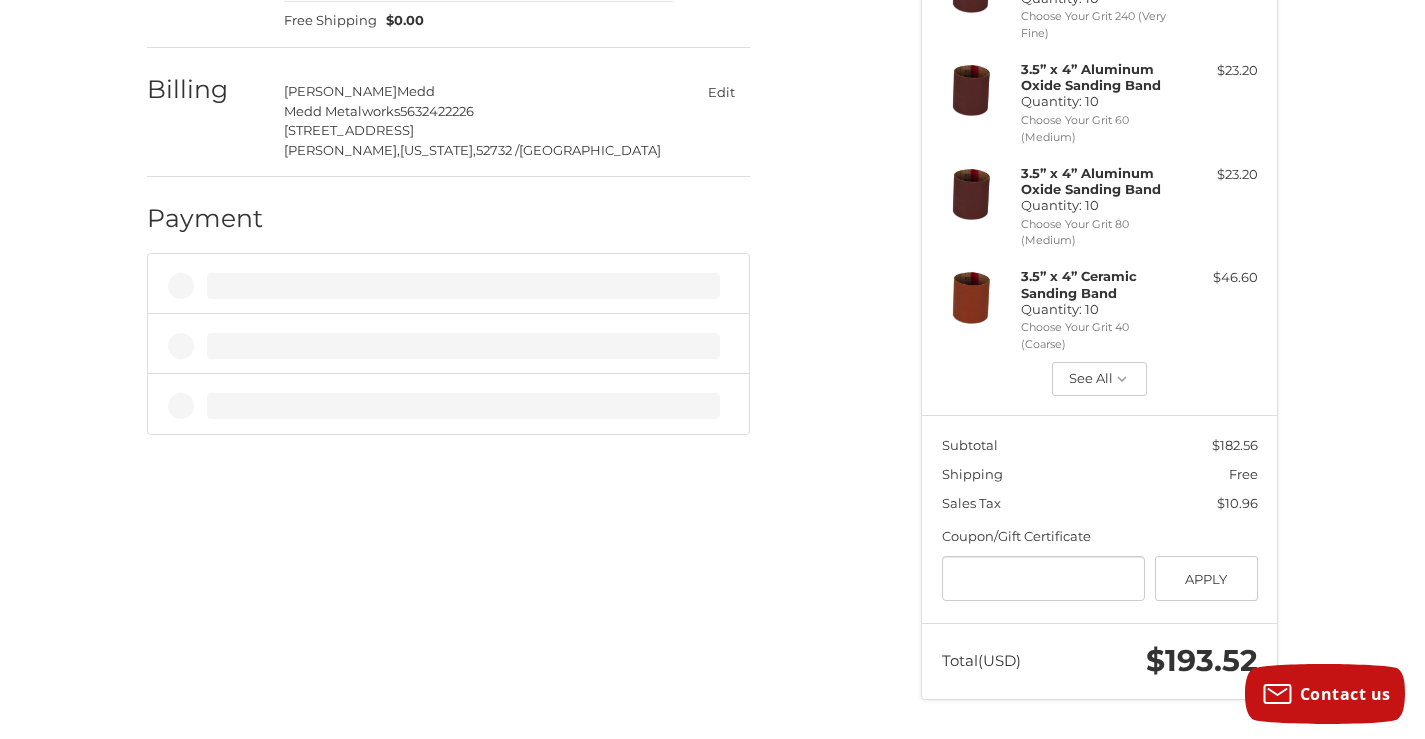 scroll, scrollTop: 355, scrollLeft: 0, axis: vertical 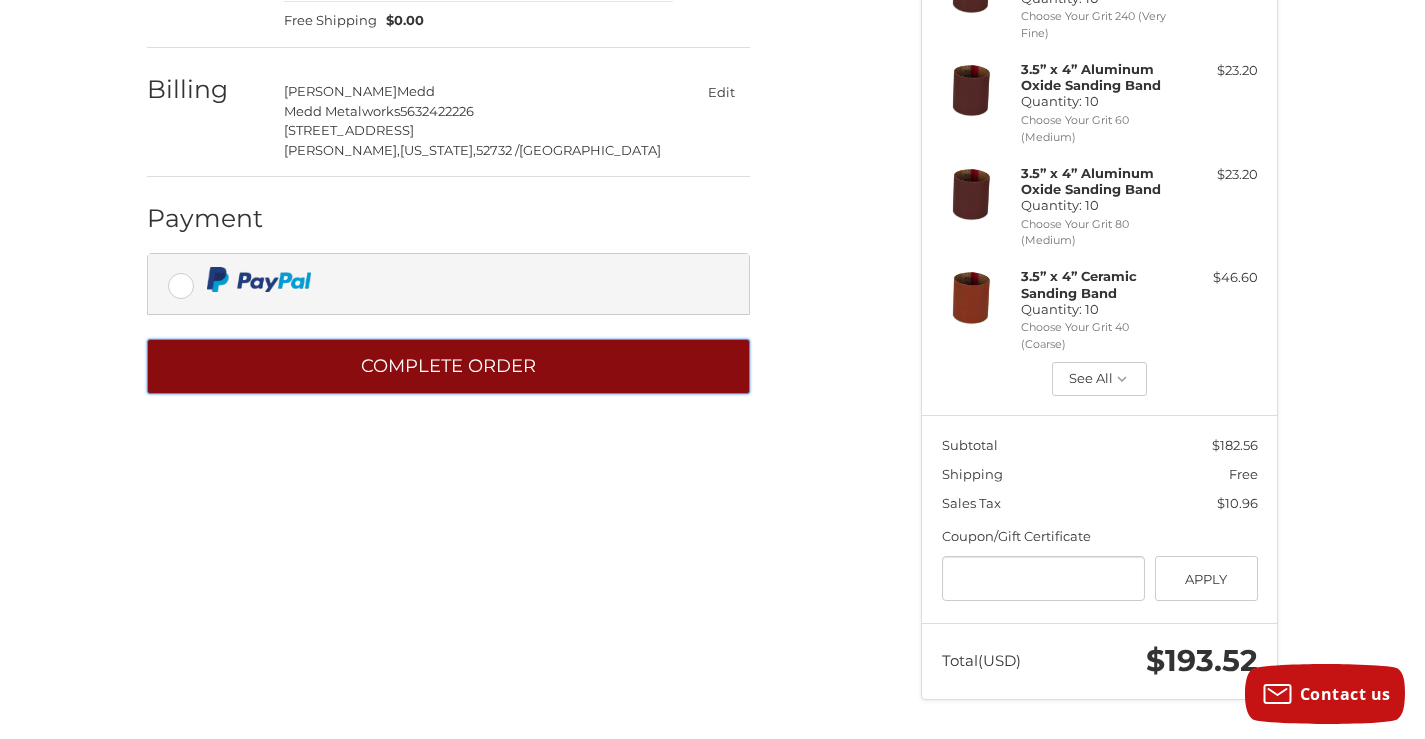 click on "Complete order" at bounding box center (448, 366) 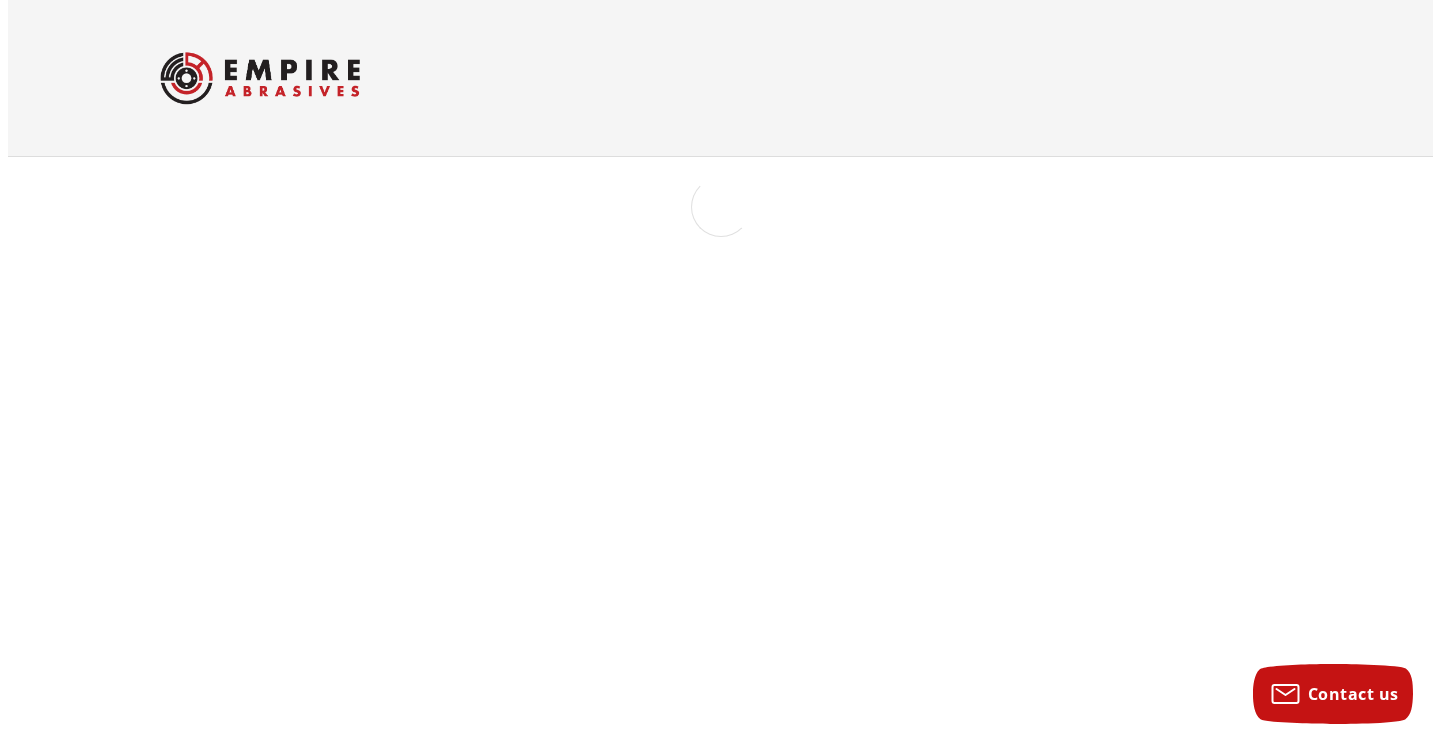 scroll, scrollTop: 0, scrollLeft: 0, axis: both 